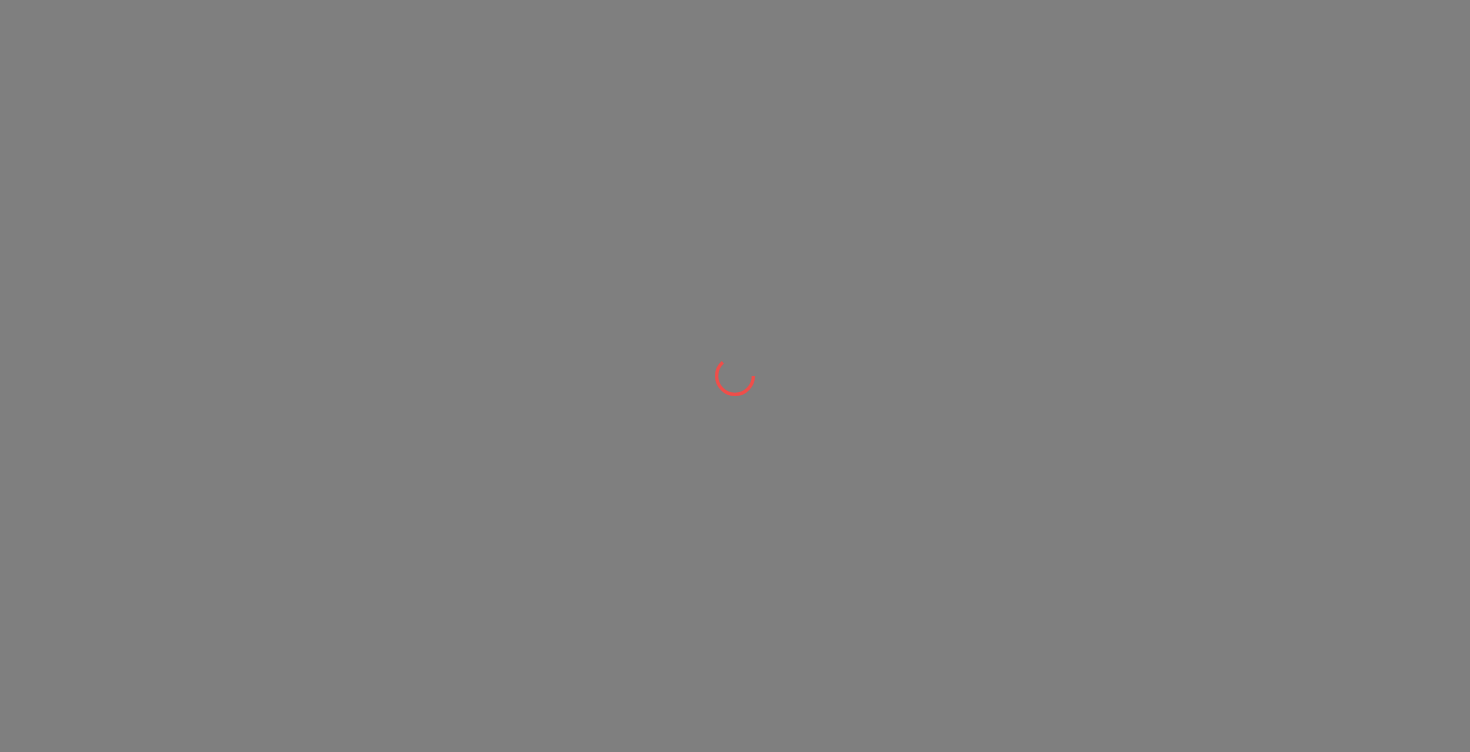 scroll, scrollTop: 0, scrollLeft: 0, axis: both 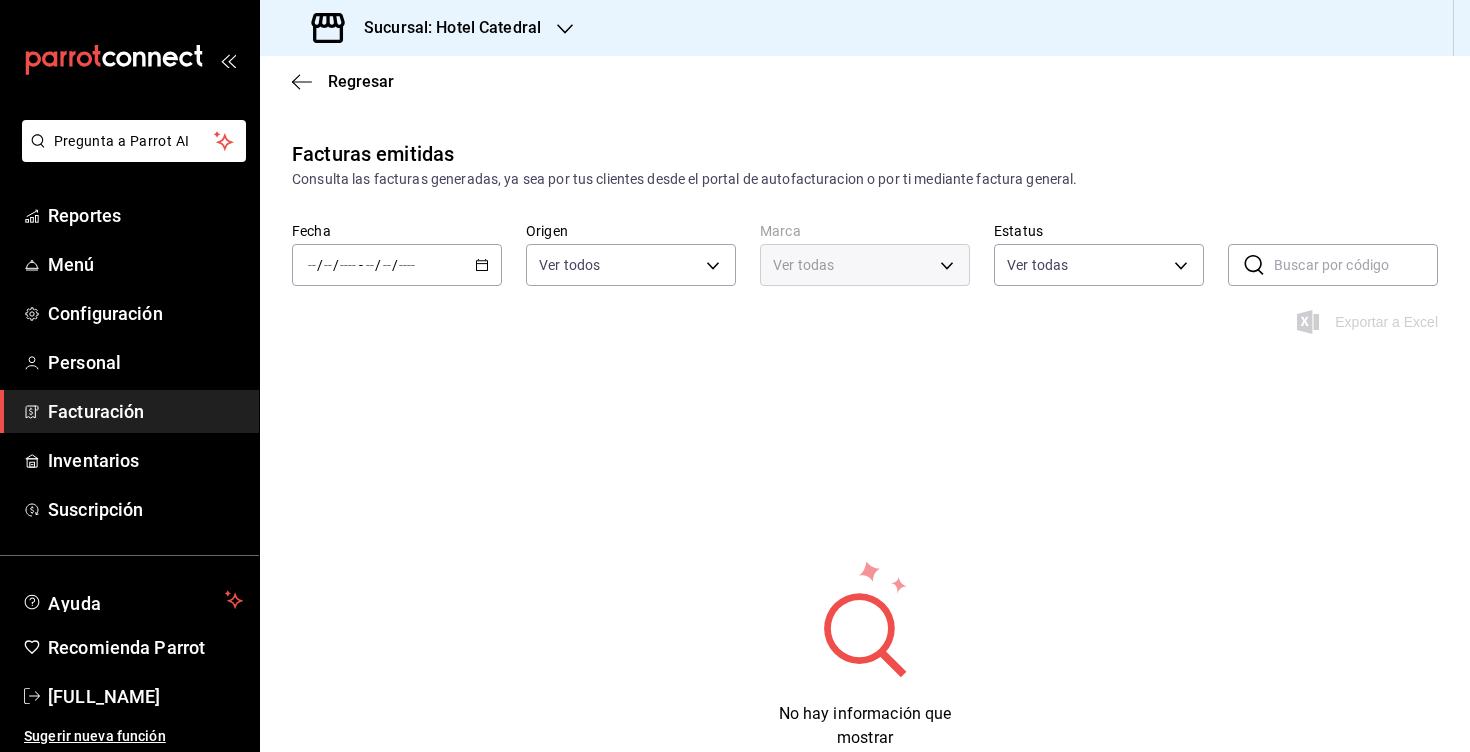 type on "9a7b5941-321f-4a2c-9354-25751aad7c23" 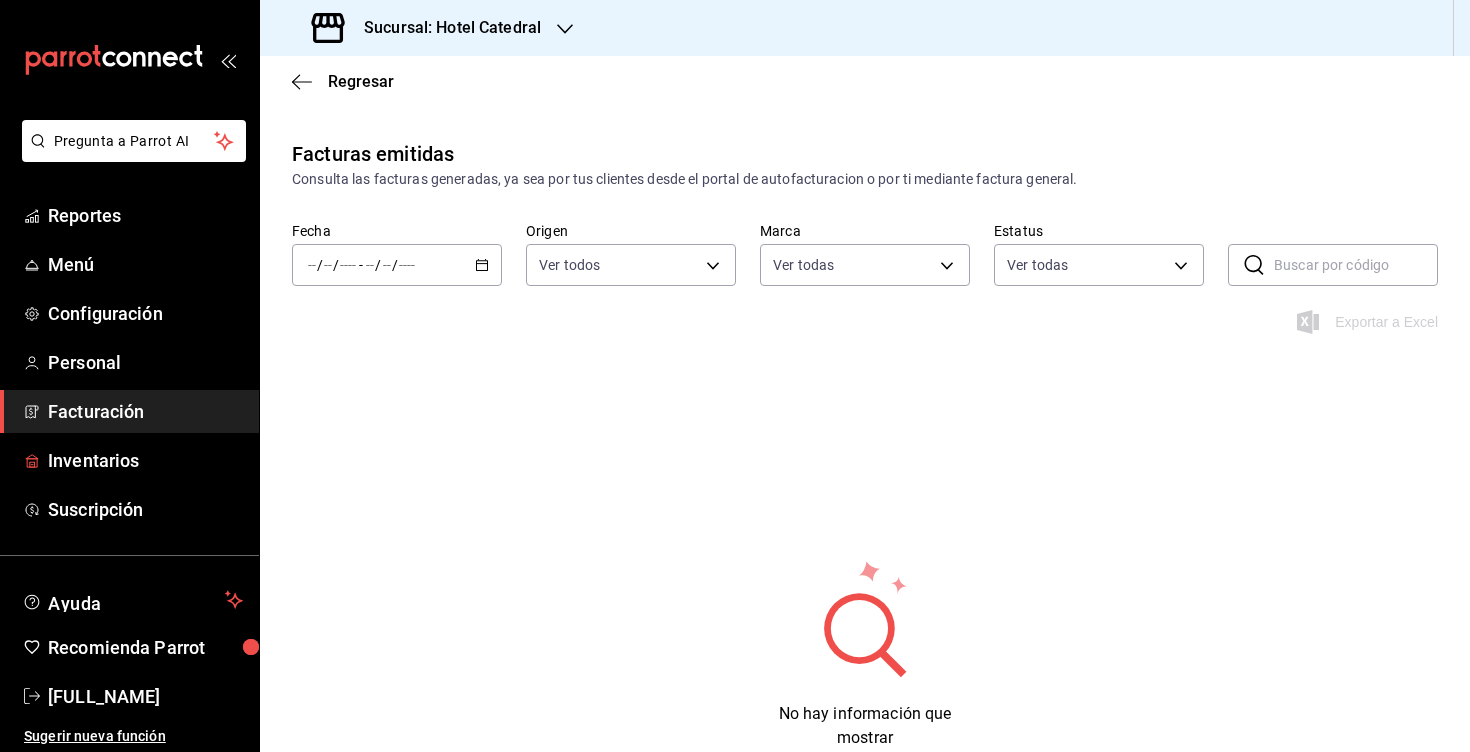 click on "Facturación" at bounding box center (145, 411) 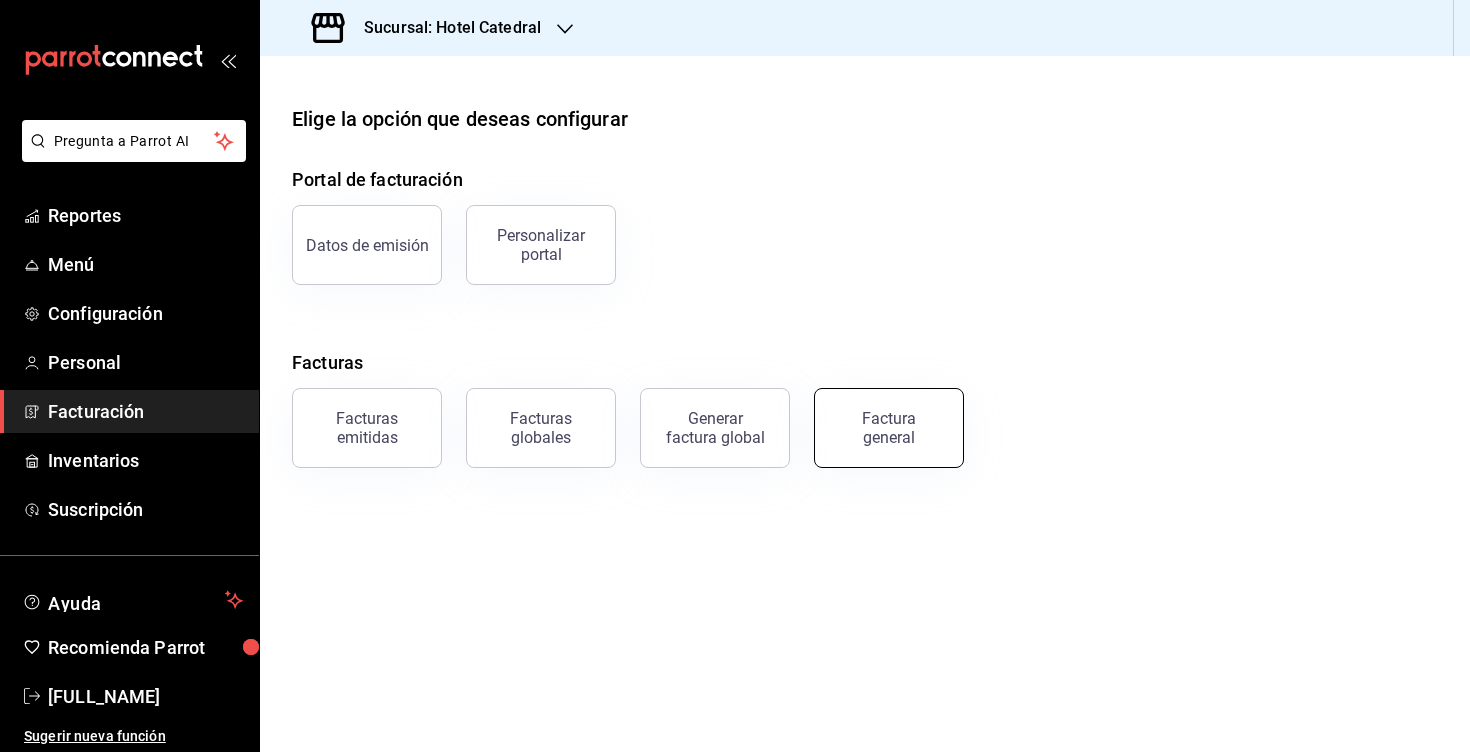 click on "Factura general" at bounding box center (889, 428) 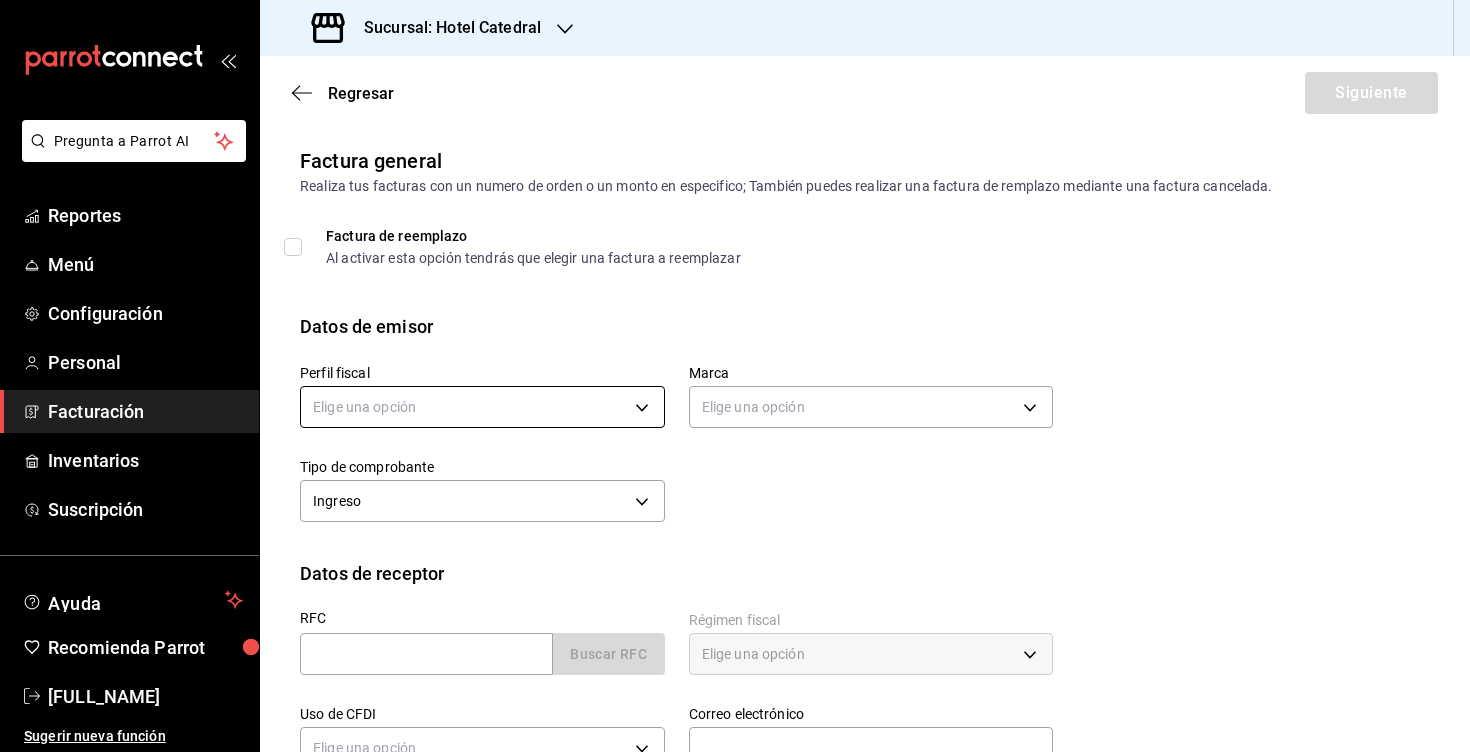 click on "Pregunta a Parrot AI Reportes   Menú   Configuración   Personal   Facturación   Inventarios   Suscripción   Ayuda Recomienda Parrot   [FULL_NAME]   Sugerir nueva función   Sucursal: Hotel Catedral Regresar Siguiente Factura general Realiza tus facturas con un numero de orden o un monto en especifico; También puedes realizar una factura de remplazo mediante una factura cancelada. Factura de reemplazo Al activar esta opción tendrás que elegir una factura a reemplazar Datos de emisor Perfil fiscal Elige una opción Marca Elige una opción Tipo de comprobante Ingreso I Datos de receptor RFC Buscar RFC Régimen fiscal Elige una opción Uso de CFDI Elige una opción Correo electrónico Dirección Calle # exterior # interior Código postal Estado ​ Municipio ​ Colonia ​ Pregunta a Parrot AI Reportes   Menú   Configuración   Personal   Facturación   Inventarios   Suscripción   Ayuda Recomienda Parrot   [FULL_NAME]   Sugerir nueva función   Visitar centro de ayuda [PHONE]" at bounding box center (735, 376) 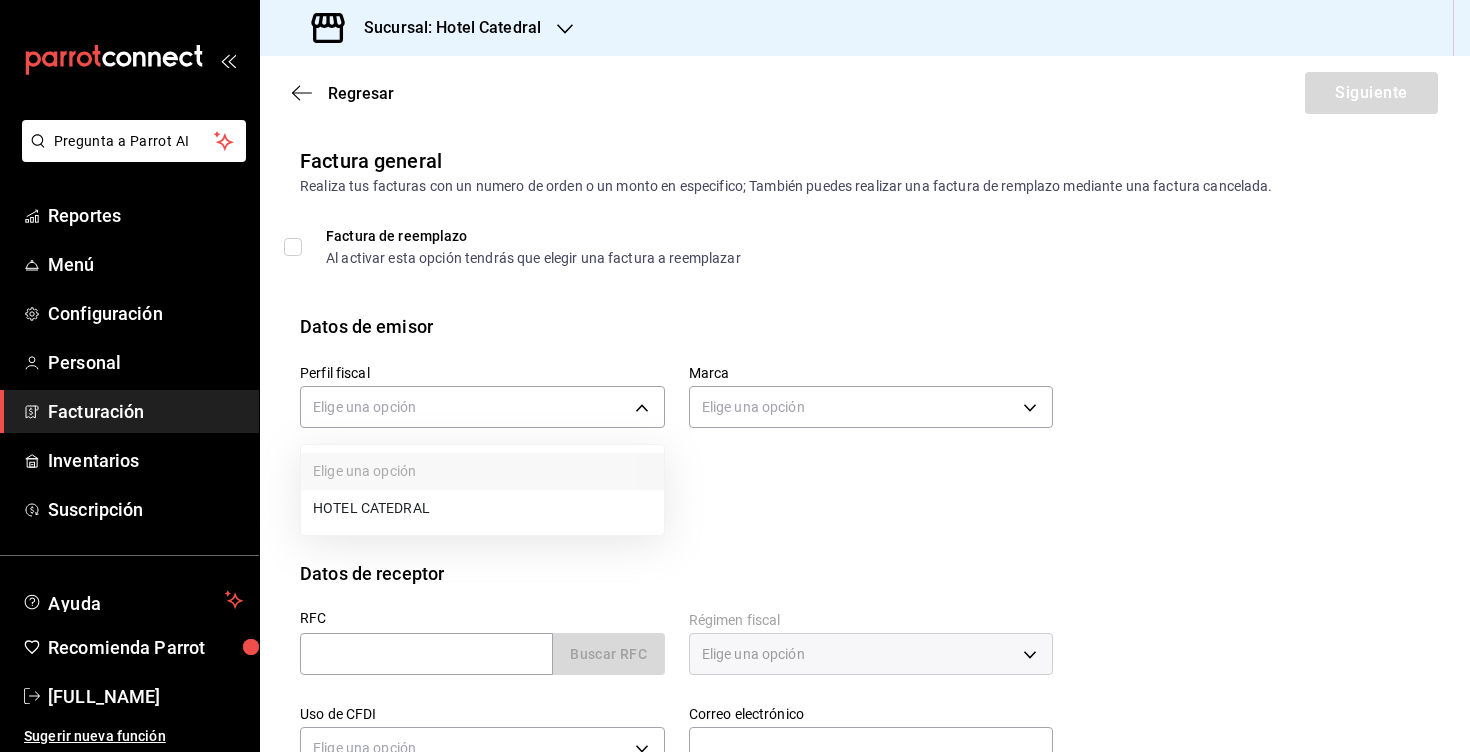 click on "HOTEL CATEDRAL" at bounding box center (482, 508) 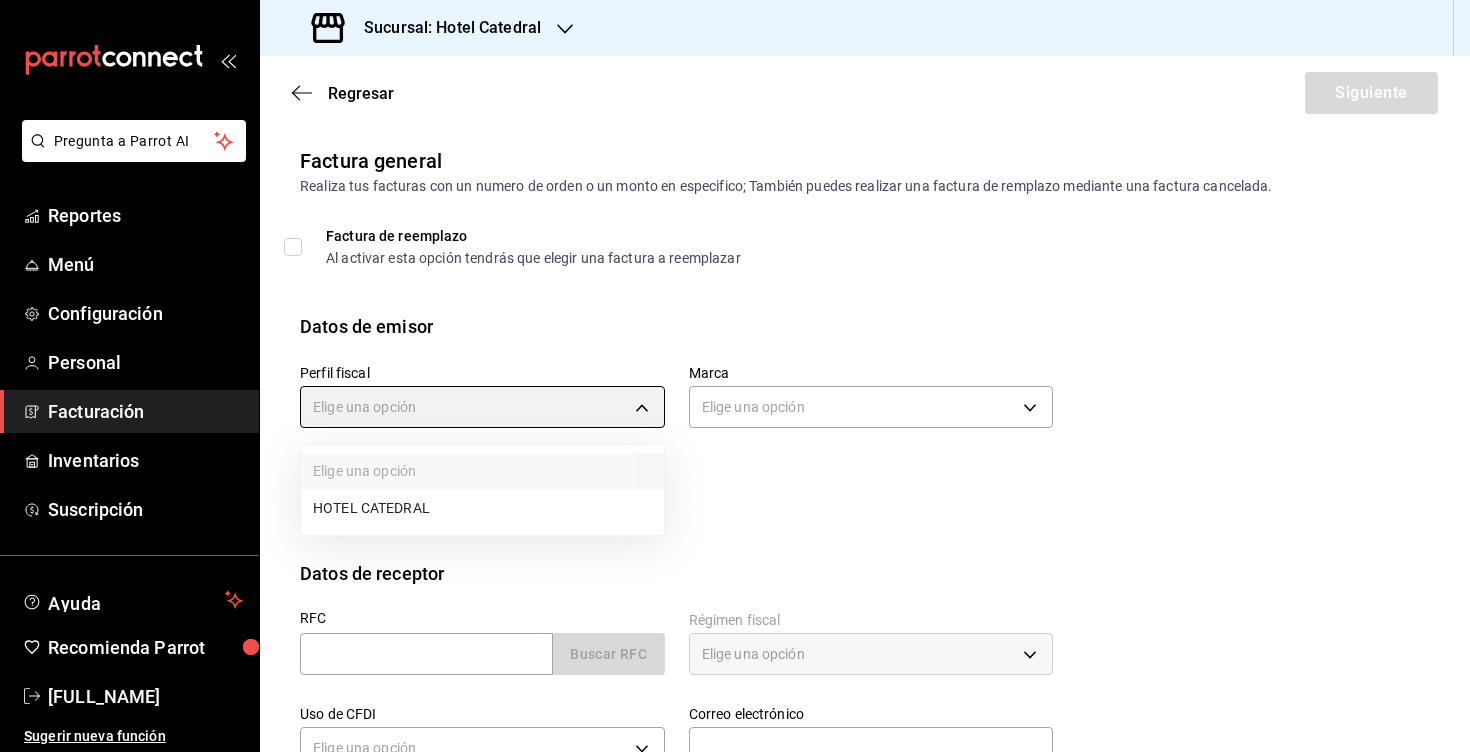 type on "[UUID]" 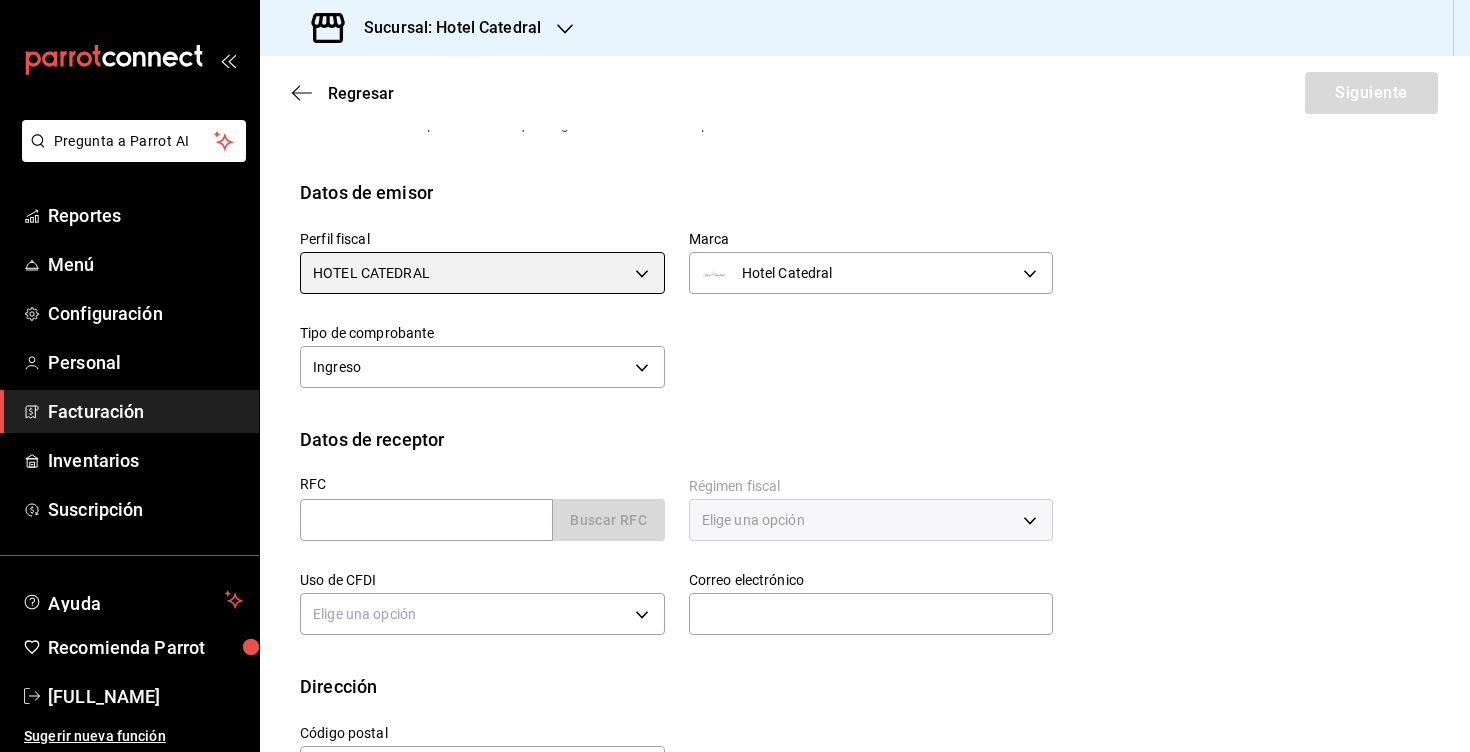 scroll, scrollTop: 142, scrollLeft: 0, axis: vertical 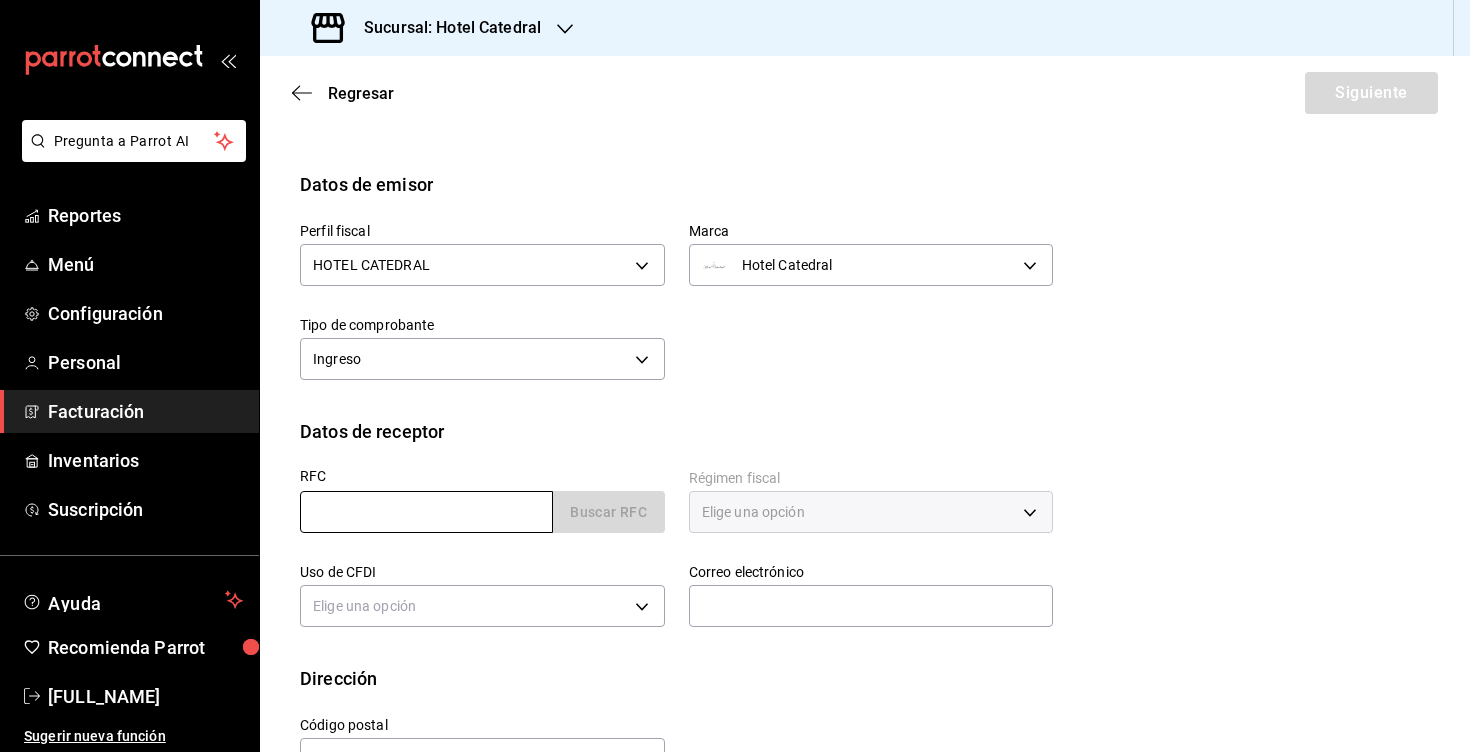 click at bounding box center (426, 512) 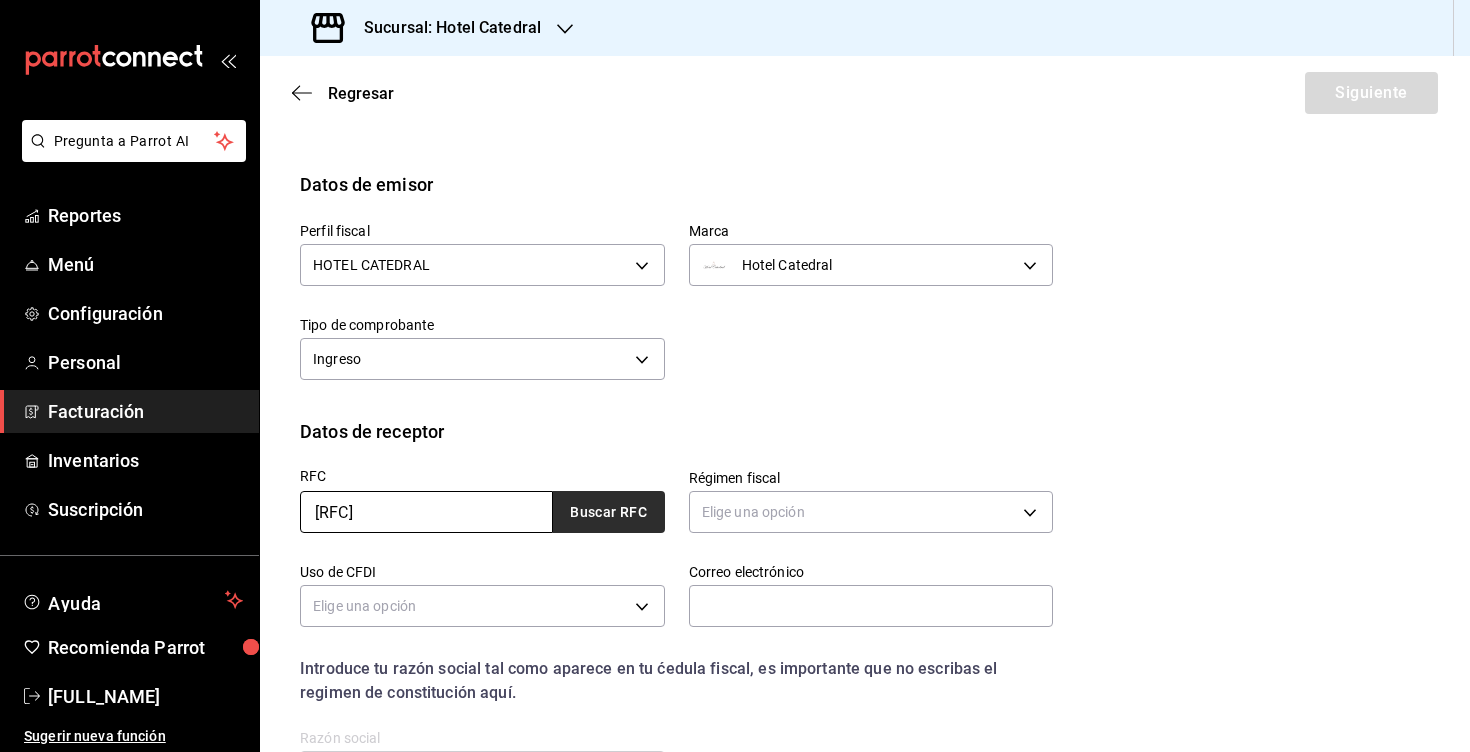 type on "[RFC]" 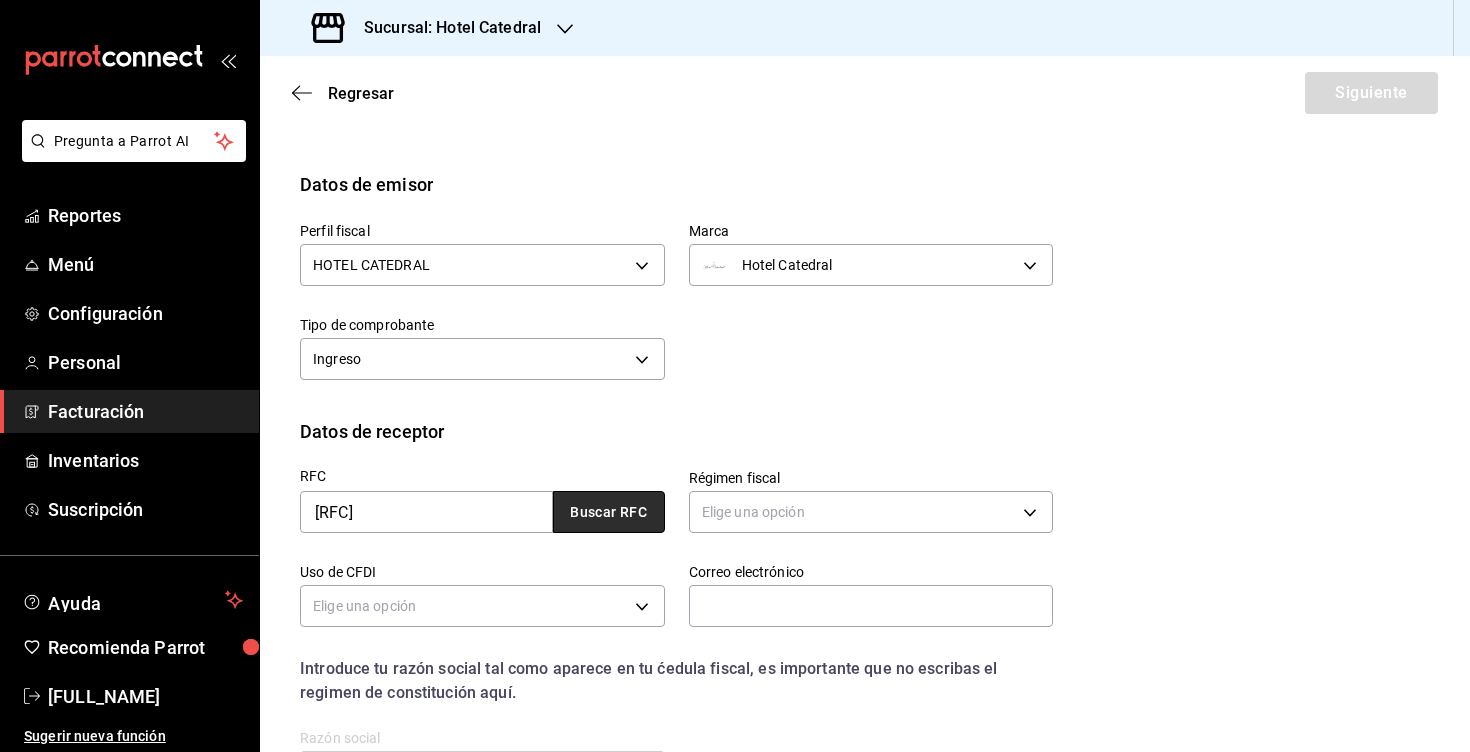 click on "Buscar RFC" at bounding box center [609, 512] 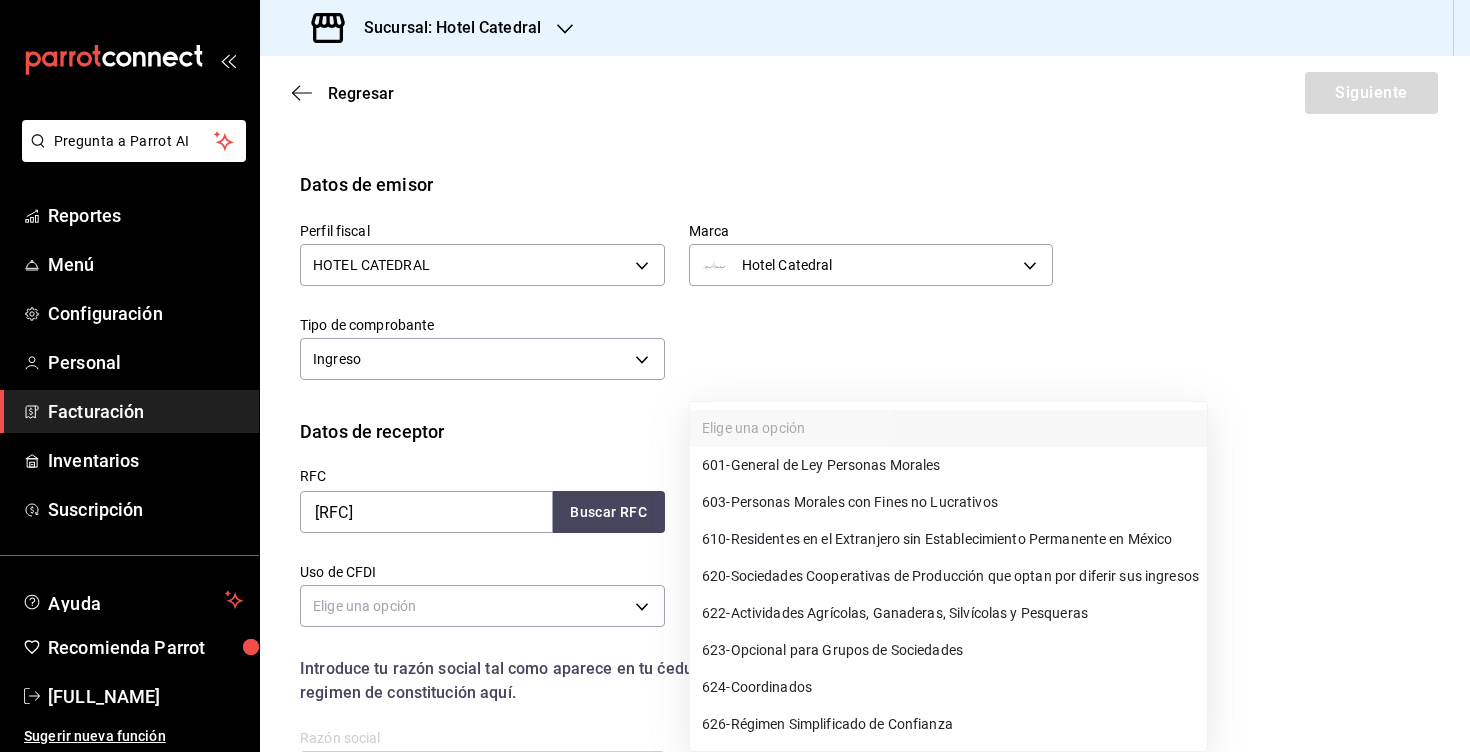 click on "Pregunta a Parrot AI Reportes   Menú   Configuración   Personal   Facturación   Inventarios   Suscripción   Ayuda Recomienda Parrot   [FULL_NAME]   Sugerir nueva función   Sucursal: Hotel Catedral Regresar Siguiente Factura general Realiza tus facturas con un numero de orden o un monto en especifico; También puedes realizar una factura de remplazo mediante una factura cancelada. Factura de reemplazo Al activar esta opción tendrás que elegir una factura a reemplazar Datos de emisor Perfil fiscal HOTEL CATEDRAL [UUID] Marca Hotel Catedral [UUID] Tipo de comprobante Ingreso I Datos de receptor RFC [RFC] Buscar RFC Régimen fiscal Elige una opción Uso de CFDI Elige una opción Correo electrónico Introduce tu razón social tal como aparece en tu ćedula fiscal, es importante que no escribas el regimen de constitución aquí. company Razón social Dirección Calle # exterior # interior Código postal Estado ​ Municipio ​ ​" at bounding box center (735, 376) 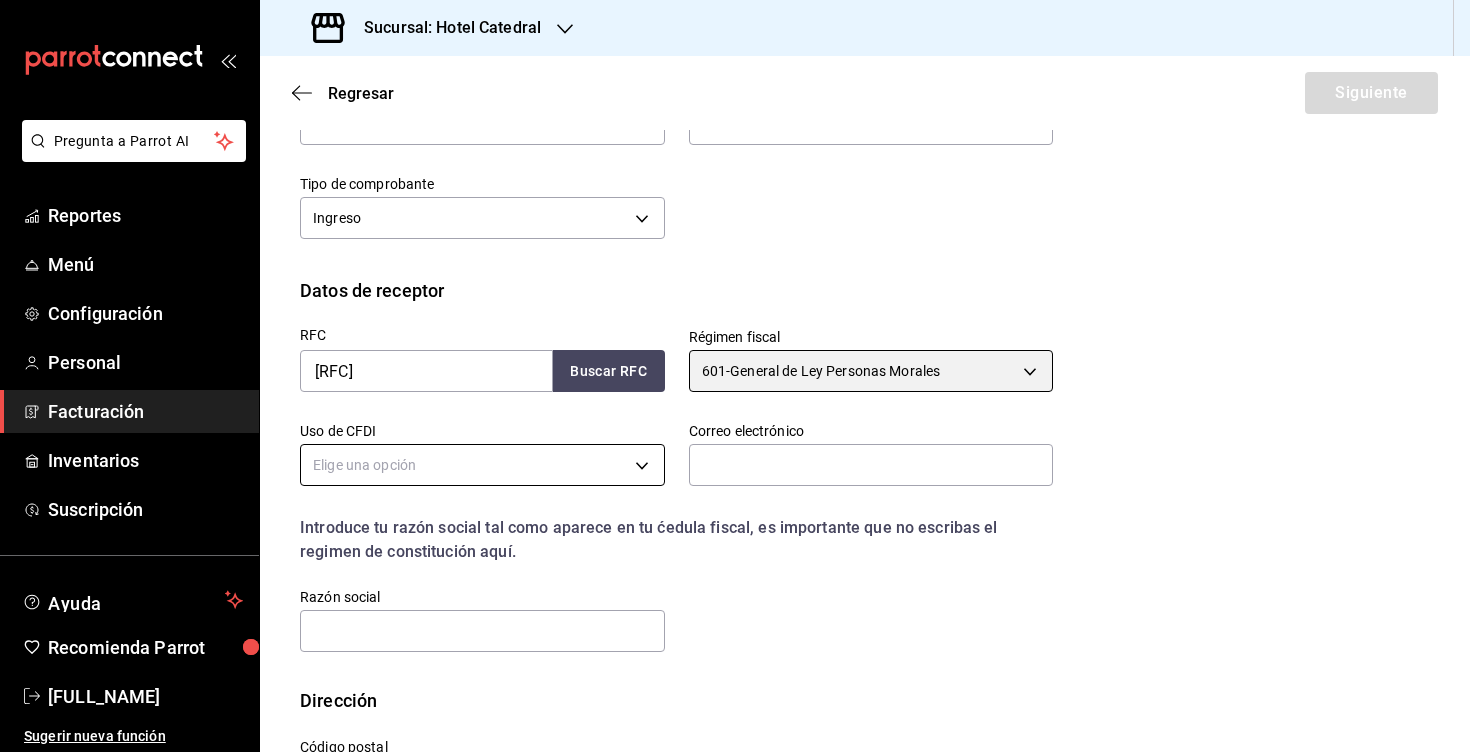 scroll, scrollTop: 301, scrollLeft: 0, axis: vertical 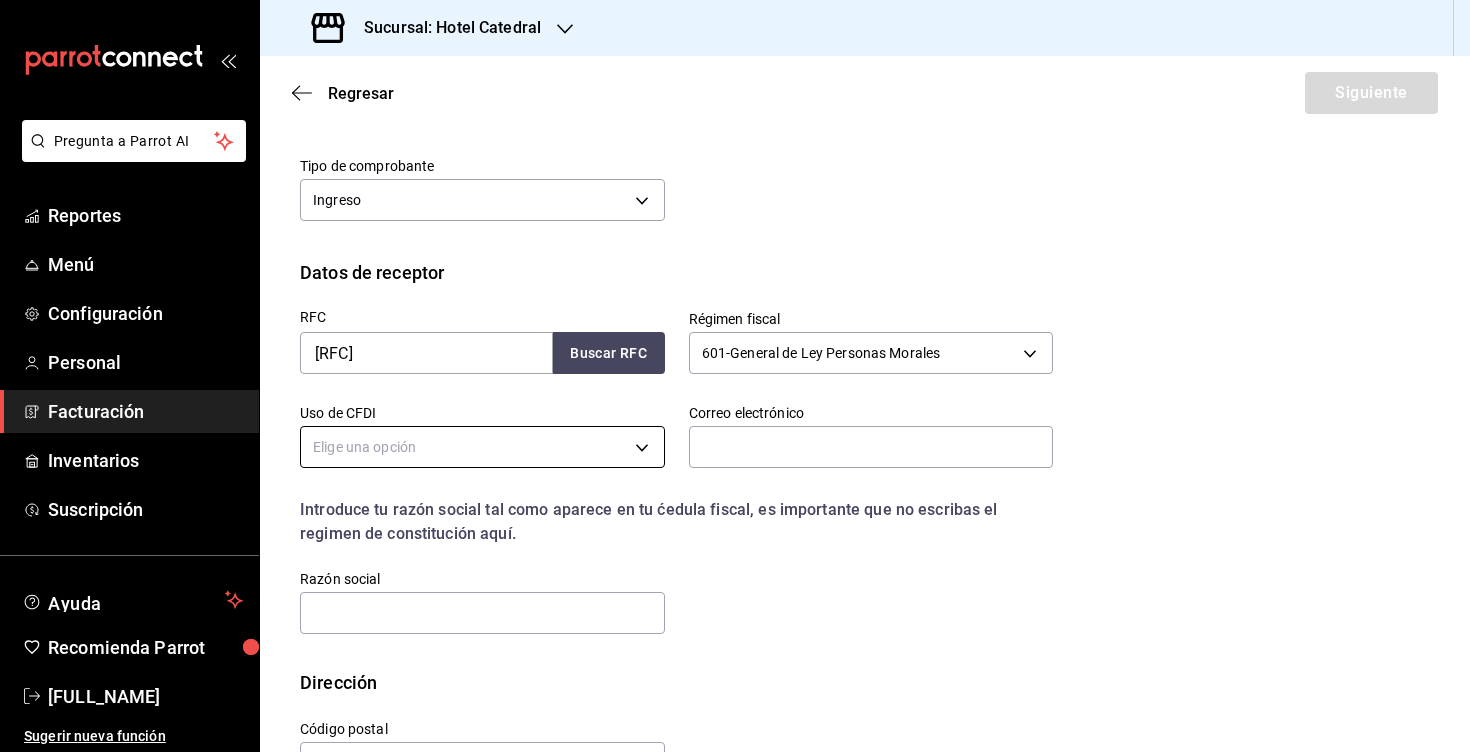 click on "Pregunta a Parrot AI Reportes   Menú   Configuración   Personal   Facturación   Inventarios   Suscripción   Ayuda Recomienda Parrot   [FULL_NAME]   Sugerir nueva función   Sucursal: Hotel Catedral Regresar Siguiente Factura general Realiza tus facturas con un numero de orden o un monto en especifico; También puedes realizar una factura de remplazo mediante una factura cancelada. Factura de reemplazo Al activar esta opción tendrás que elegir una factura a reemplazar Datos de emisor Perfil fiscal HOTEL CATEDRAL [UUID] Marca Hotel Catedral [UUID] Tipo de comprobante Ingreso I Datos de receptor RFC [RFC] Buscar RFC Régimen fiscal 601  -  General de Ley Personas Morales 601 Uso de CFDI Elige una opción Correo electrónico Introduce tu razón social tal como aparece en tu ćedula fiscal, es importante que no escribas el regimen de constitución aquí. company Razón social Dirección Calle # exterior # interior Código postal ​" at bounding box center [735, 376] 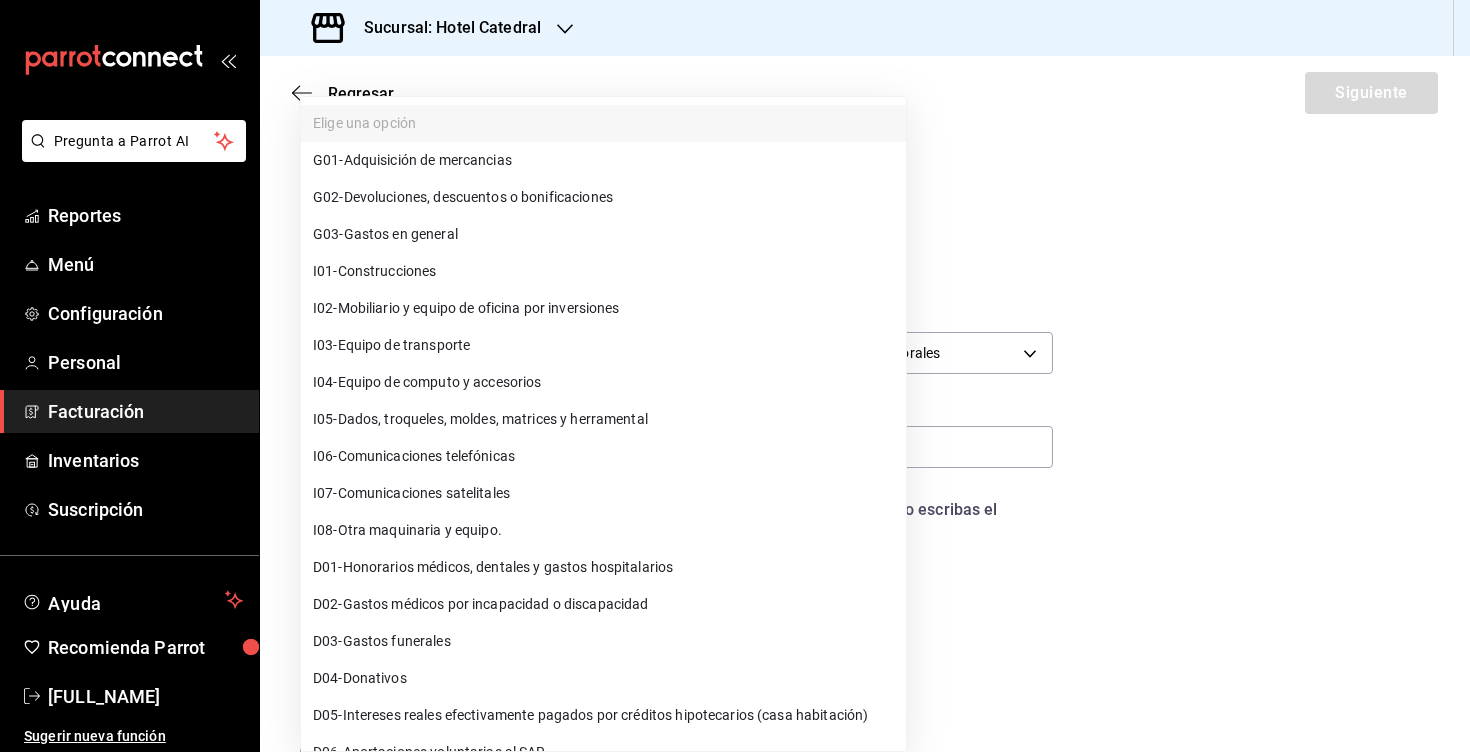 click on "G03  -  Gastos en general" at bounding box center (385, 234) 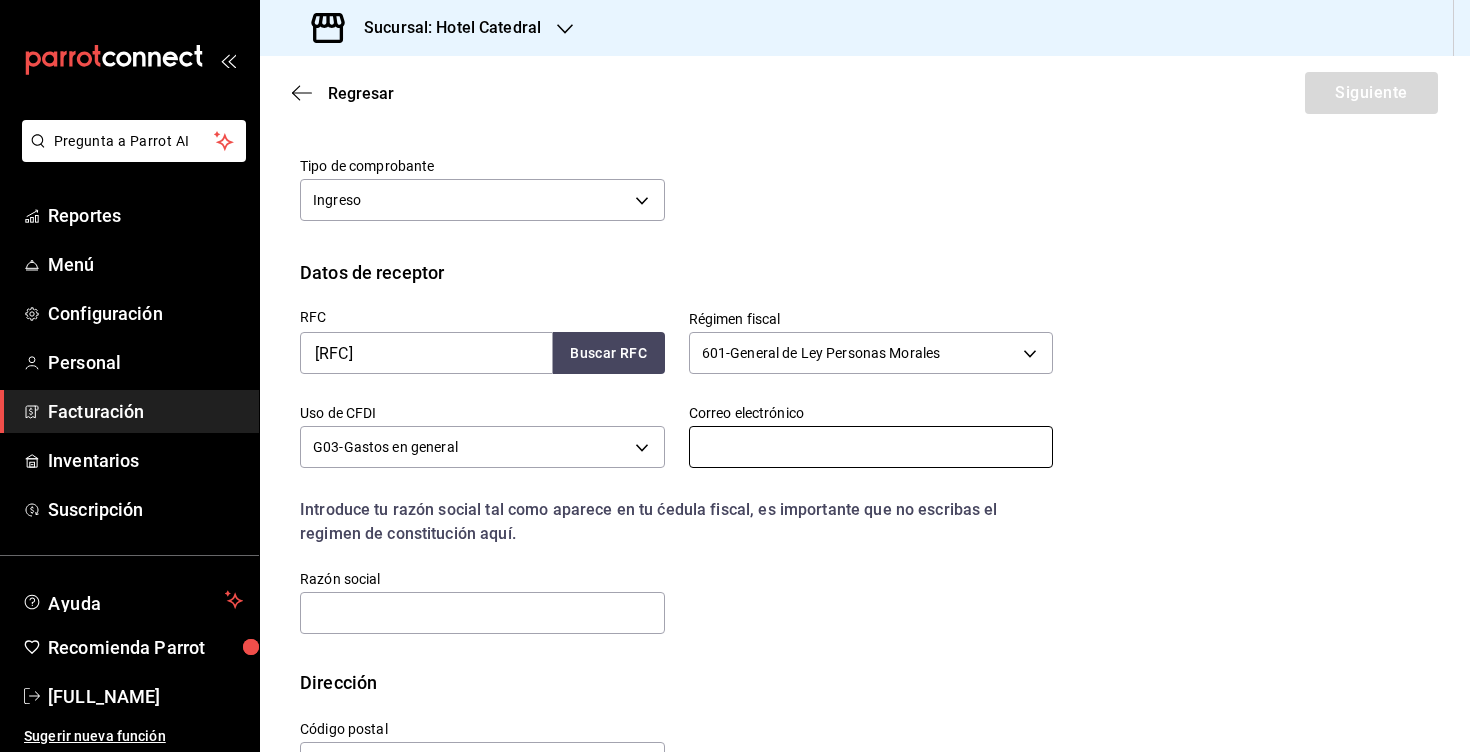 click at bounding box center [871, 447] 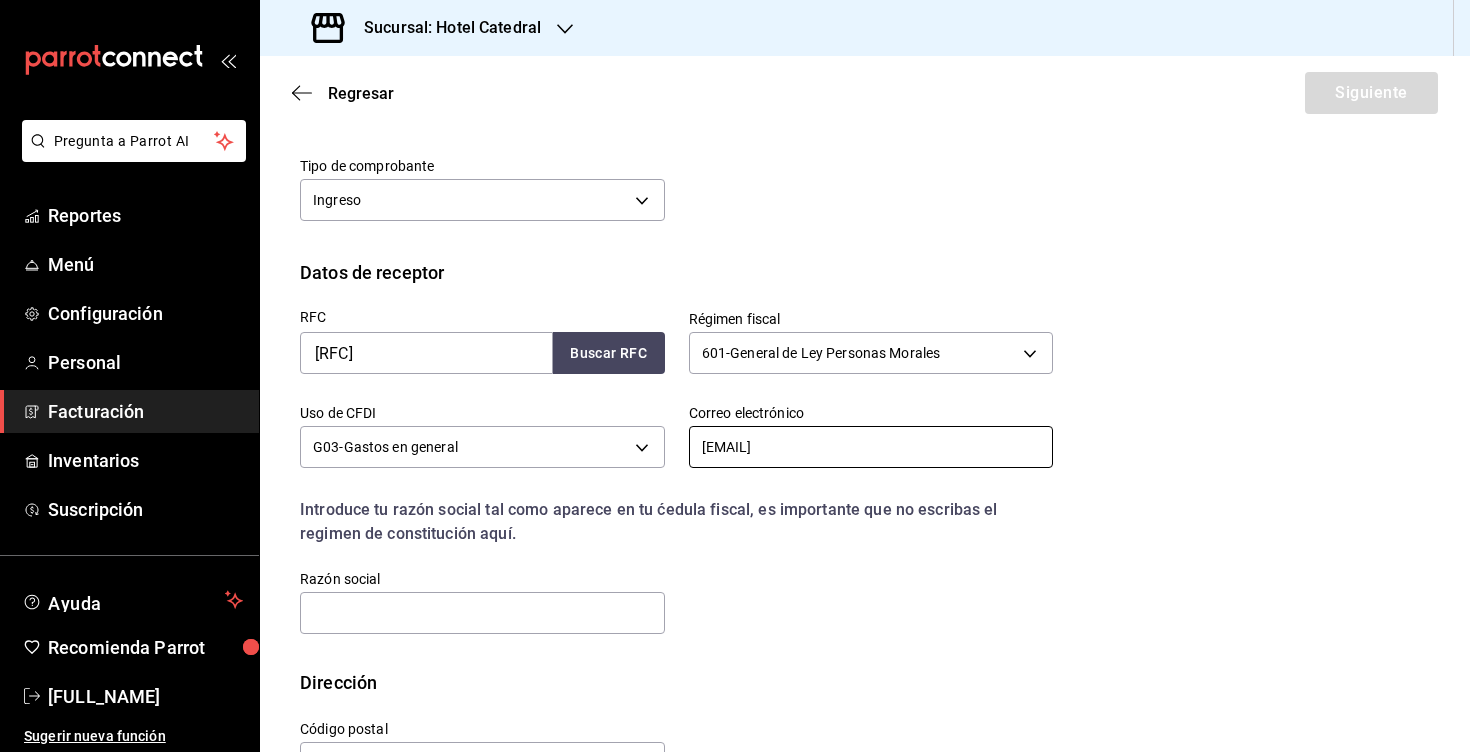 click on "[EMAIL]" at bounding box center (871, 447) 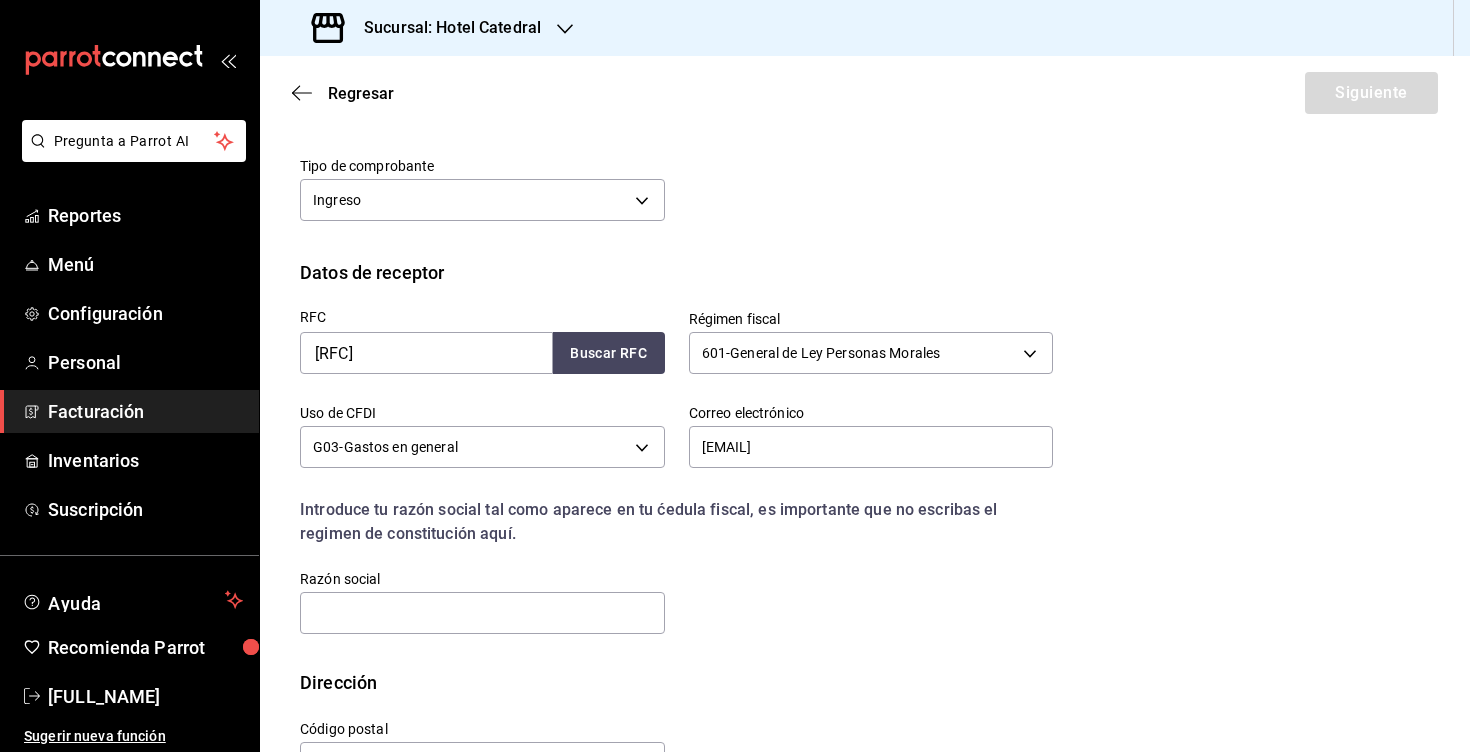 click on "RFC [RFC] Buscar RFC Régimen fiscal 601  -  General de Ley Personas Morales 601 Uso de CFDI G03  -  Gastos en general G03 Correo electrónico [EMAIL] Introduce tu razón social tal como aparece en tu ćedula fiscal, es importante que no escribas el regimen de constitución aquí. company Razón social" at bounding box center (664, 461) 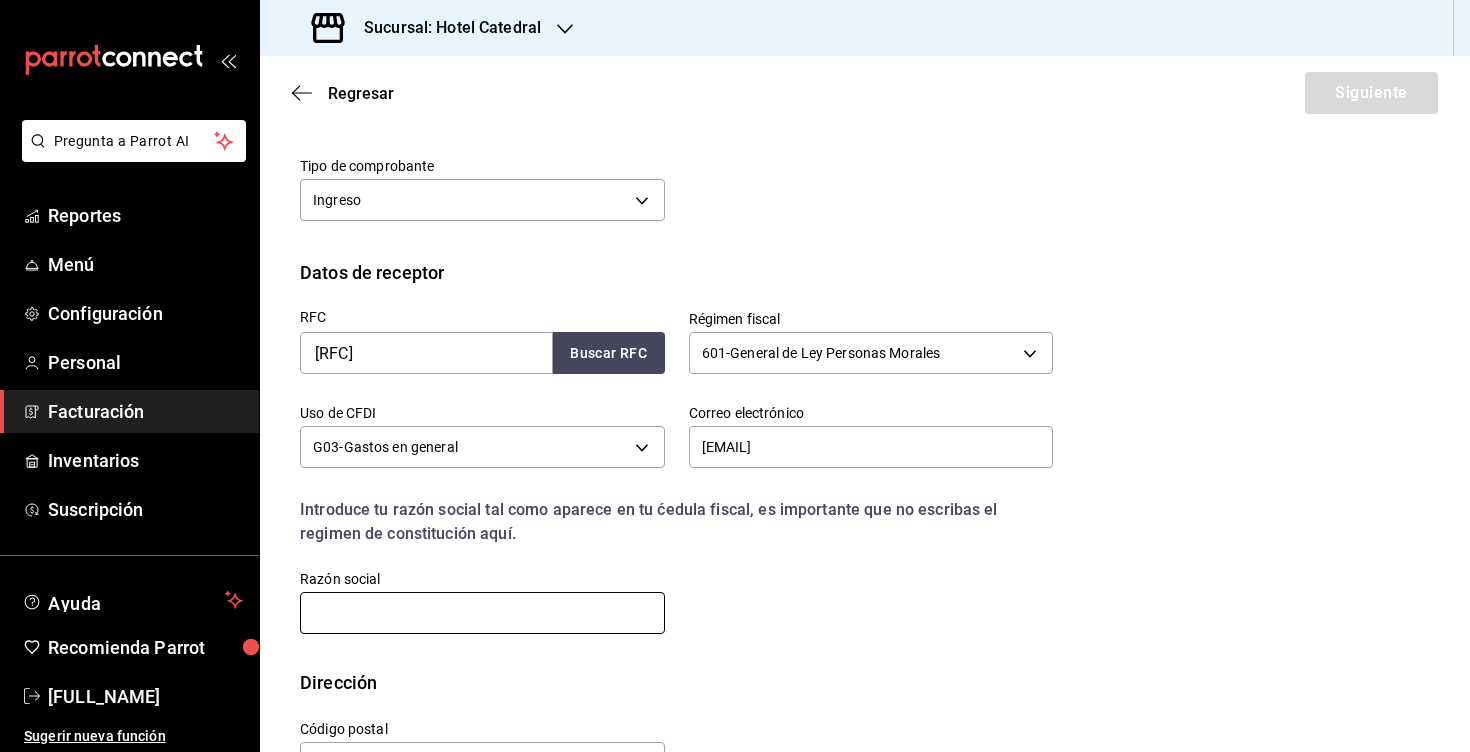 click at bounding box center [482, 613] 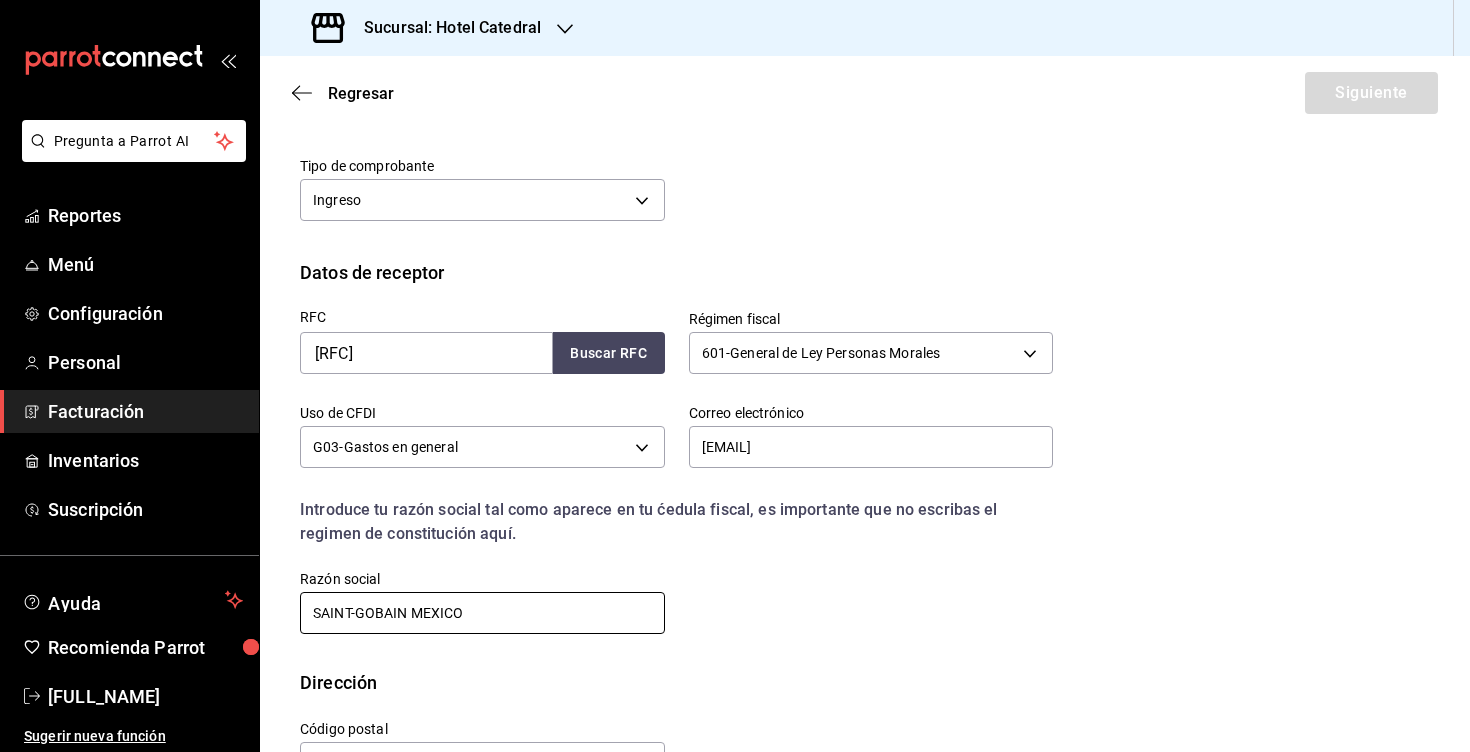 type on "SAINT-GOBAIN MEXICO" 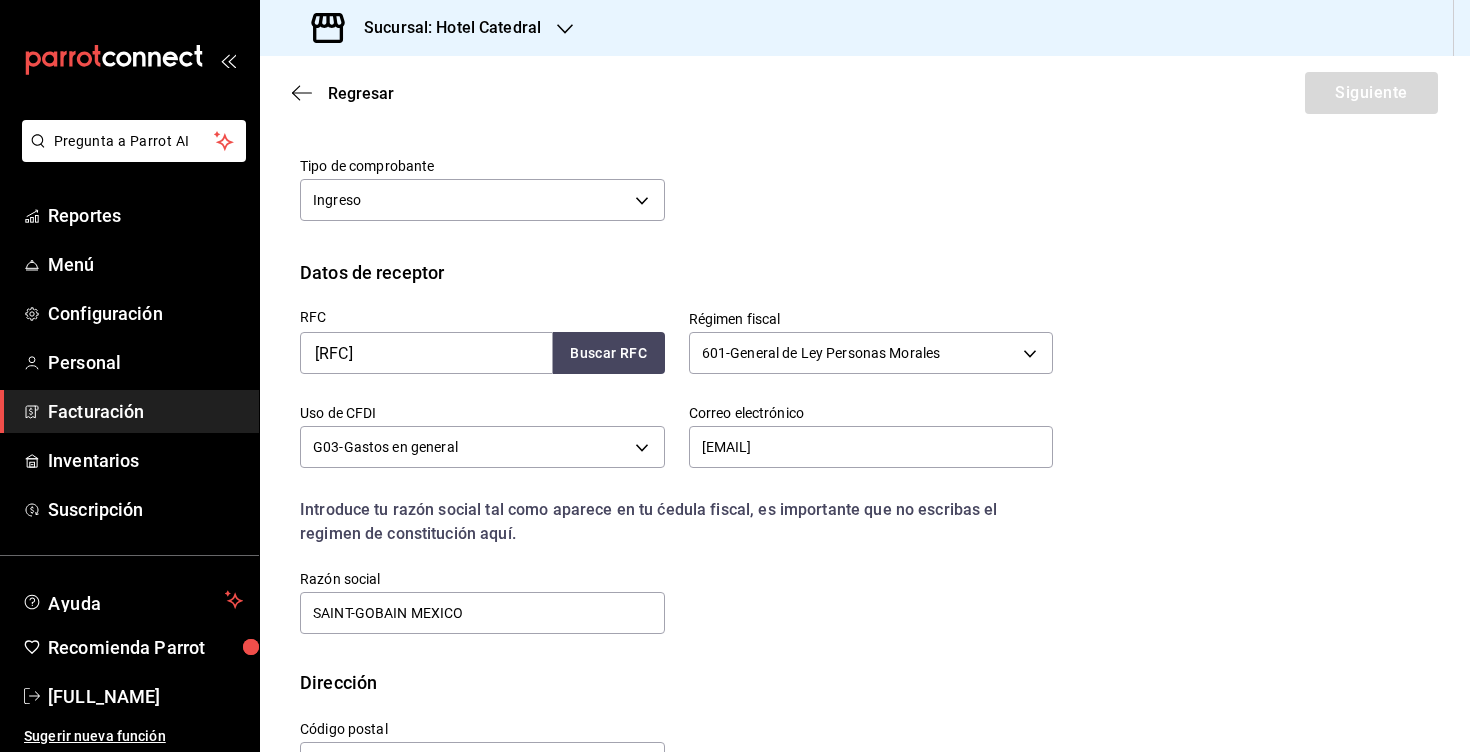 click on "RFC [RFC] Buscar RFC Régimen fiscal 601  -  General de Ley Personas Morales 601 Uso de CFDI G03  -  Gastos en general G03 Correo electrónico [EMAIL] Introduce tu razón social tal como aparece en tu ćedula fiscal, es importante que no escribas el regimen de constitución aquí. company Razón social SAINT-GOBAIN MEXICO" at bounding box center [664, 461] 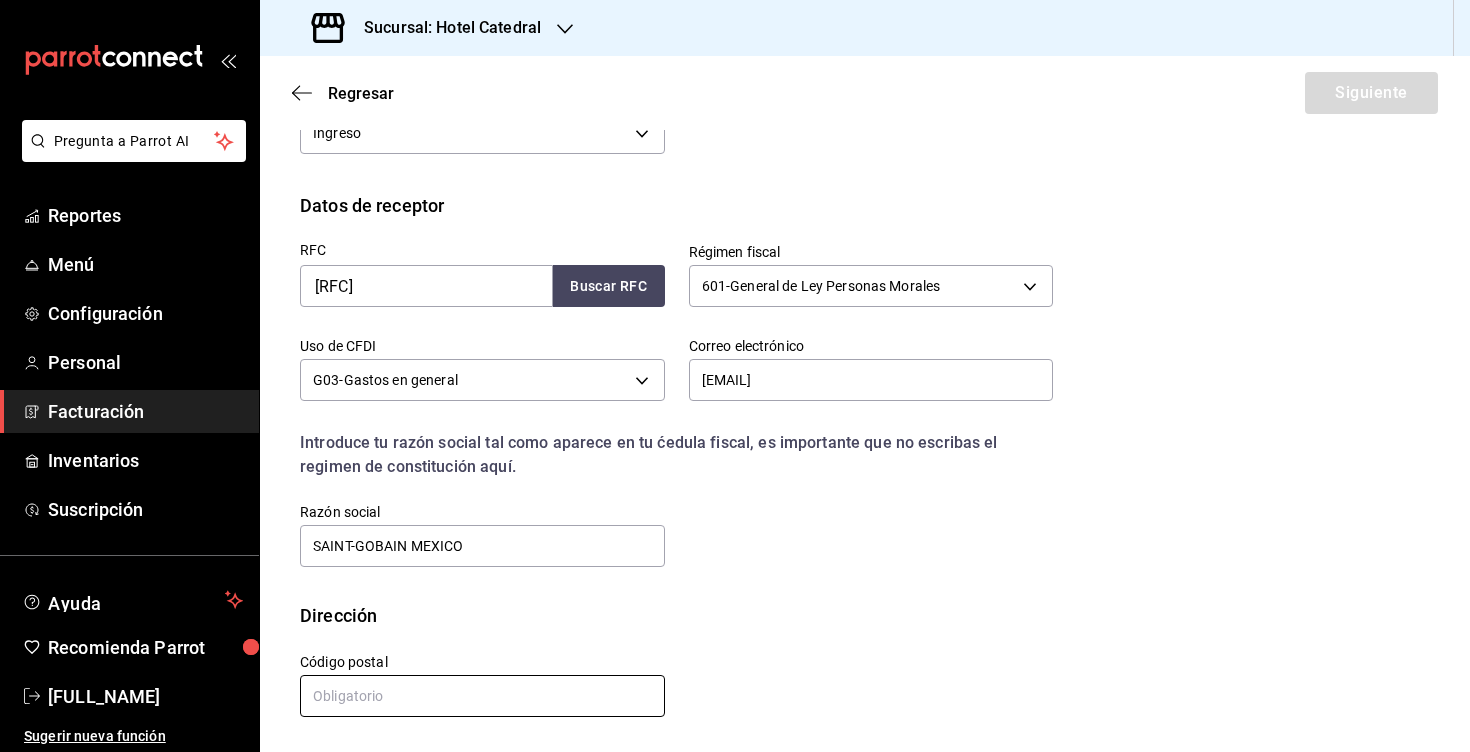click at bounding box center (482, 696) 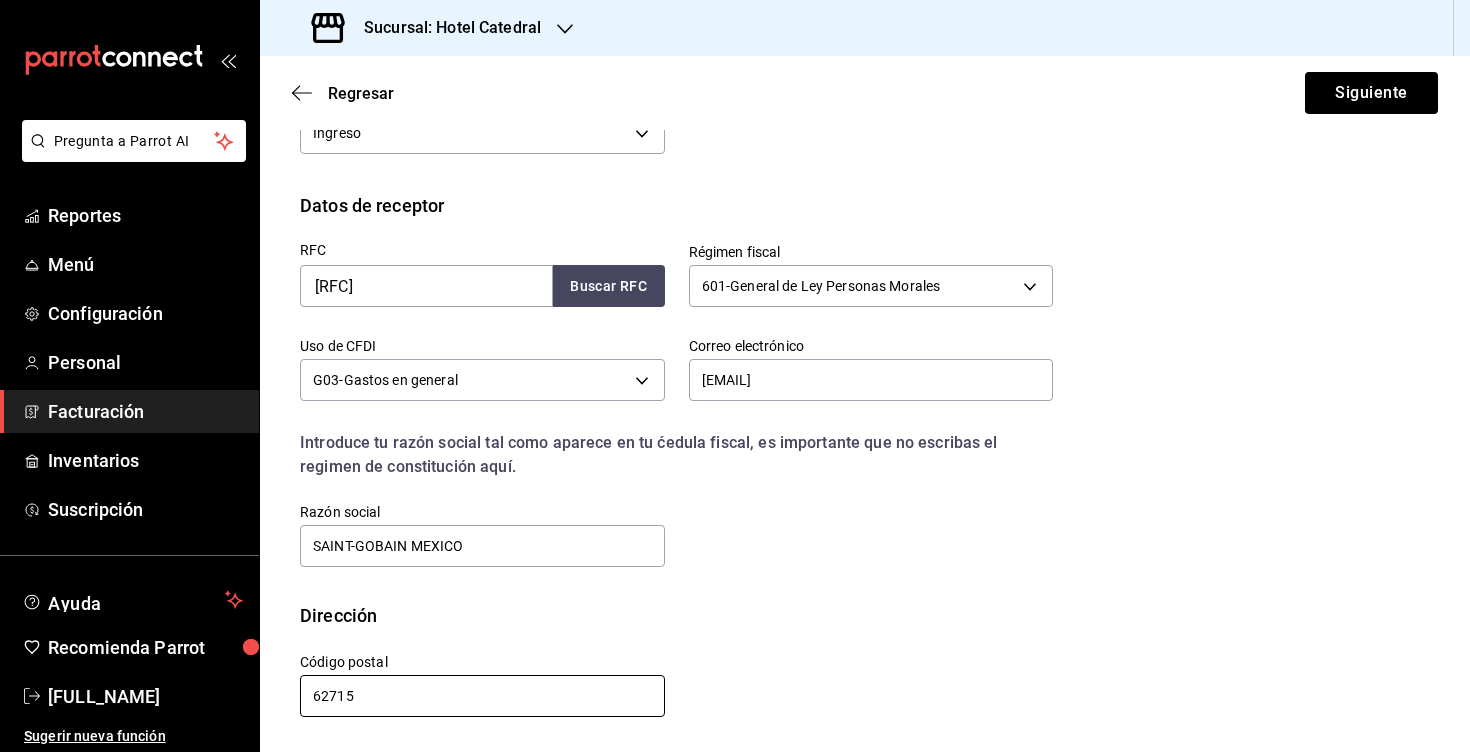 type on "62715" 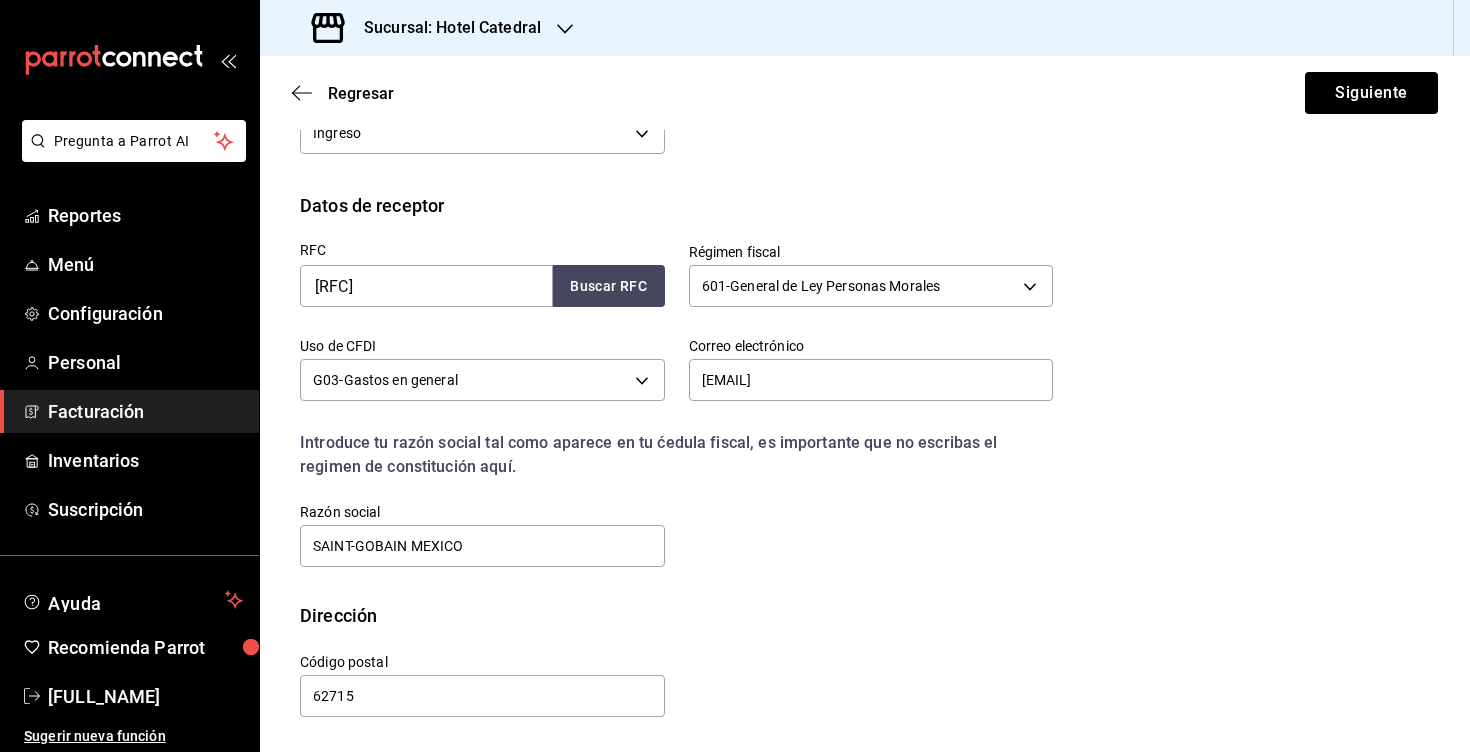 drag, startPoint x: 859, startPoint y: 519, endPoint x: 848, endPoint y: 518, distance: 11.045361 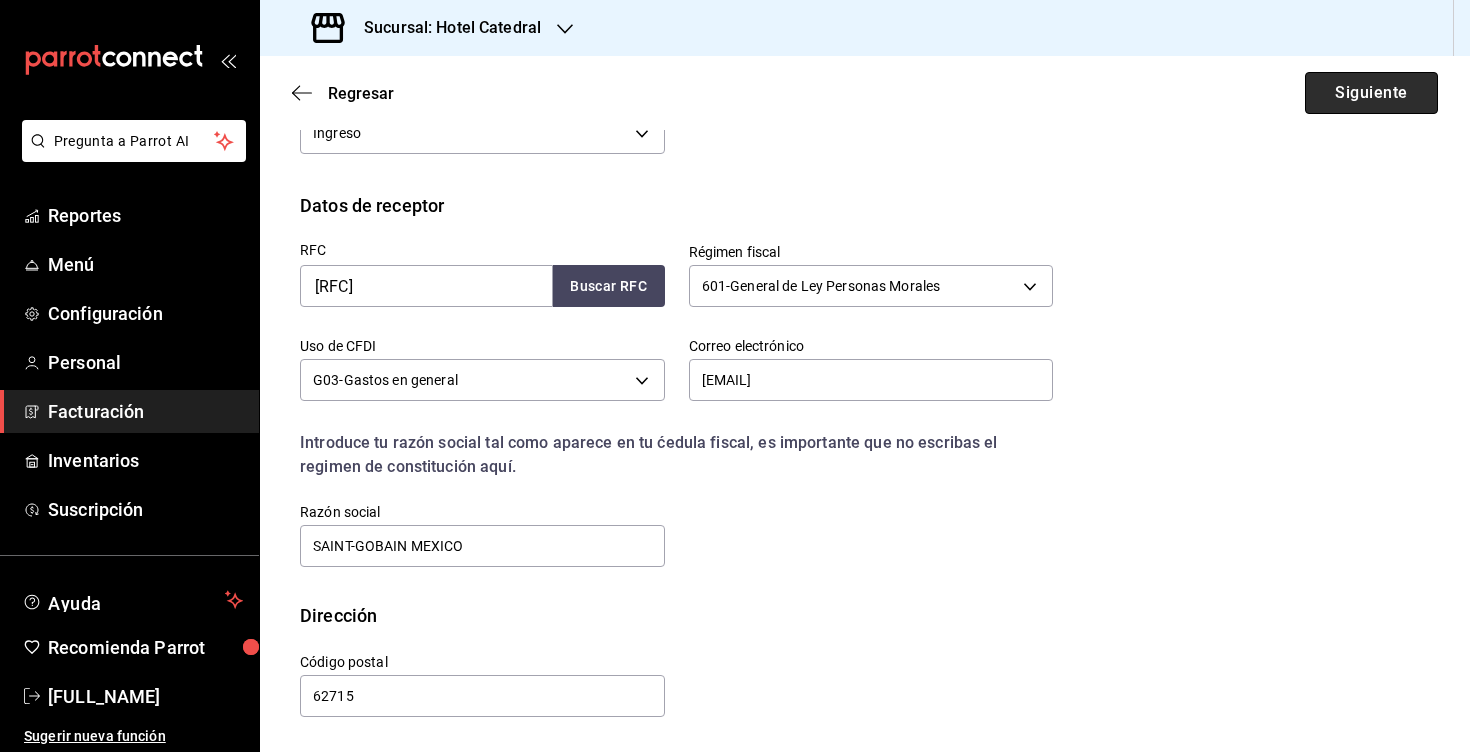 click on "Siguiente" at bounding box center (1371, 93) 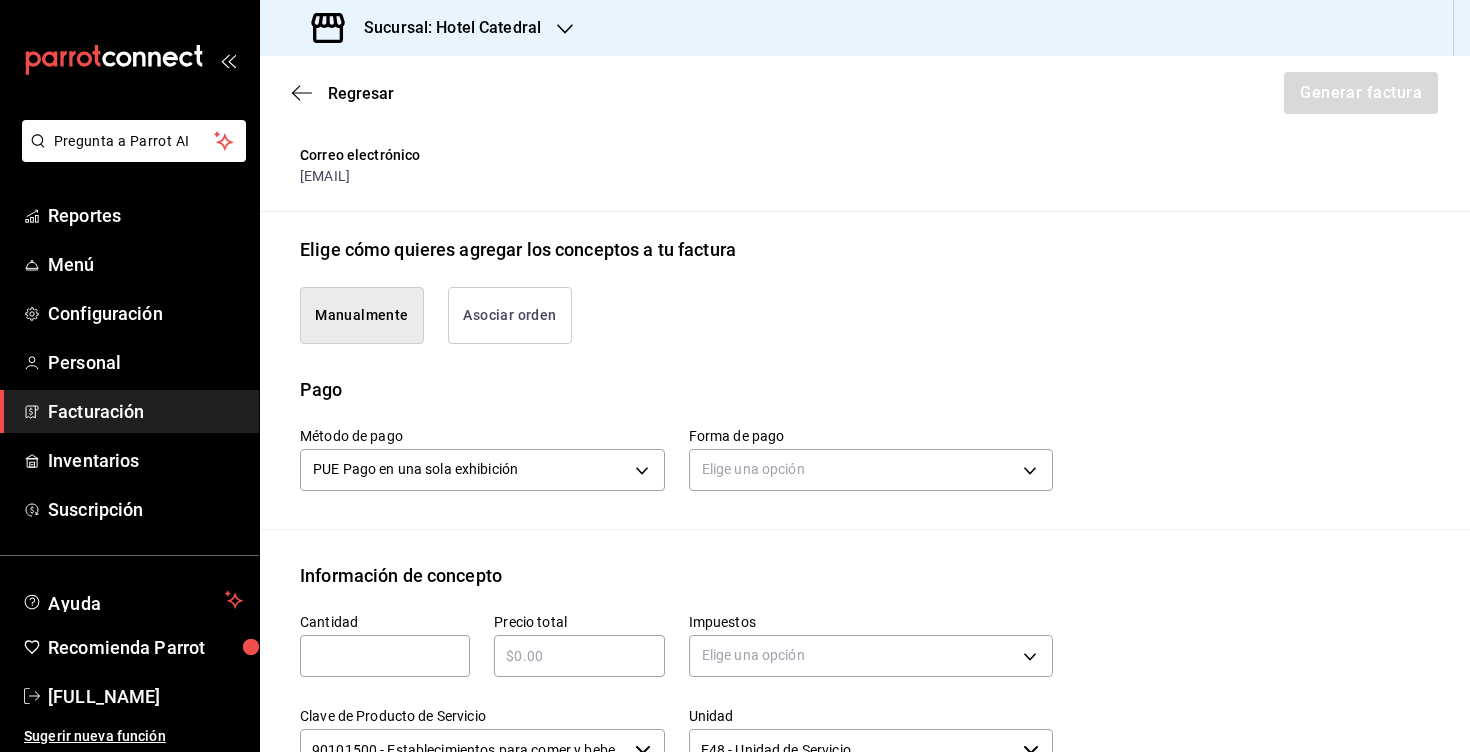 click on "Asociar orden" at bounding box center [510, 315] 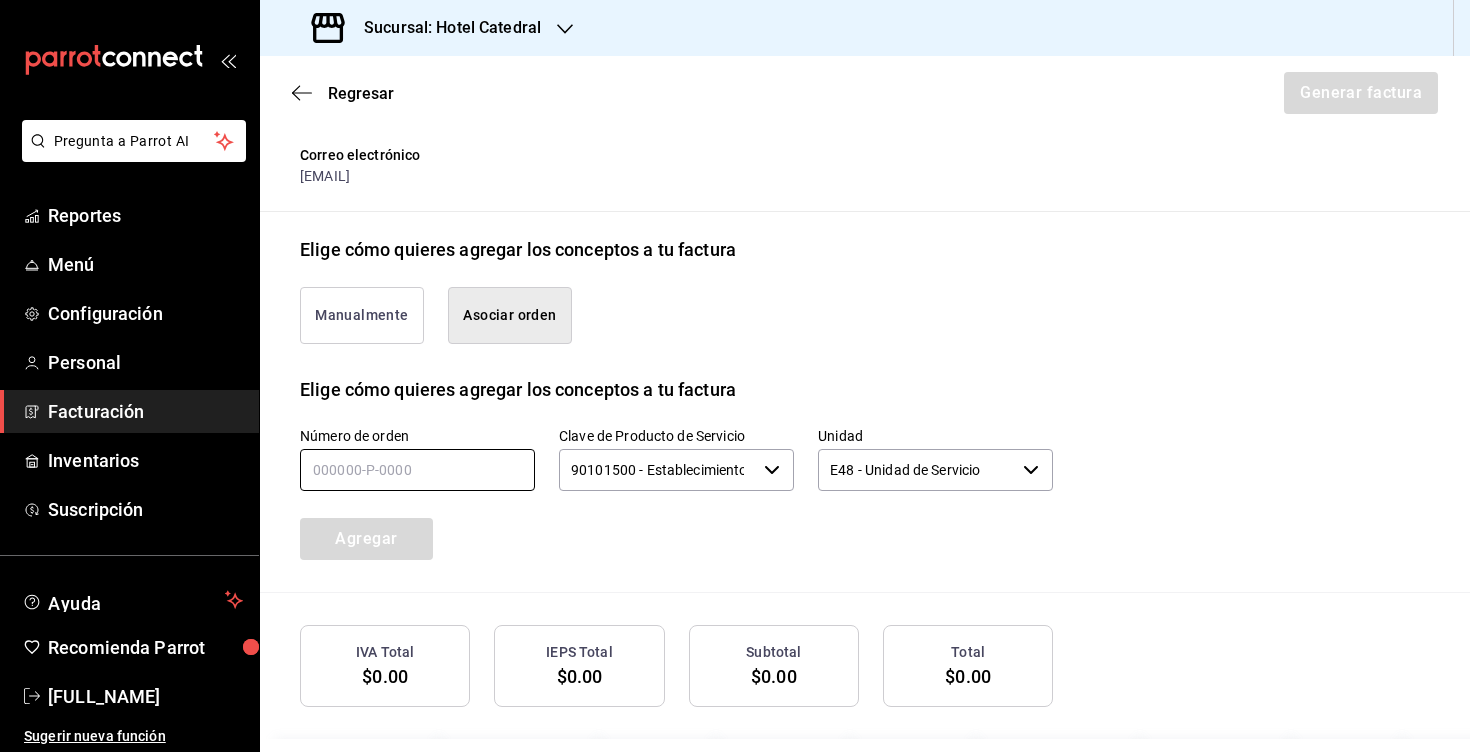 click at bounding box center [417, 470] 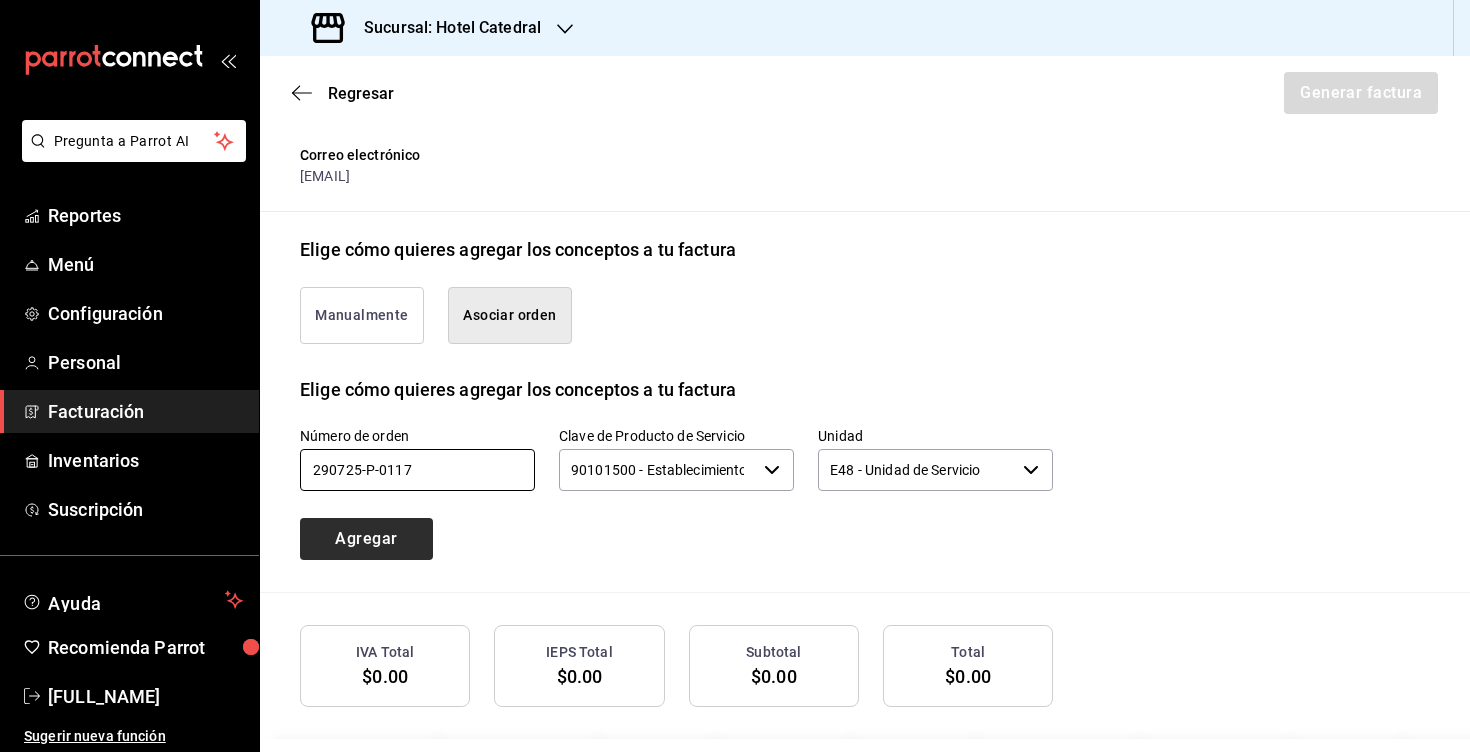 type on "290725-p-0117" 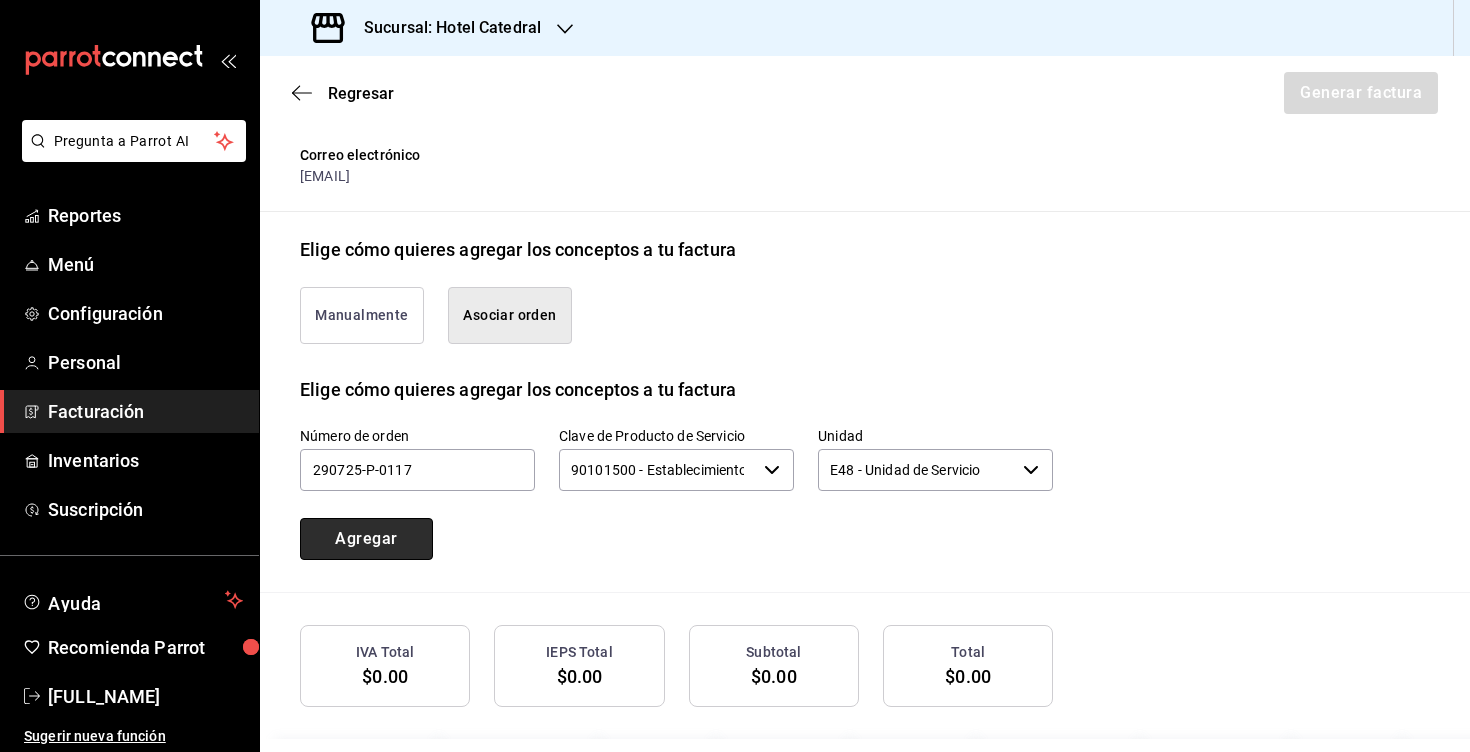 click on "Agregar" at bounding box center [366, 539] 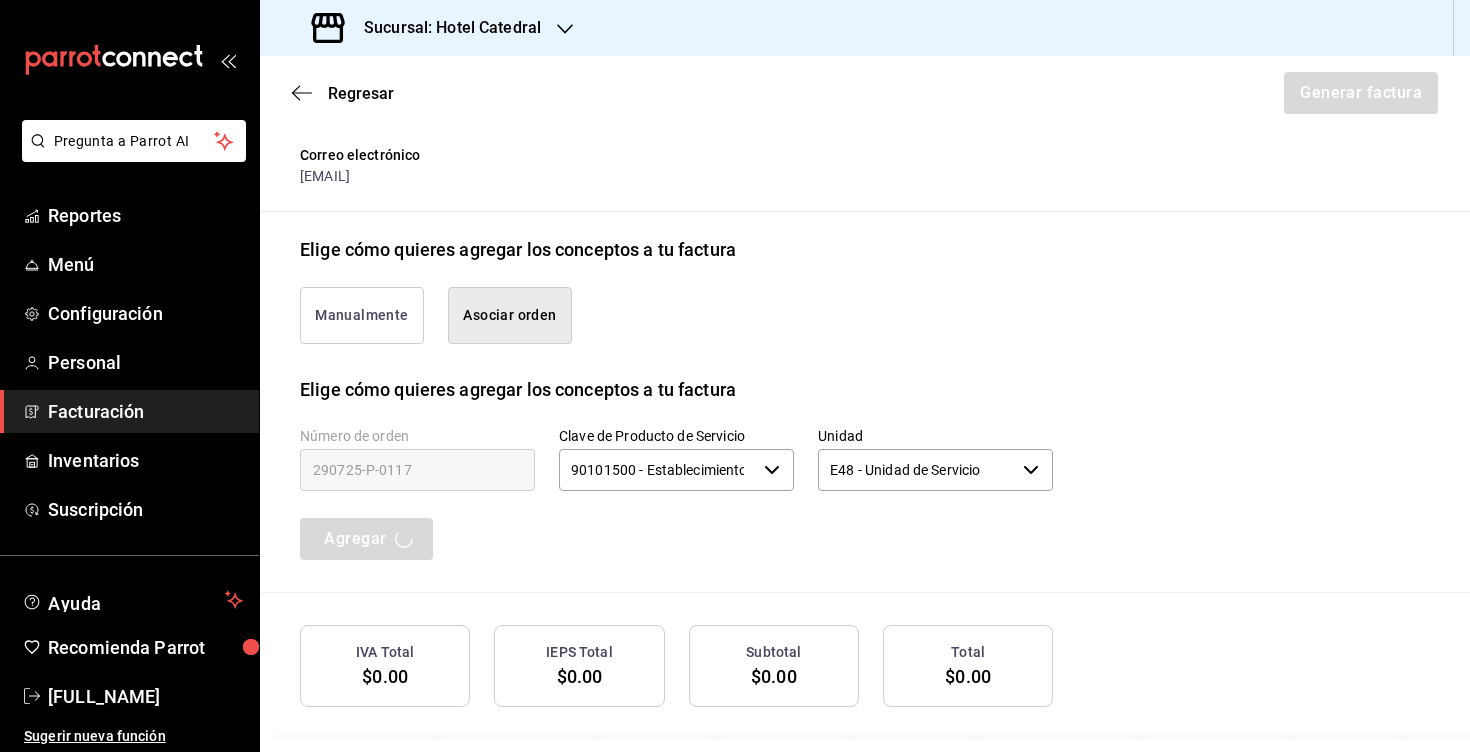 scroll, scrollTop: 443, scrollLeft: 0, axis: vertical 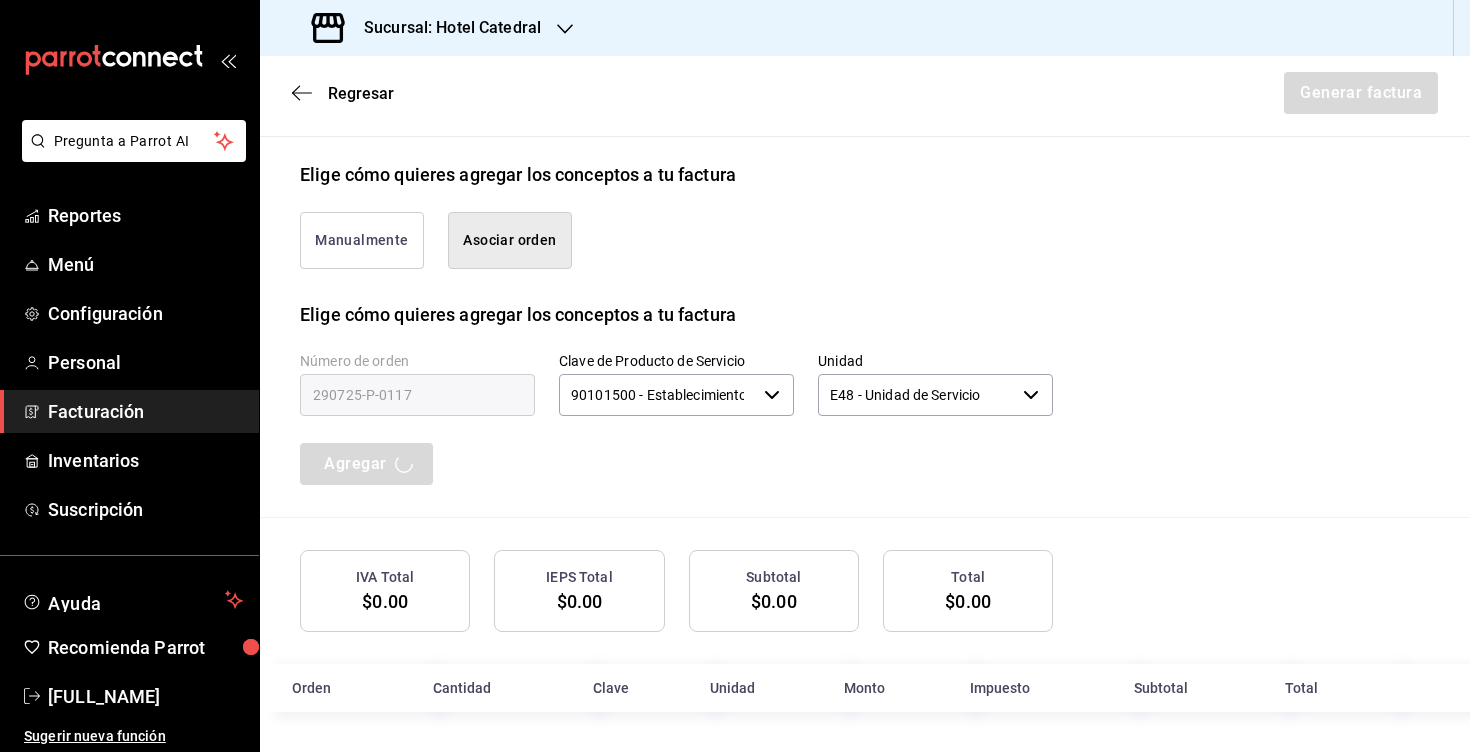 type 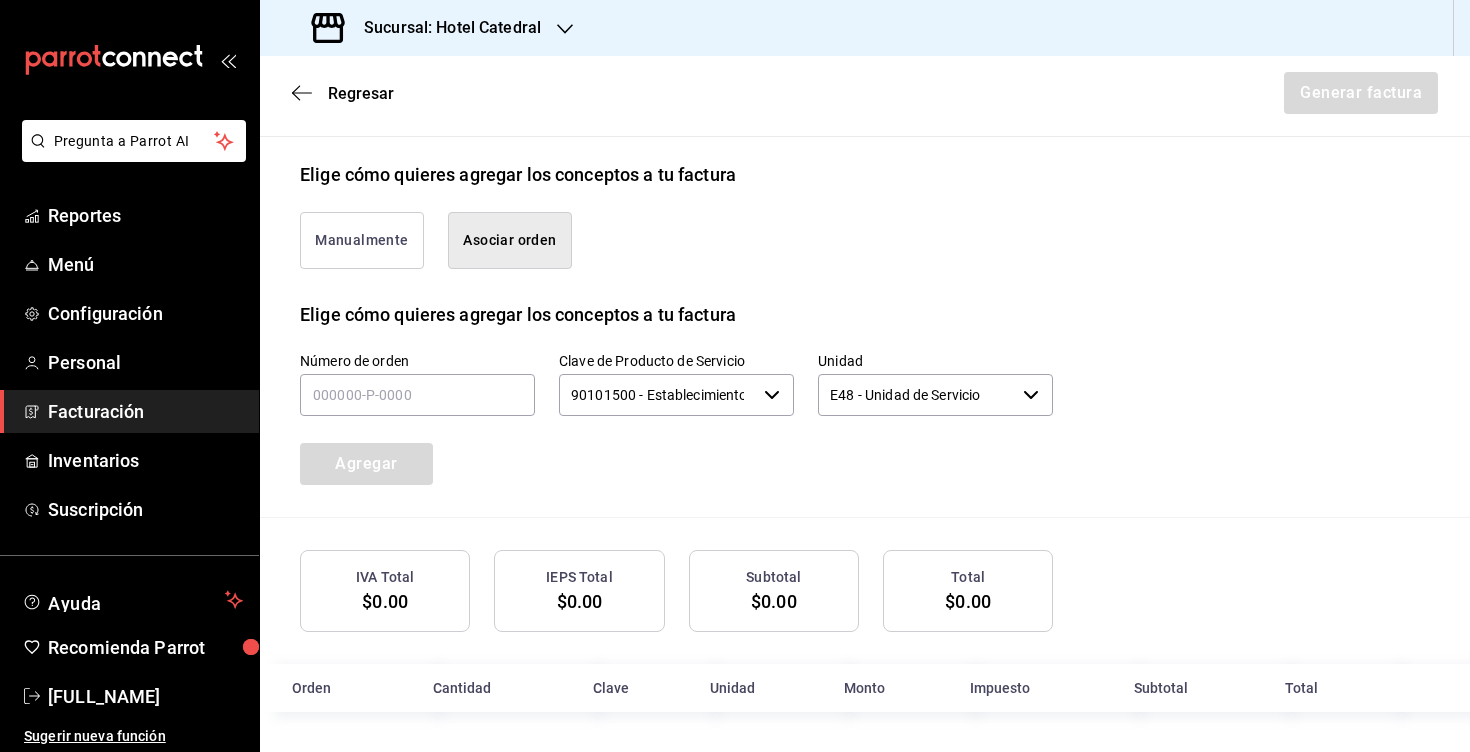 scroll, scrollTop: 0, scrollLeft: 0, axis: both 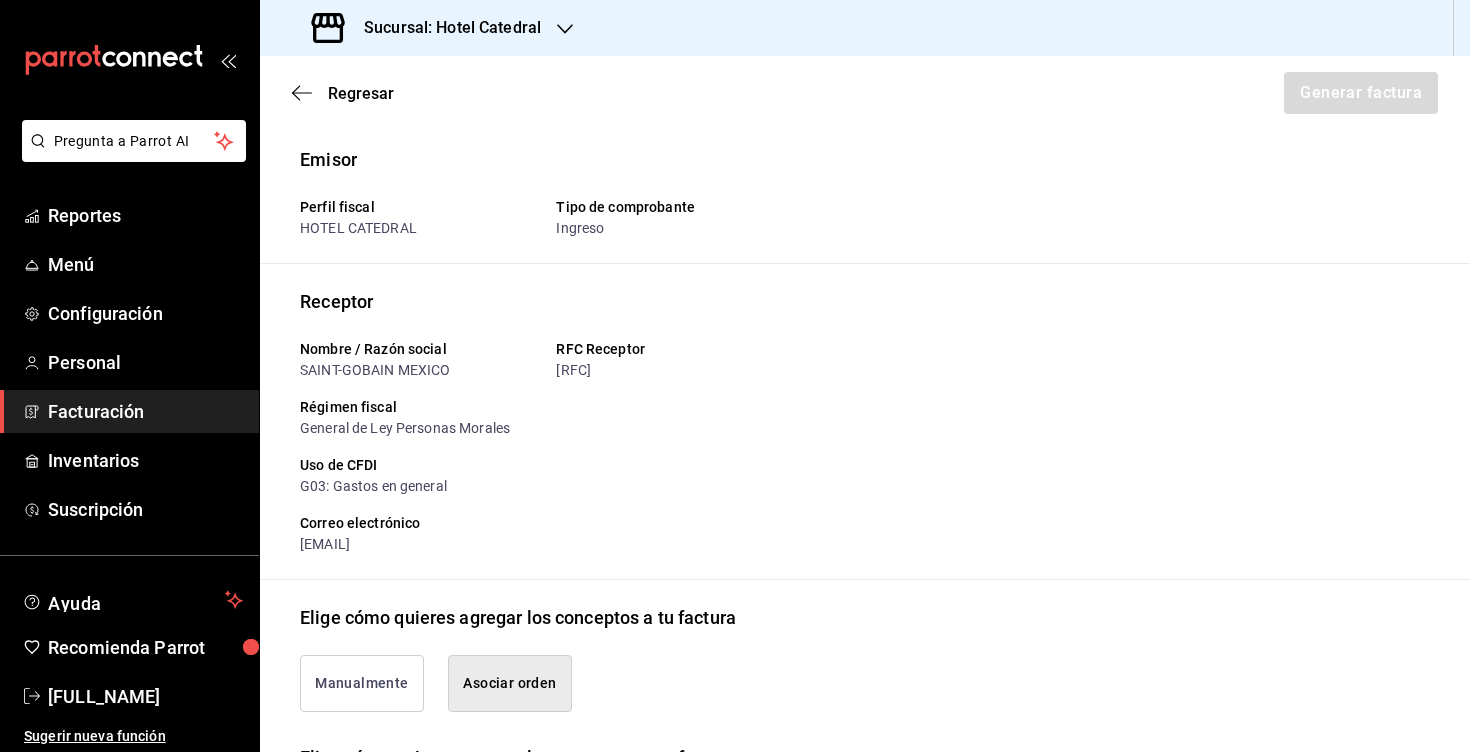click on "Facturación" at bounding box center [145, 411] 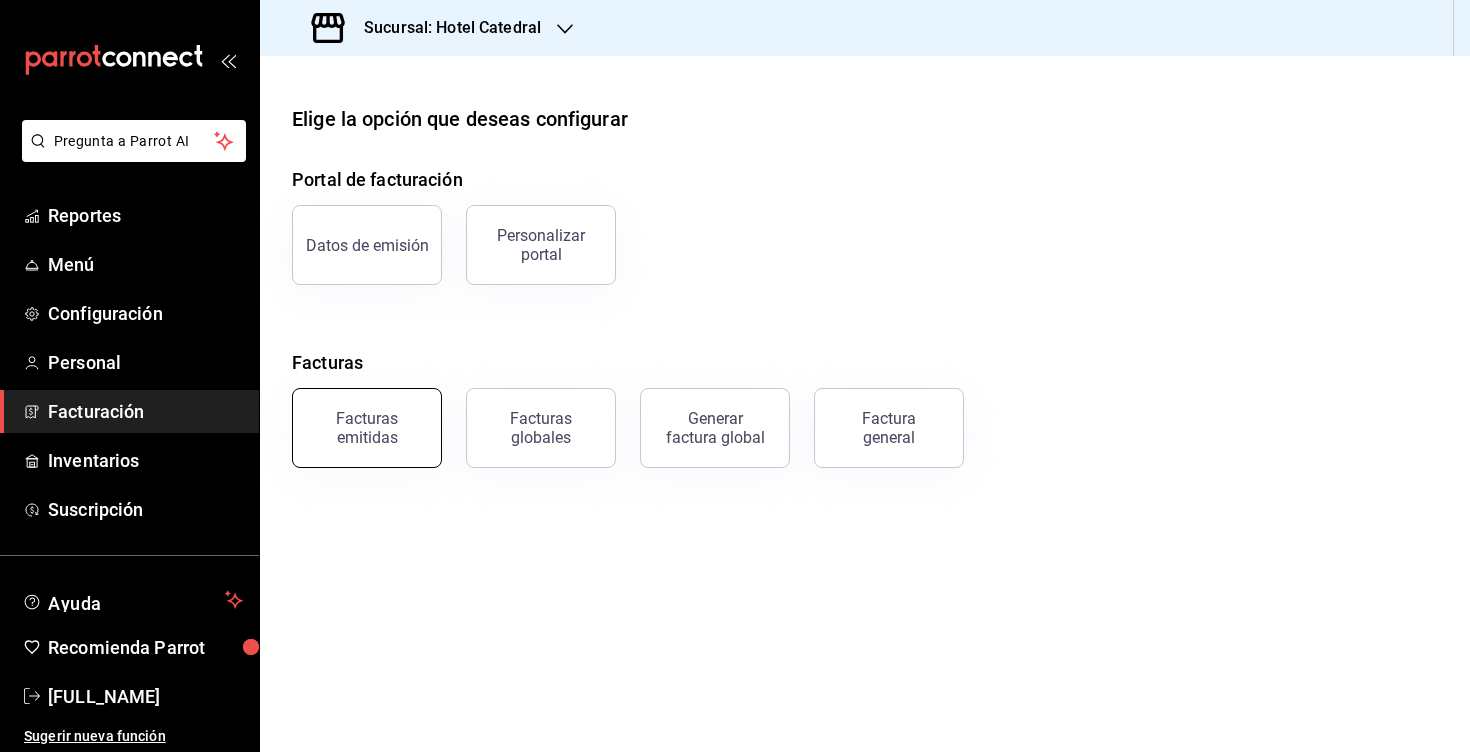 click on "Facturas emitidas" at bounding box center [367, 428] 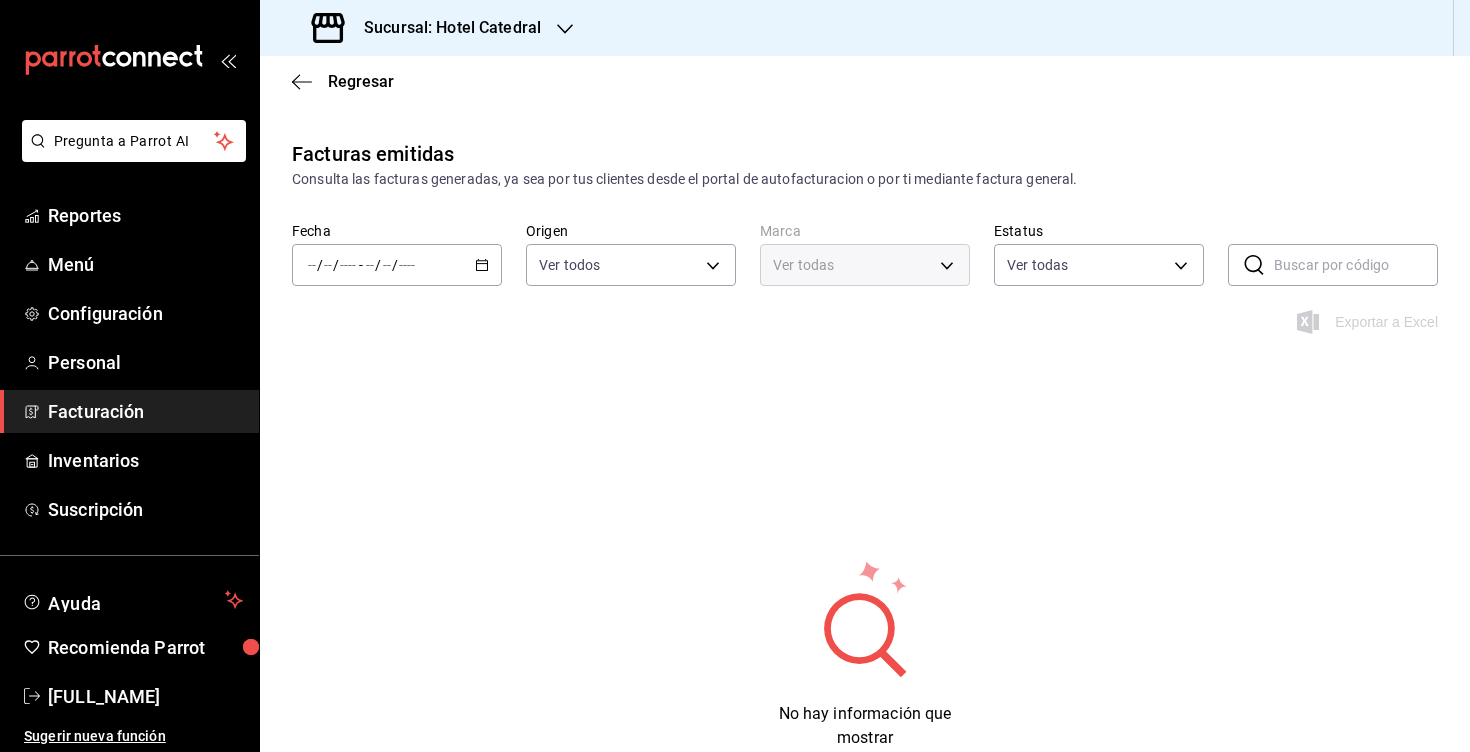 click at bounding box center (407, 265) 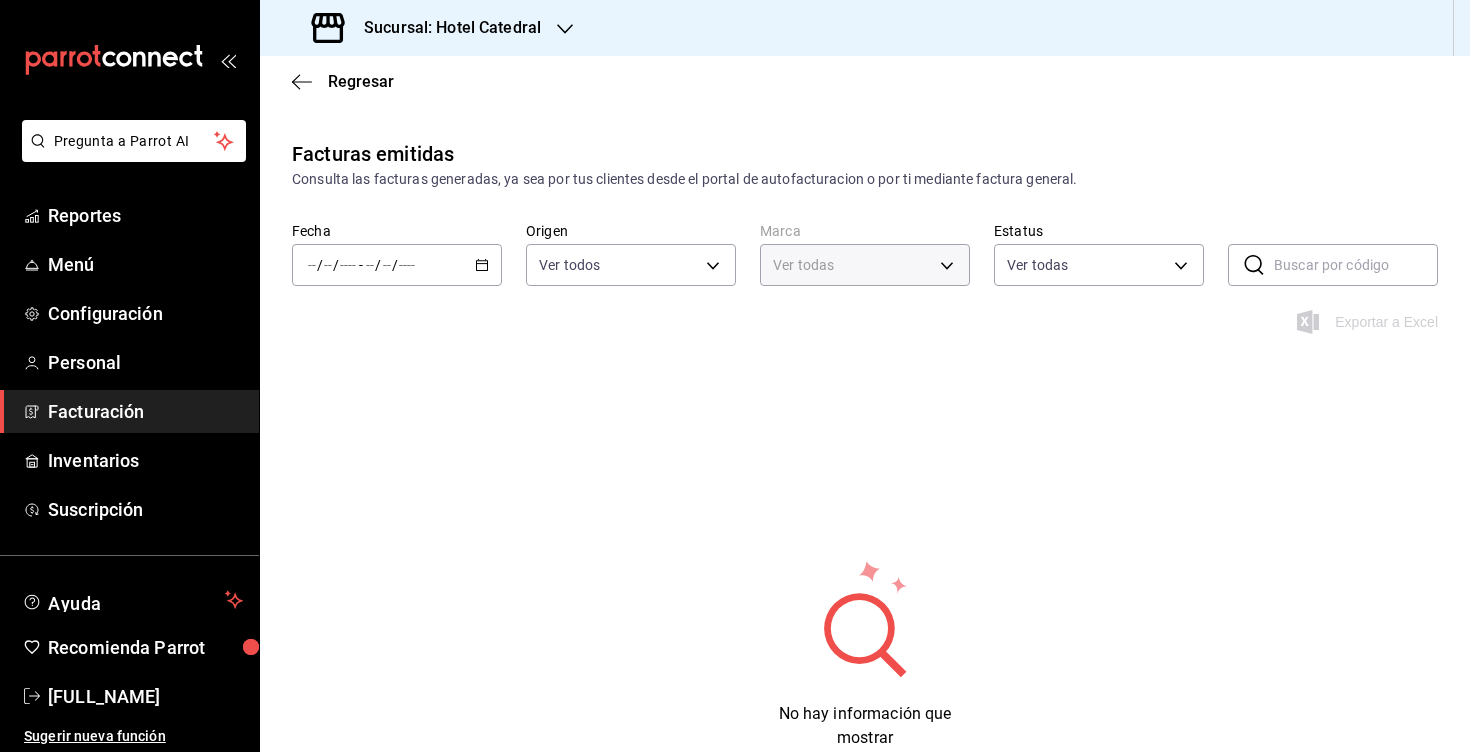 type on "9a7b5941-321f-4a2c-9354-25751aad7c23" 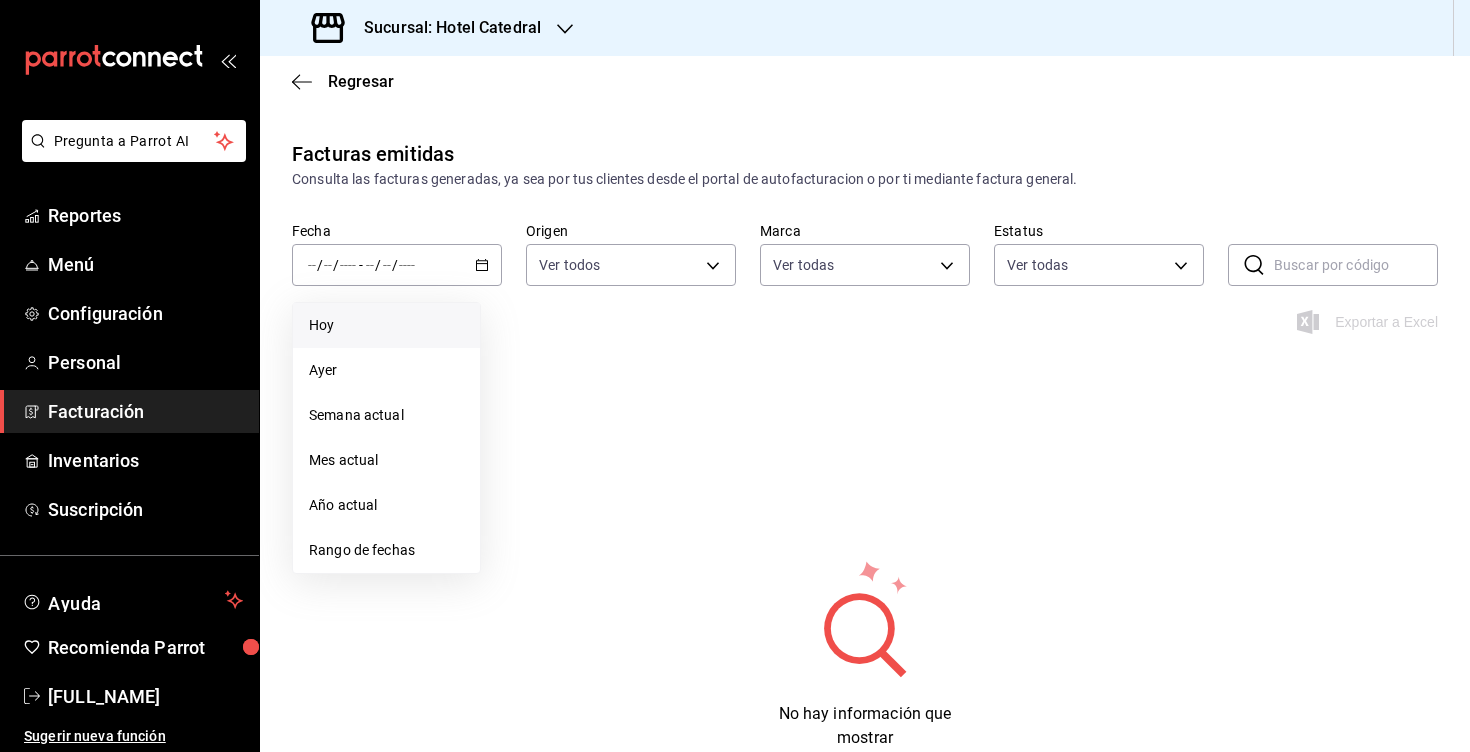 click on "Hoy" at bounding box center (386, 325) 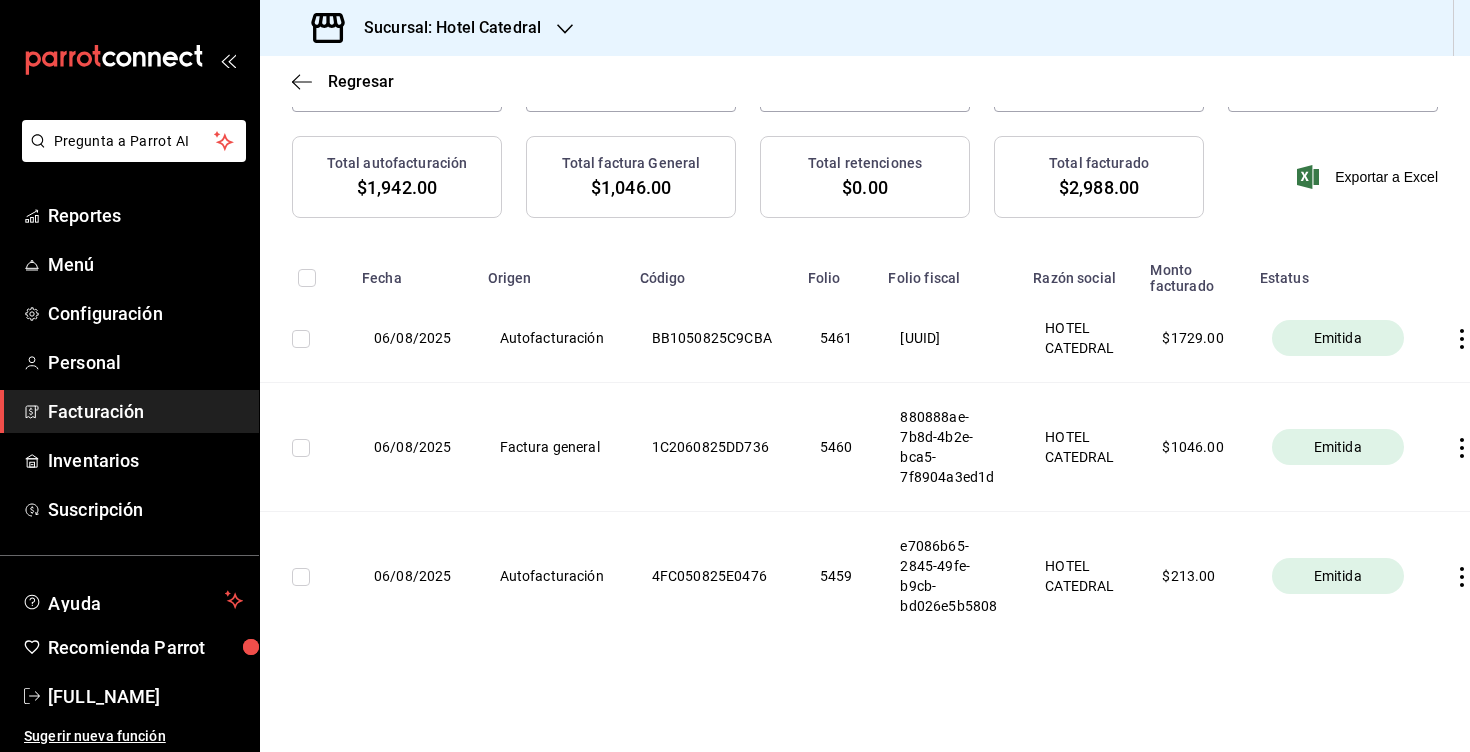 scroll, scrollTop: 0, scrollLeft: 0, axis: both 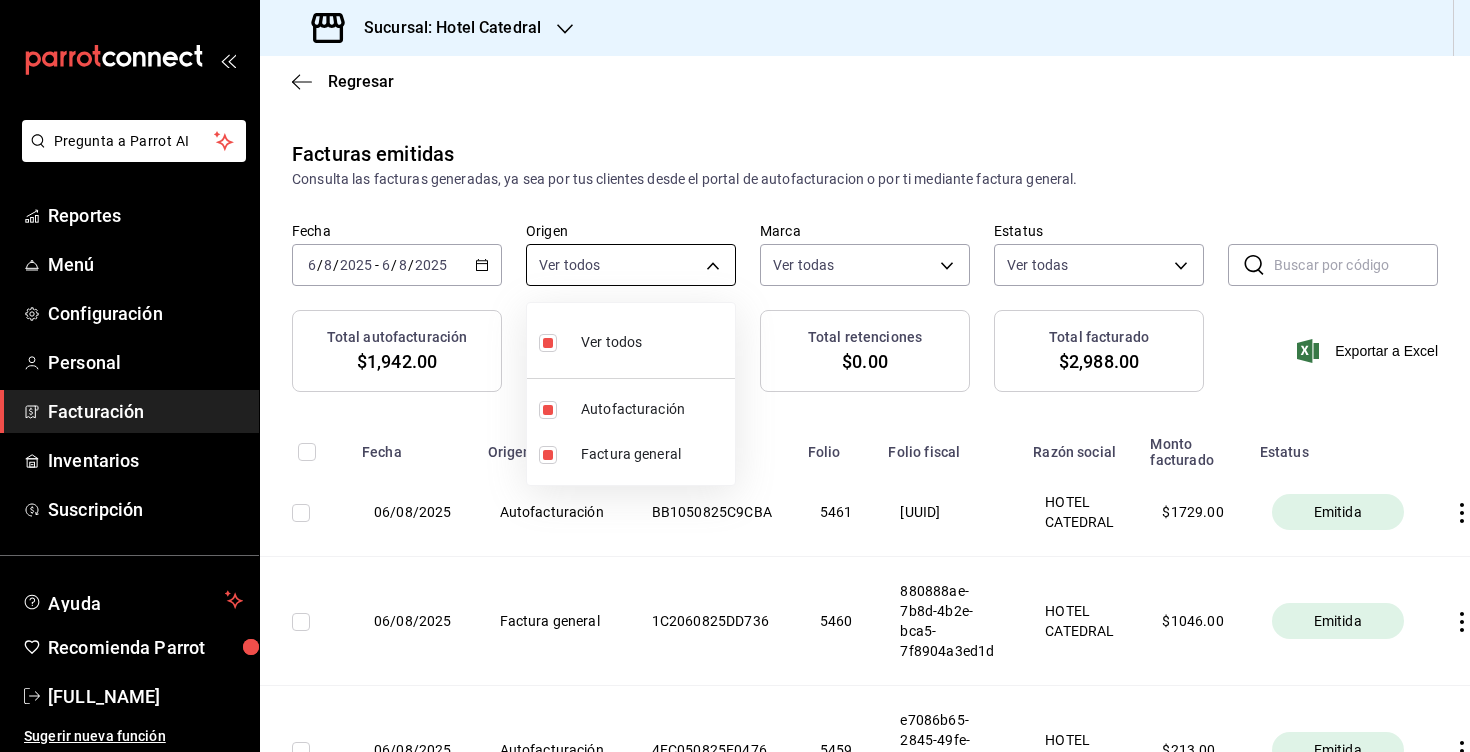 click on "Pregunta a Parrot AI Reportes   Menú   Configuración   Personal   Facturación   Inventarios   Suscripción   Ayuda Recomienda Parrot   [FULL_NAME]   Sugerir nueva función   Sucursal: Hotel Catedral Regresar Facturas emitidas Consulta las facturas generadas, ya sea por tus clientes desde el portal de autofacturacion o por ti mediante factura general. Fecha 2025-08-06 6 / 8 / 2025 - 2025-08-06 6 / 8 / 2025 Origen Ver todos ORDER_INVOICE,GENERAL_INVOICE Marca Ver todas [UUID] Estatus Ver todas ACTIVE,PENDING_CANCELLATION,CANCELLED,PRE_CANCELLED ​ ​ Total autofacturación $1,942.00 Total factura General $1,046.00 Total retenciones $0.00 Total facturado $2,988.00 Exportar a Excel Fecha Origen Código Folio Folio fiscal Razón social Monto facturado Estatus 06/08/2025 Autofacturación BB1050825C9CBA 5461 [UUID] HOTEL CATEDRAL $ 1729.00 Emitida 06/08/2025 Factura general 1C2060825DD736 5460 [UUID] $ 1046.00 $" at bounding box center [735, 376] 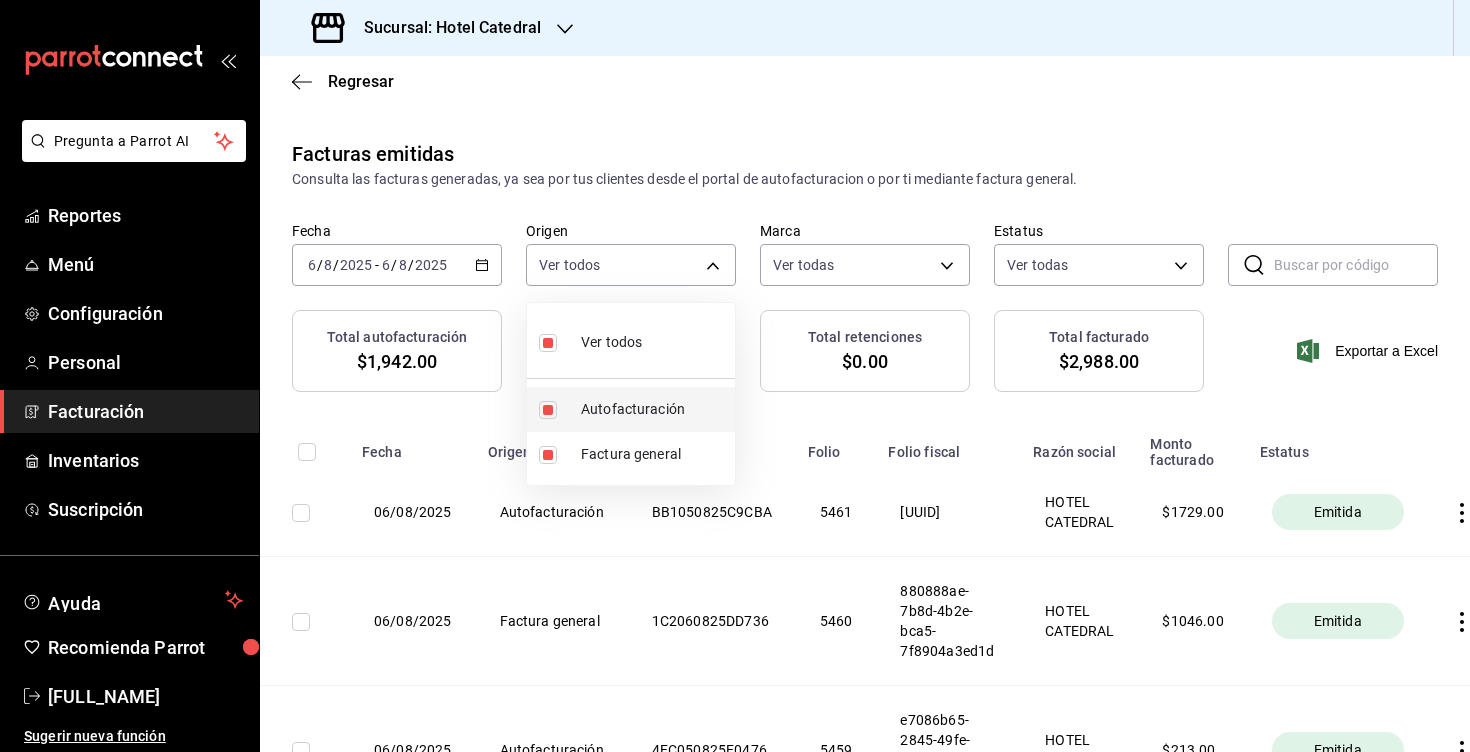 click on "Autofacturación" at bounding box center [654, 409] 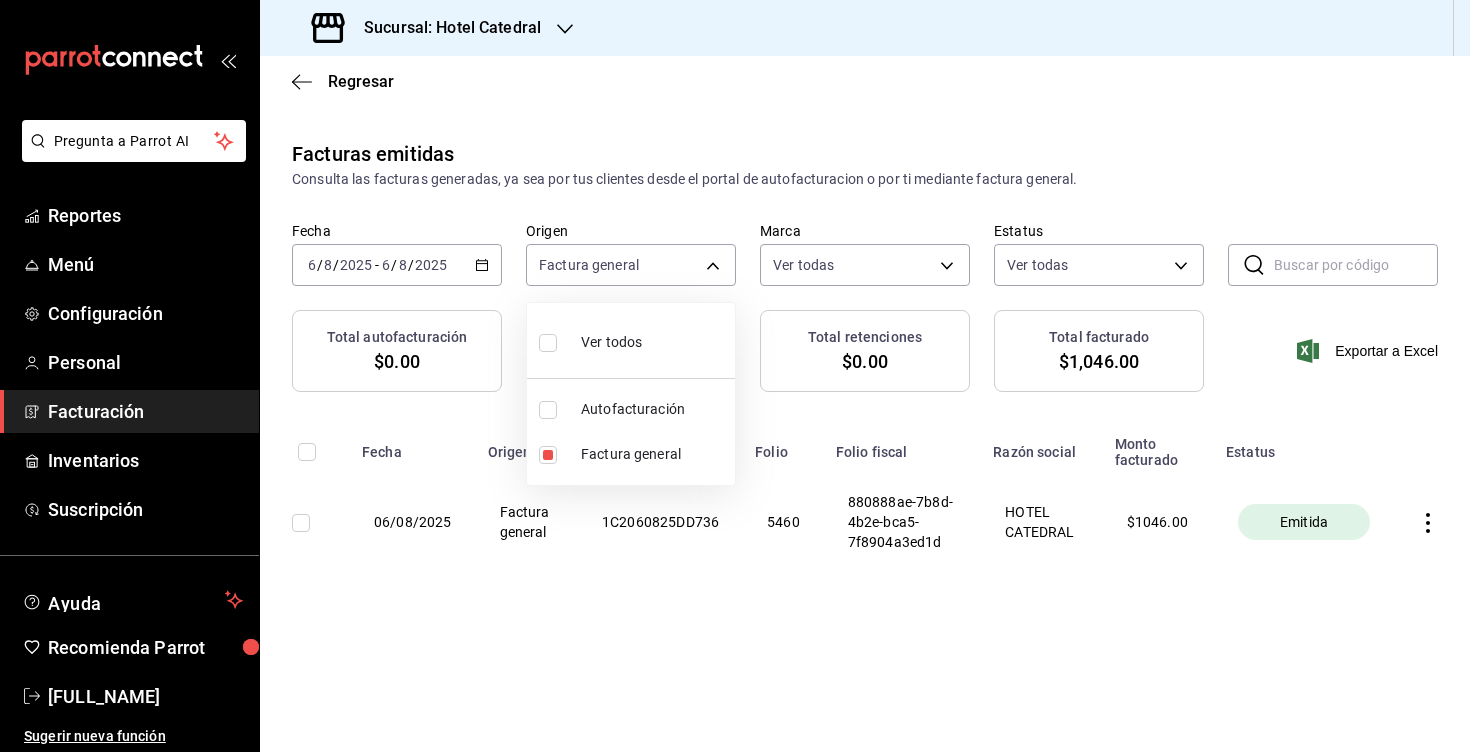 click at bounding box center [735, 376] 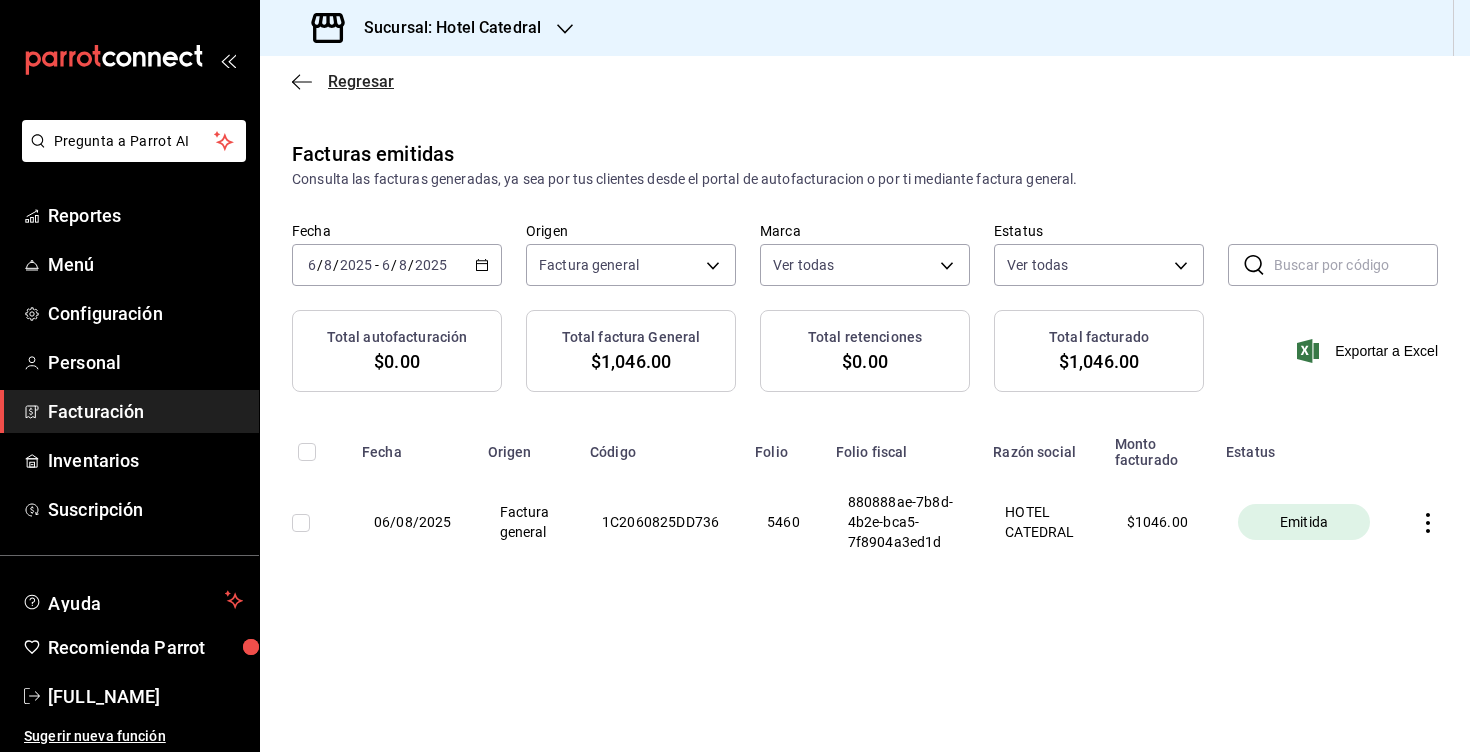 click 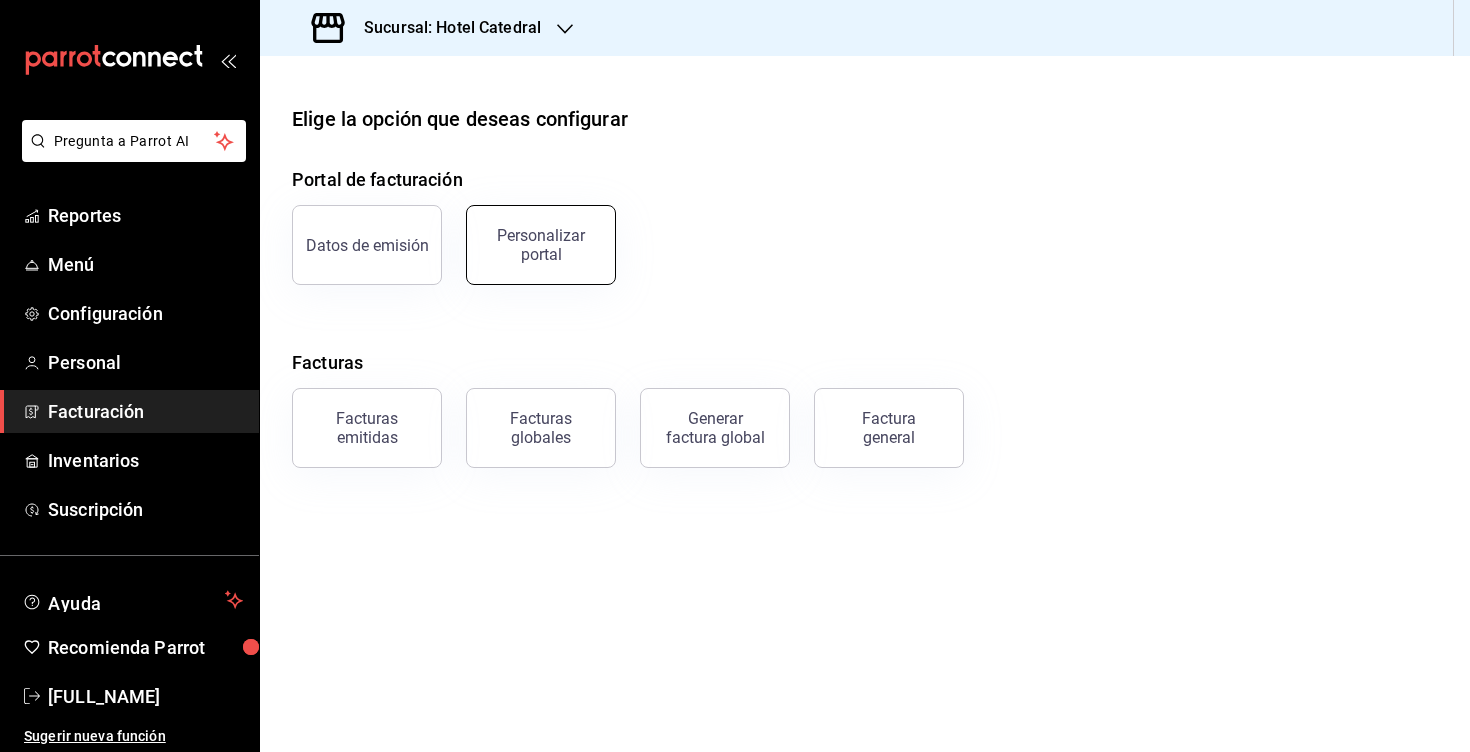 click on "Personalizar portal" at bounding box center (541, 245) 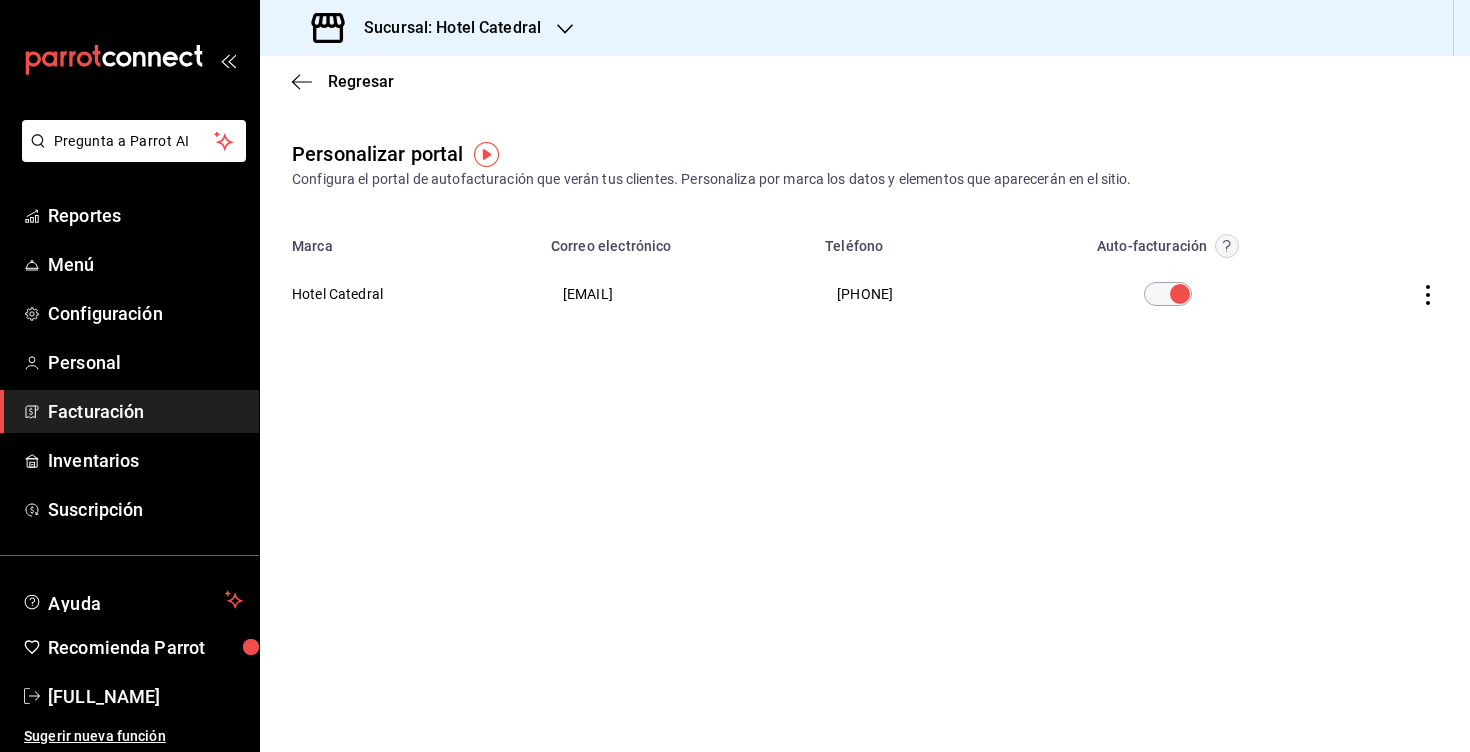 click 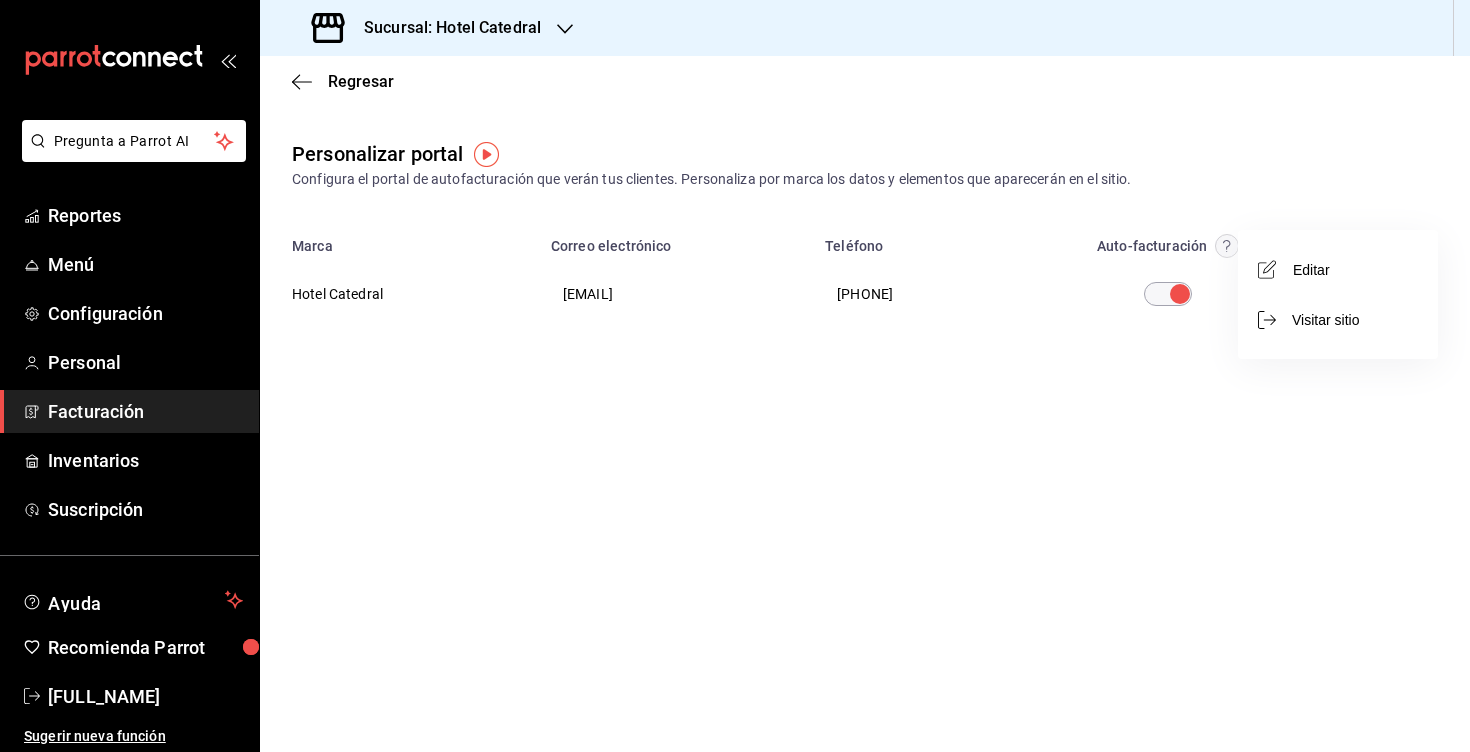 click on "Editar" at bounding box center [1338, 269] 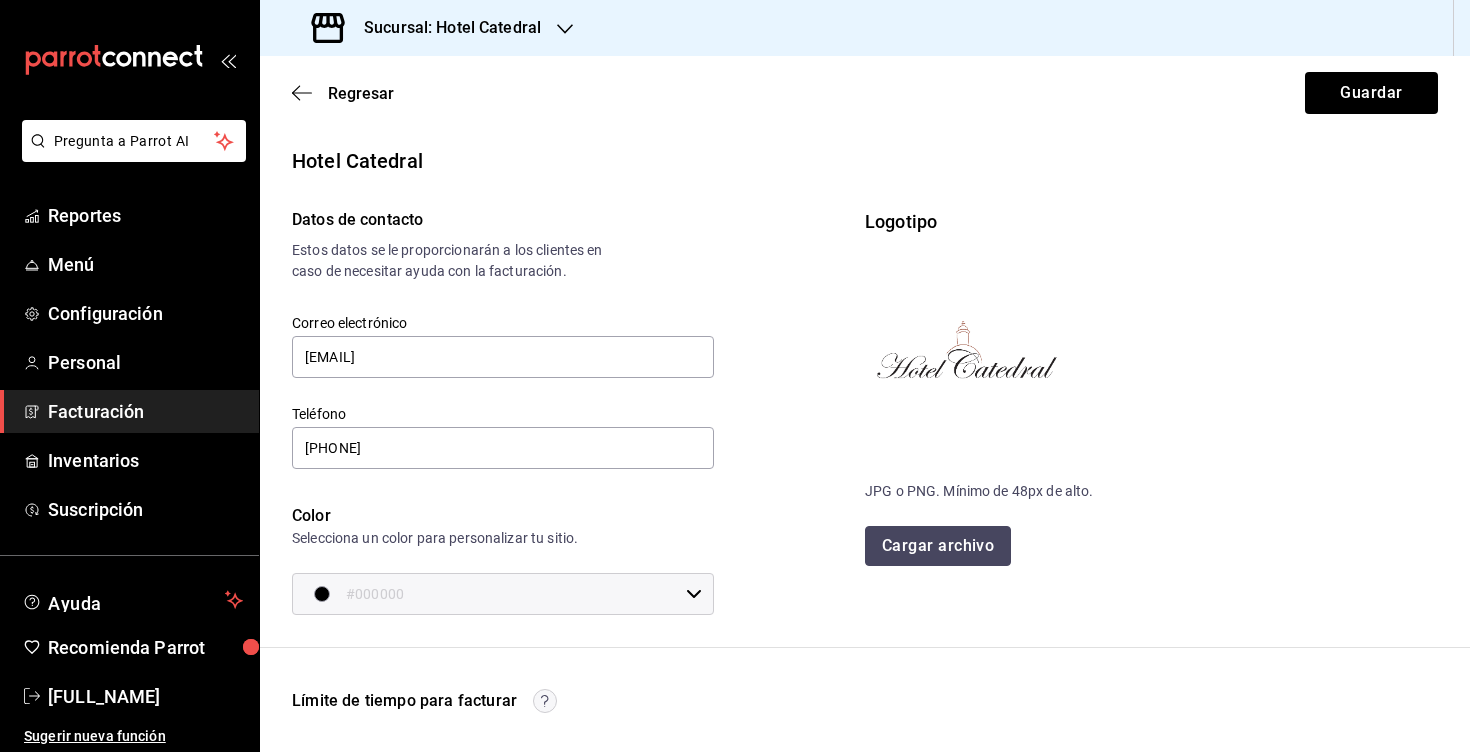 click on "Cargar archivo" at bounding box center (938, 546) 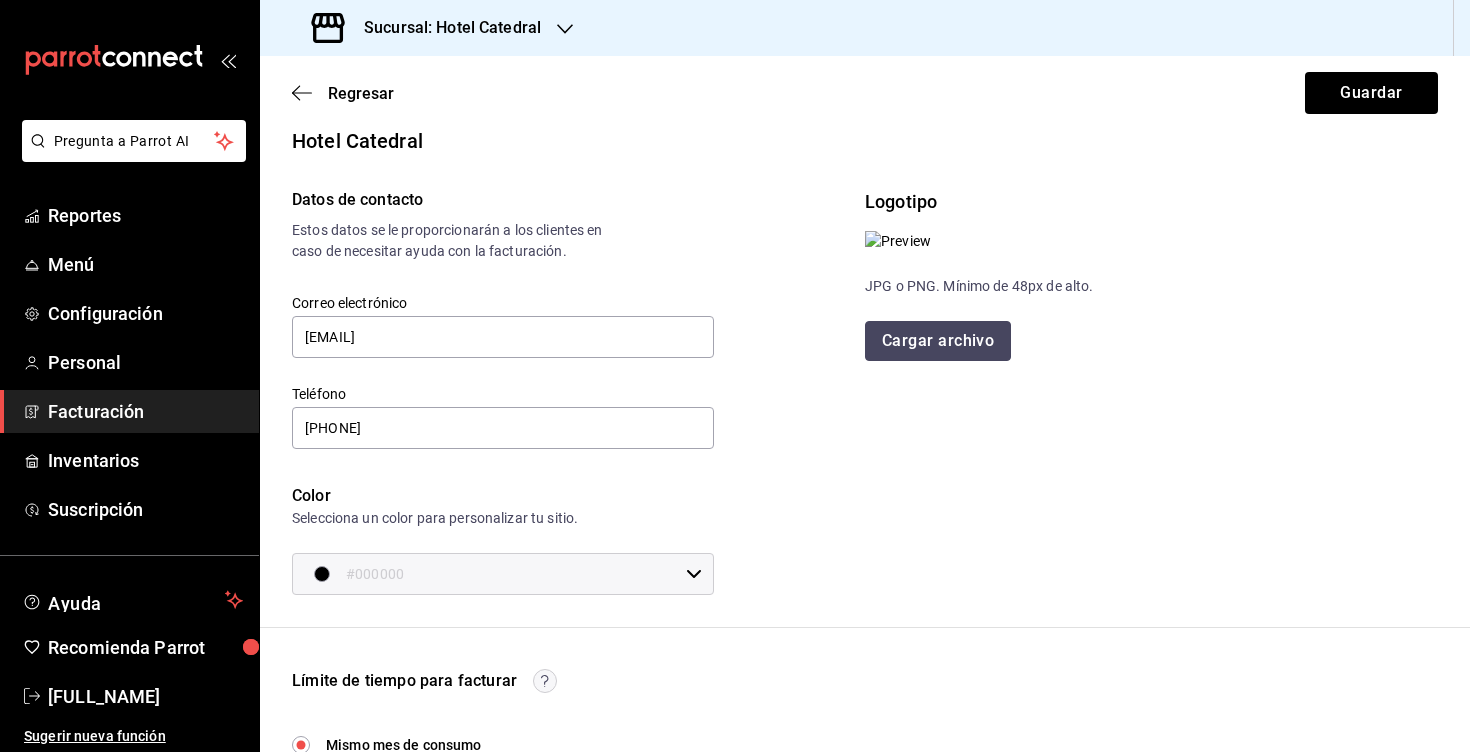 scroll, scrollTop: 0, scrollLeft: 0, axis: both 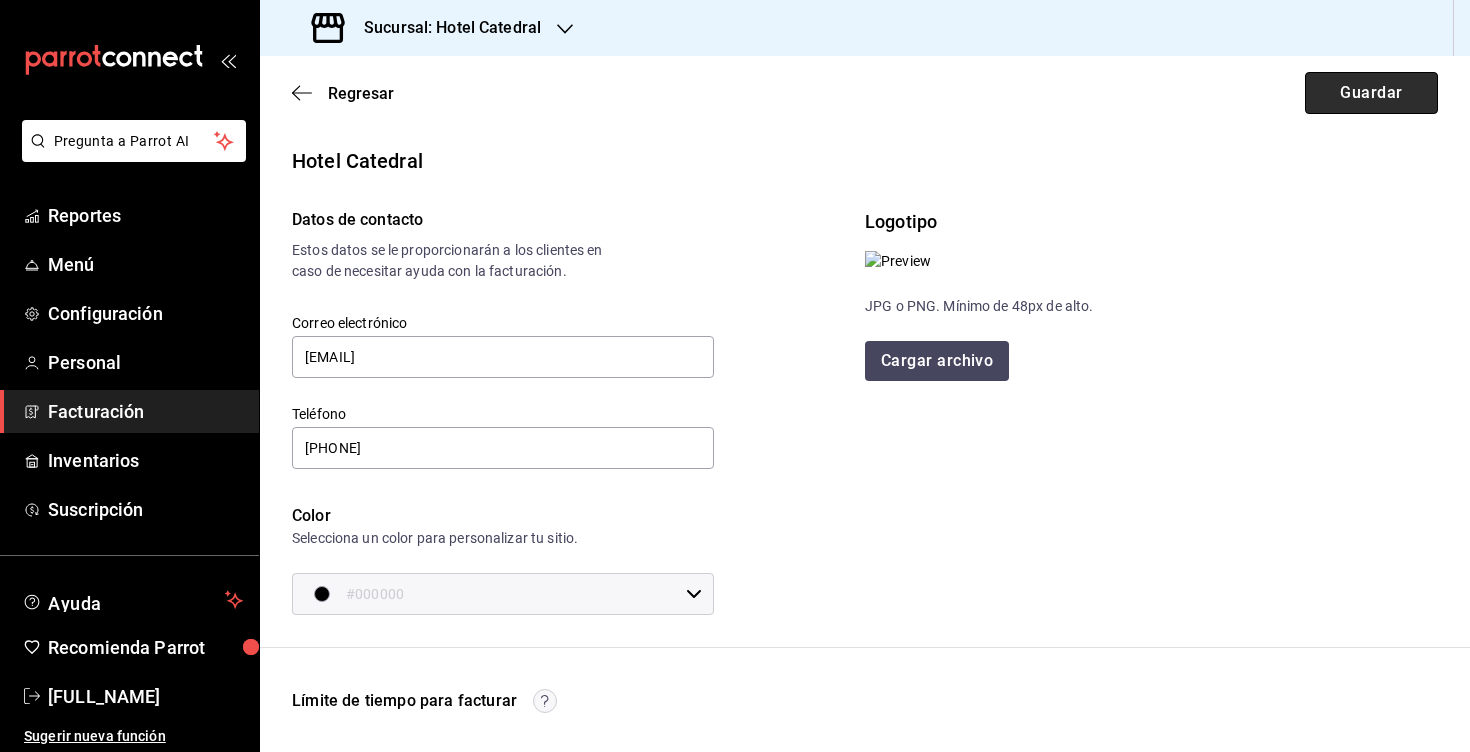 click on "Guardar" at bounding box center [1371, 93] 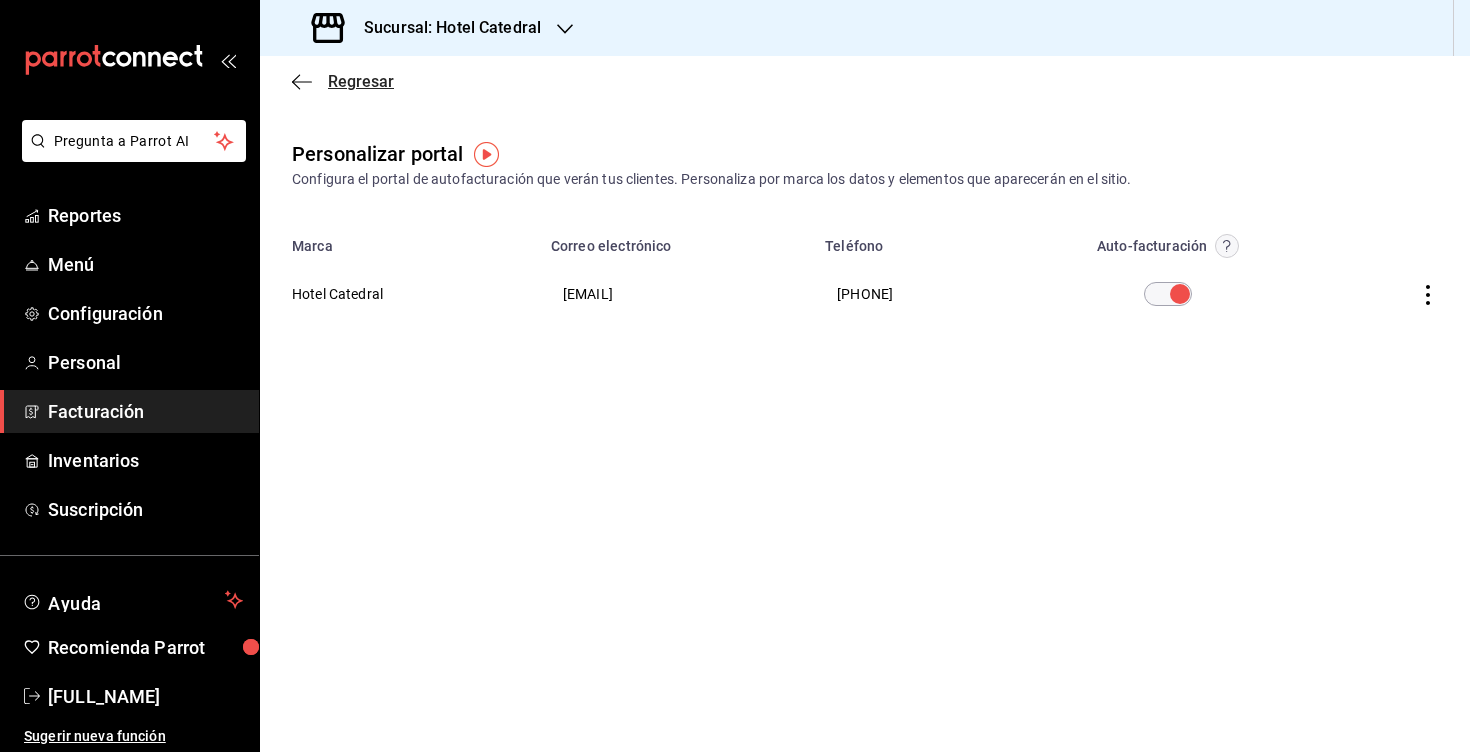 click on "Regresar" at bounding box center [343, 81] 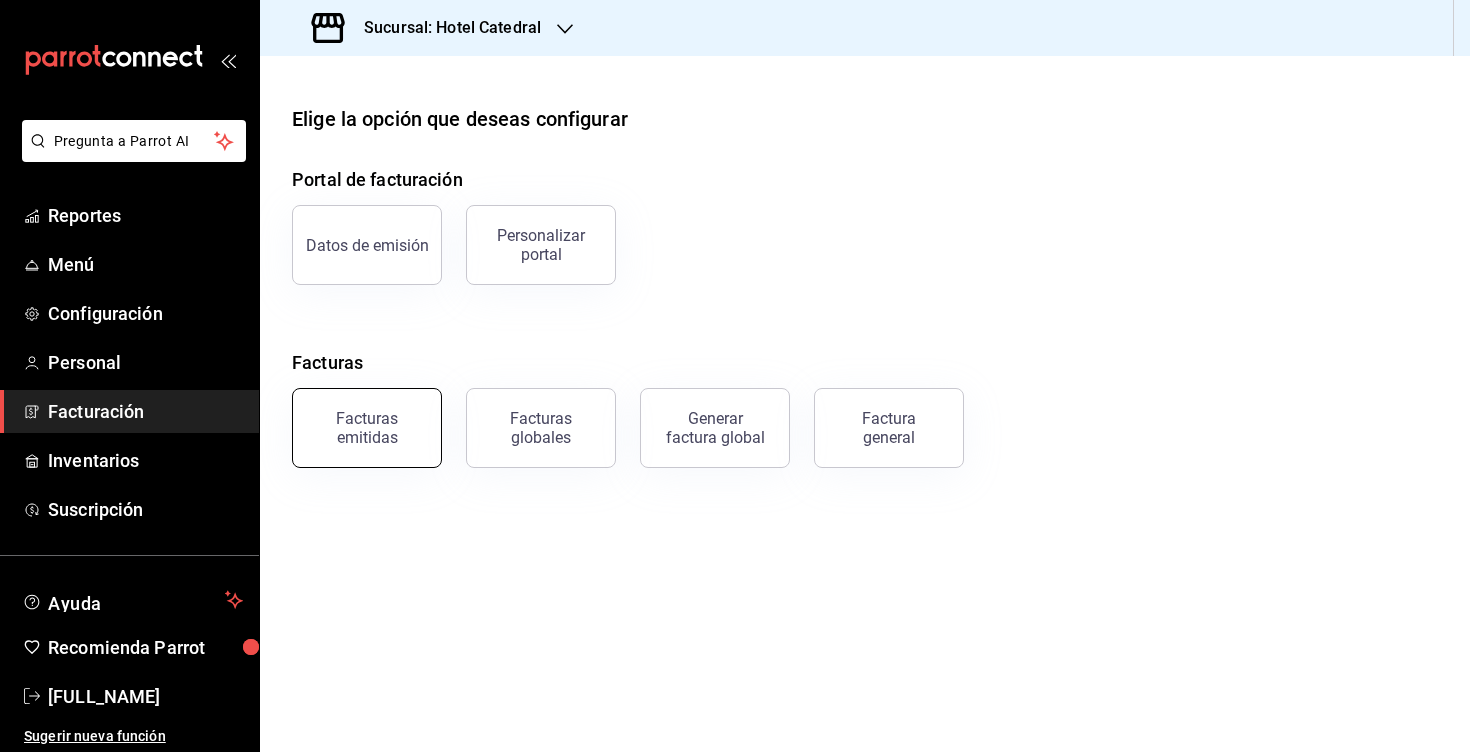click on "Facturas emitidas" at bounding box center [367, 428] 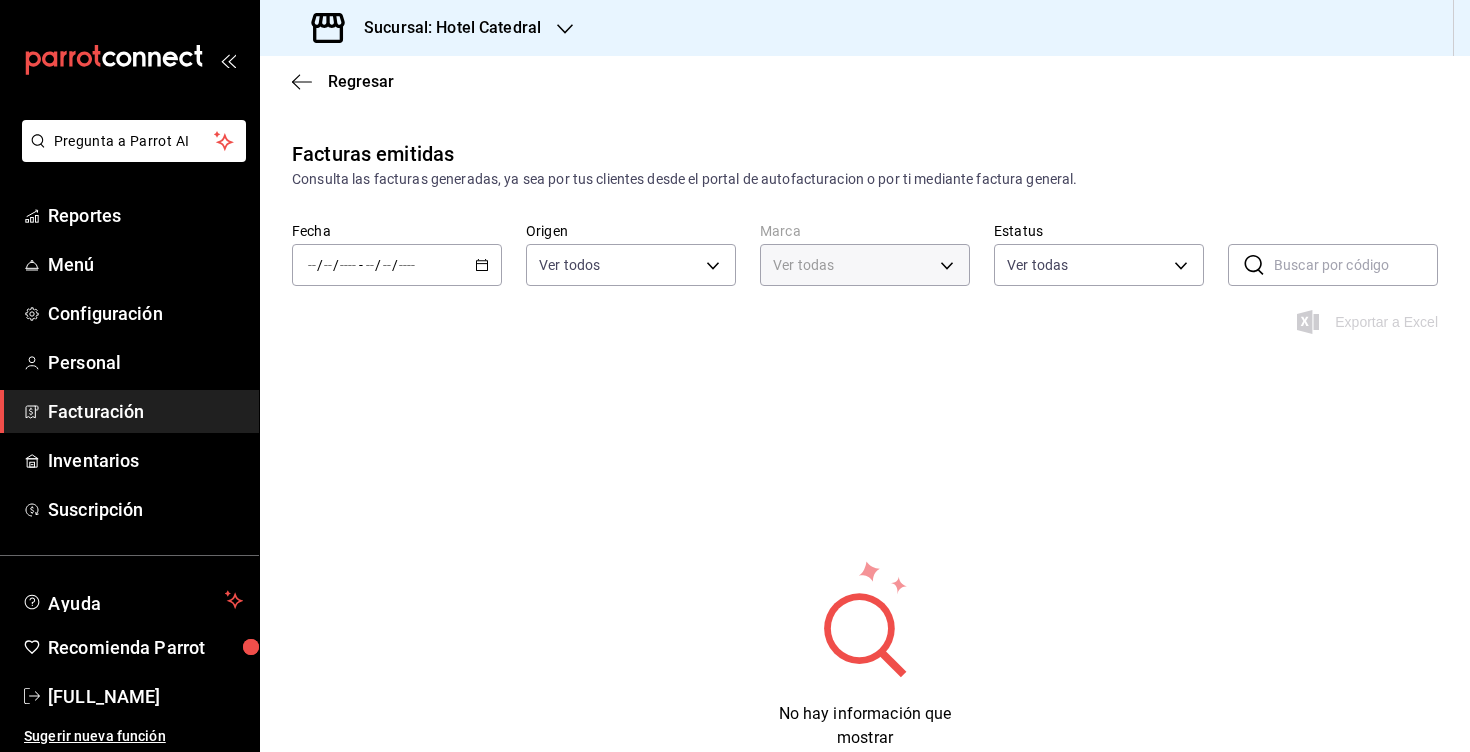 type on "9a7b5941-321f-4a2c-9354-25751aad7c23" 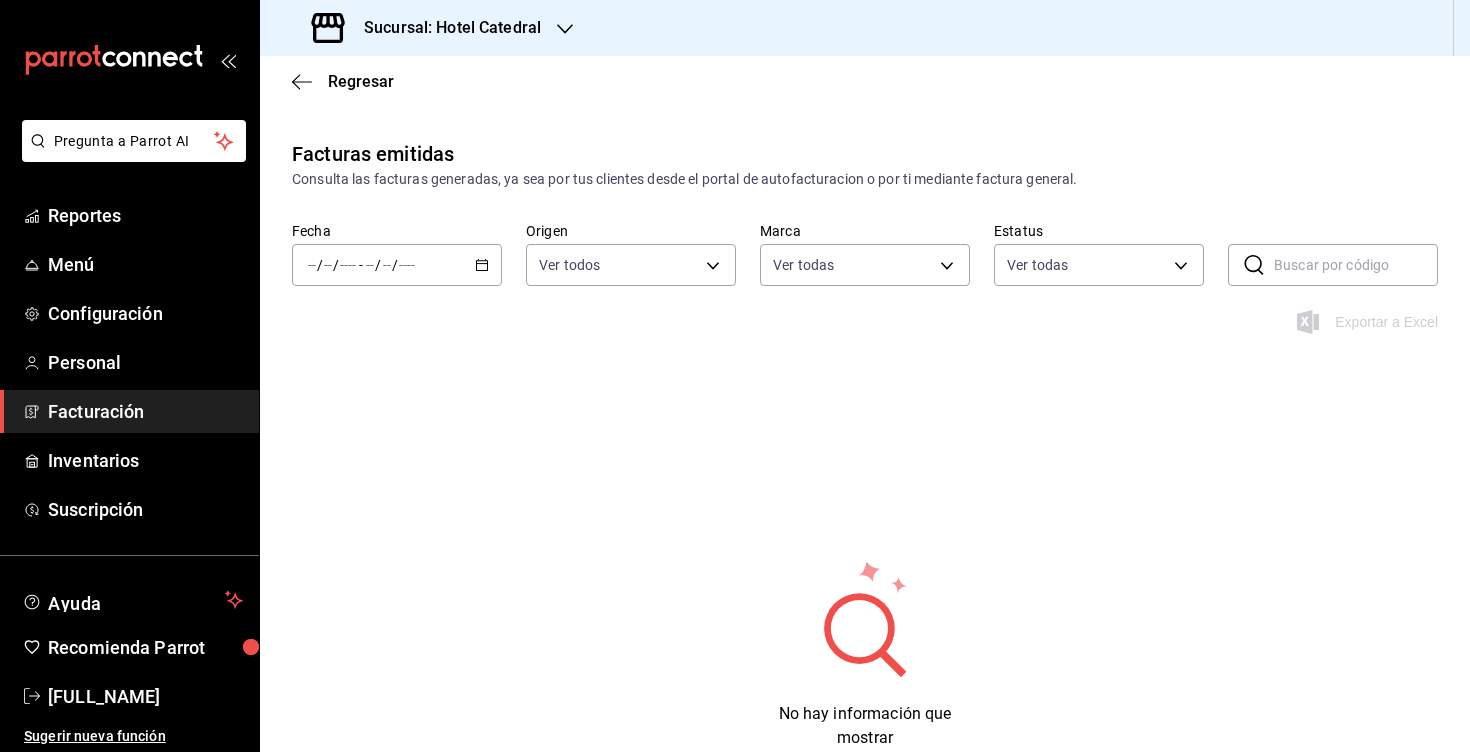 click on "Fecha / / - / /" at bounding box center (397, 254) 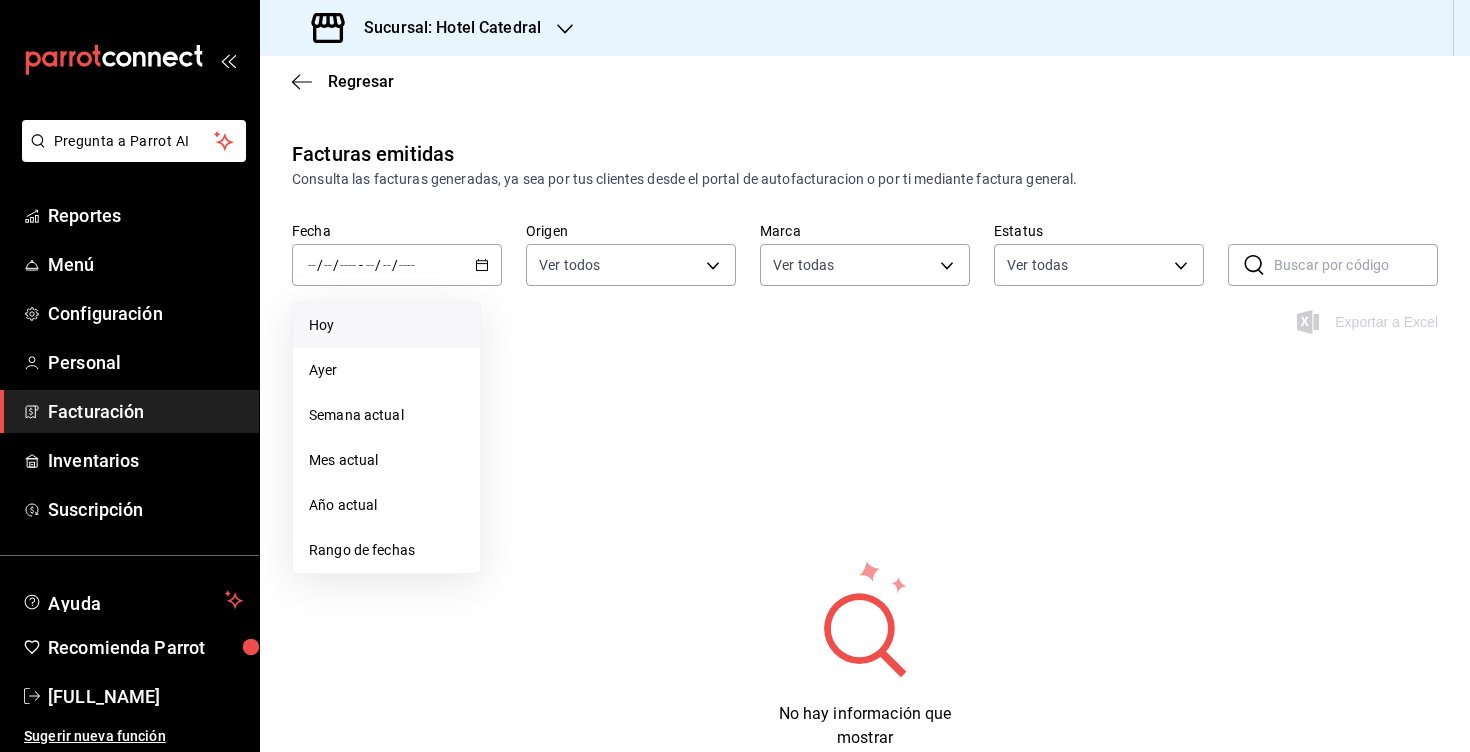 click on "Hoy" at bounding box center [386, 325] 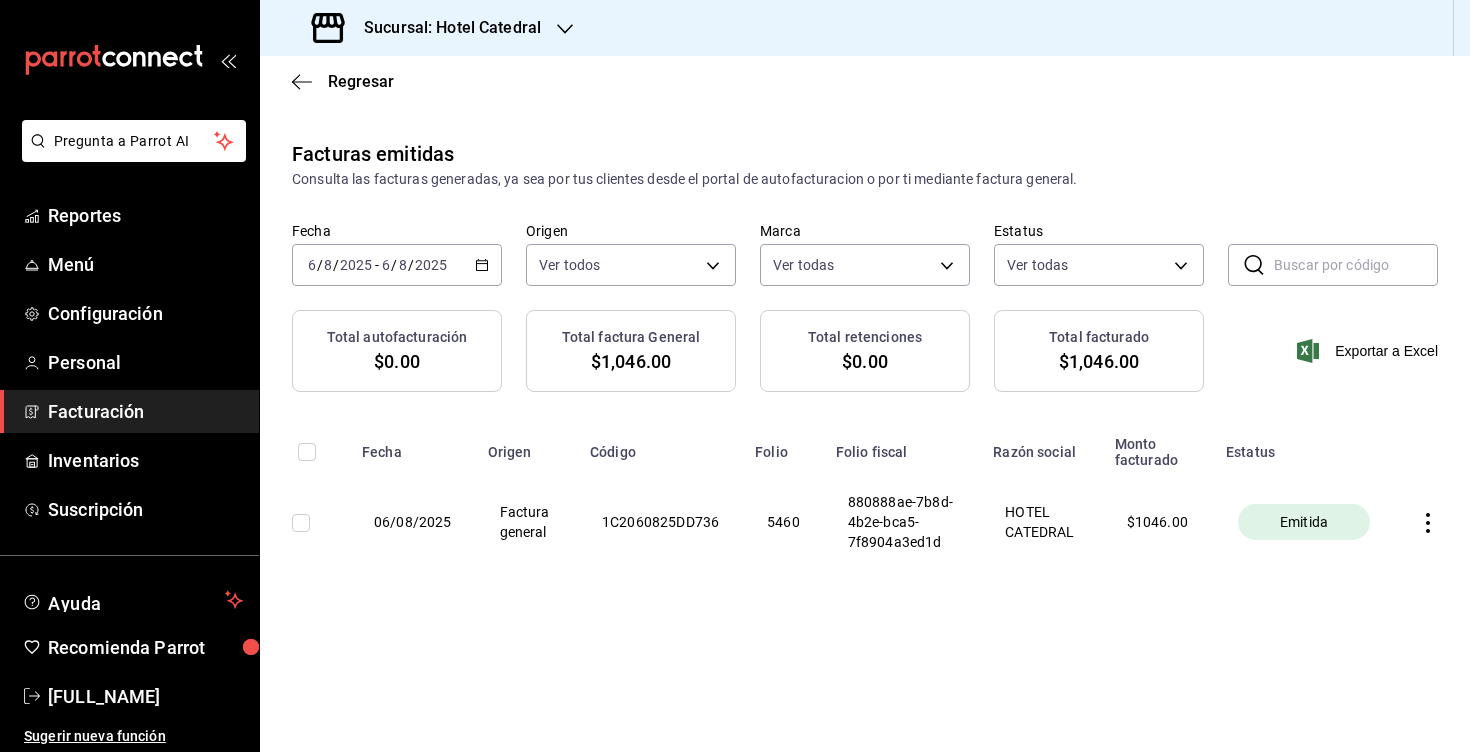 click on "Fecha 2025-08-06 6 / 8 / 2025 - 2025-08-06 6 / 8 / 2025 Origen Ver todos ORDER_INVOICE,GENERAL_INVOICE Marca Ver todas [UUID] Estatus Ver todas ACTIVE,PENDING_CANCELLATION,CANCELLED,PRE_CANCELLED ​ ​" at bounding box center [865, 266] 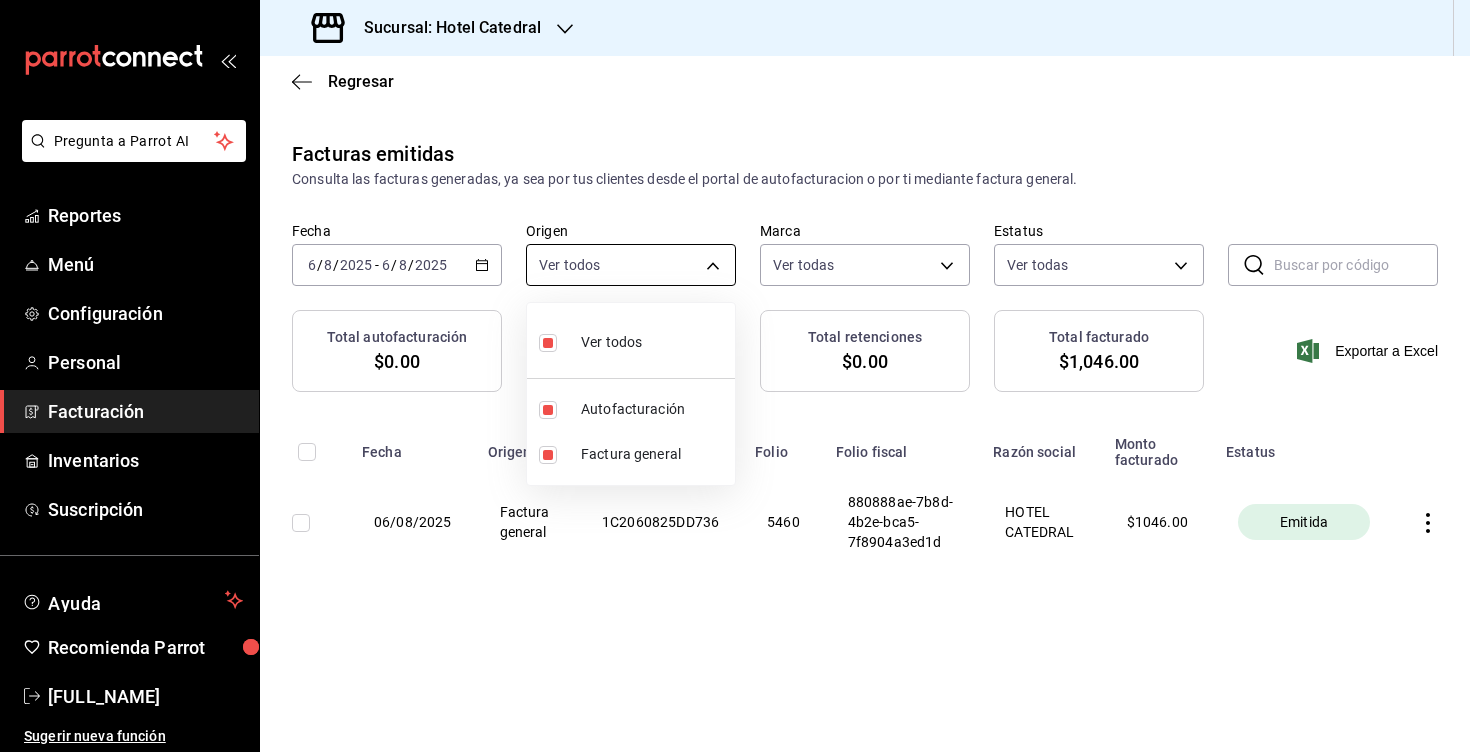 click on "Pregunta a Parrot AI Reportes   Menú   Configuración   Personal   Facturación   Inventarios   Suscripción   Ayuda Recomienda Parrot   [FULL_NAME]   Sugerir nueva función   Sucursal: Hotel Catedral Regresar Facturas emitidas Consulta las facturas generadas, ya sea por tus clientes desde el portal de autofacturacion o por ti mediante factura general. Fecha 2025-08-06 6 / 8 / 2025 - 2025-08-06 6 / 8 / 2025 Origen Ver todos ORDER_INVOICE,GENERAL_INVOICE Marca Ver todas [UUID] Estatus Ver todas ACTIVE,PENDING_CANCELLATION,CANCELLED,PRE_CANCELLED ​ ​ Total autofacturación $0.00 Total factura General $1,046.00 Total retenciones $0.00 Total facturado $1,046.00 Exportar a Excel Fecha Origen Código Folio Folio fiscal Razón social Monto facturado Estatus 06/08/2025 Factura general 1C2060825DD736 5460 [UUID] HOTEL CATEDRAL $ 1046.00 Emitida Pregunta a Parrot AI Reportes   Menú   Configuración   Personal   Facturación   Inventarios" at bounding box center (735, 376) 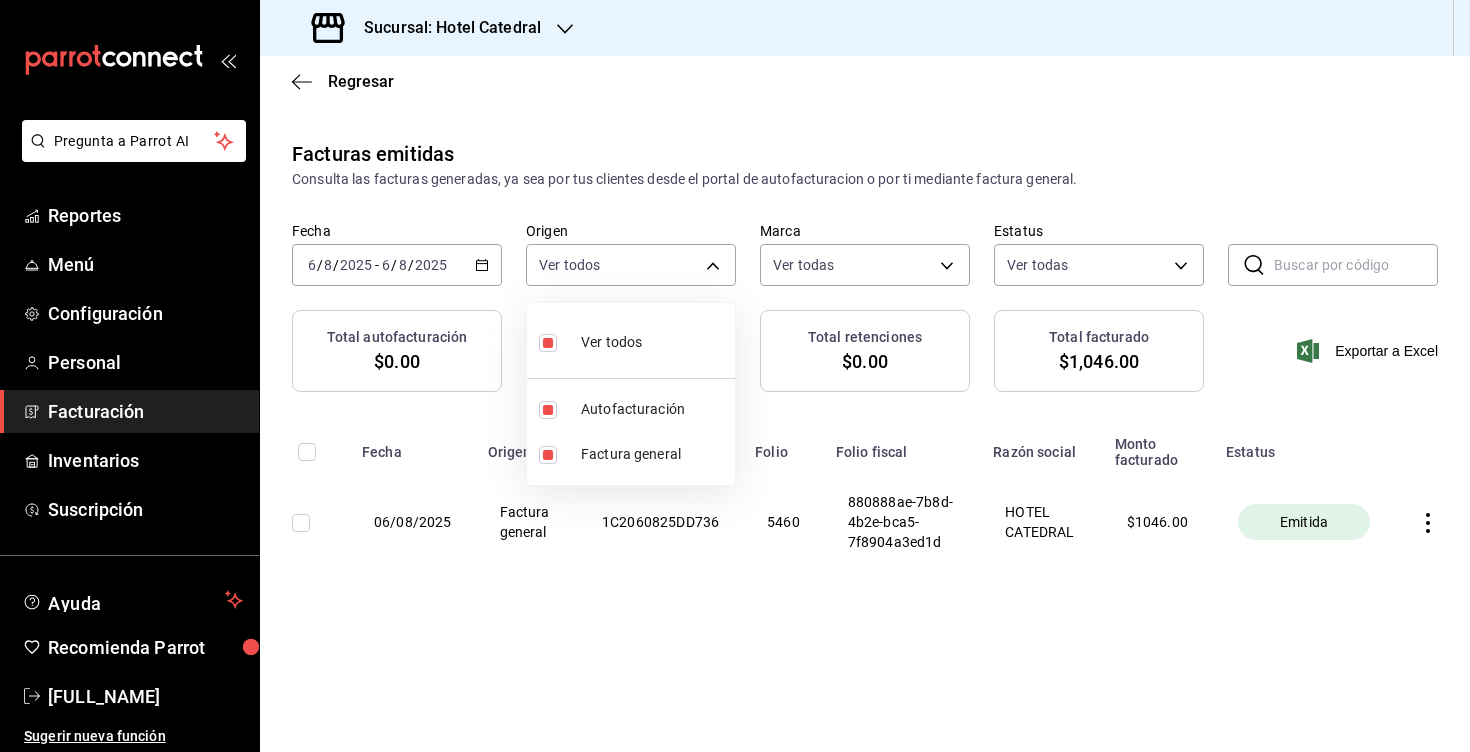 click at bounding box center [735, 376] 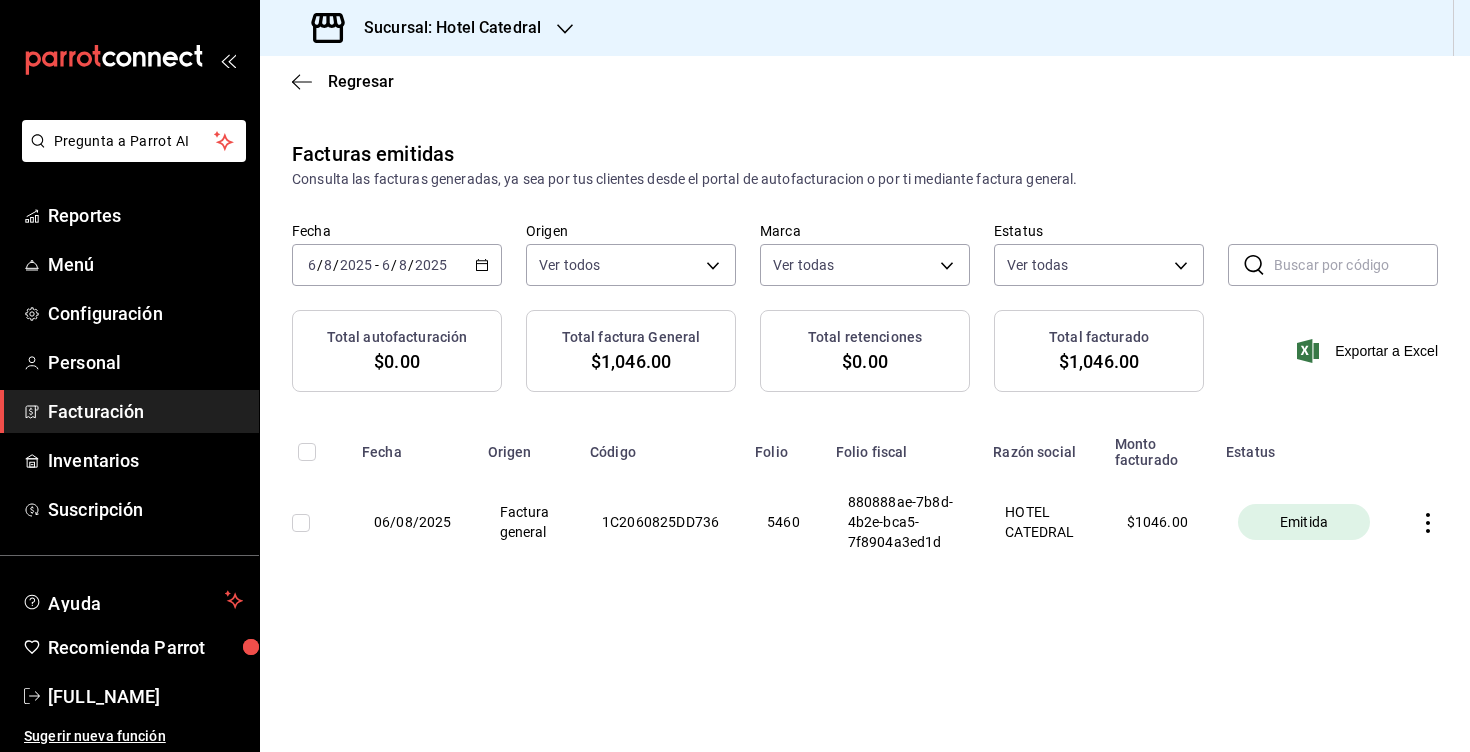 click on "2025-08-06 6 / 8 / 2025 - 2025-08-06 6 / 8 / 2025" at bounding box center [397, 265] 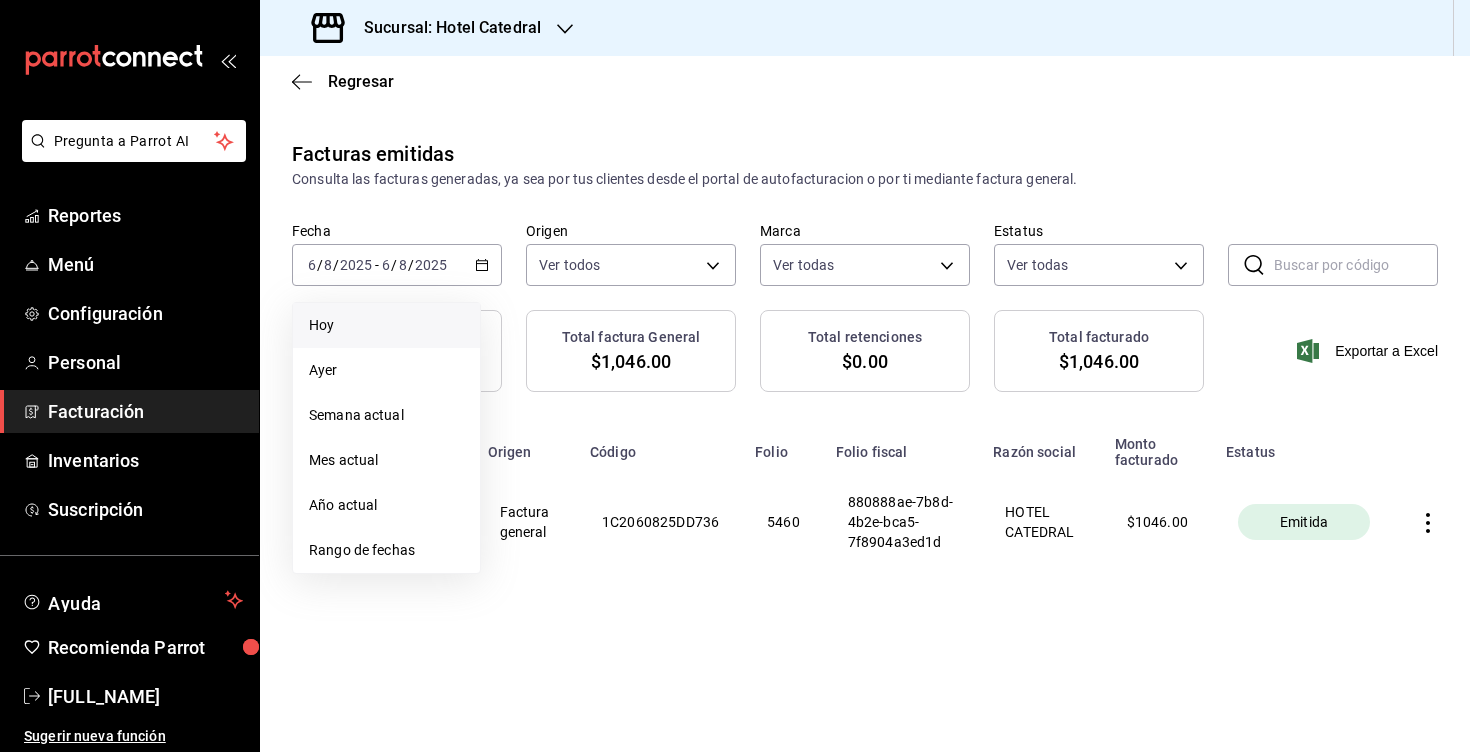 click on "Regresar" at bounding box center (865, 81) 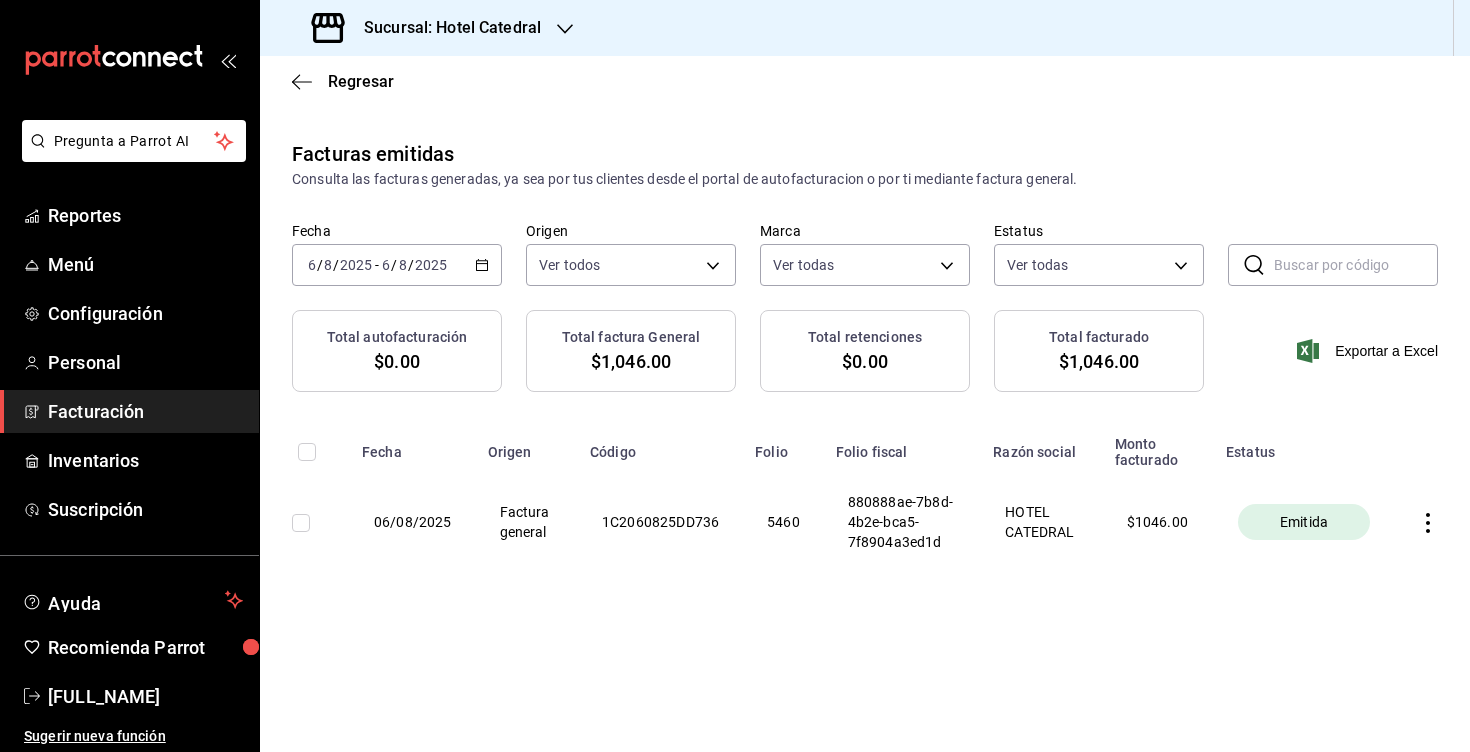 click on "Regresar" at bounding box center [865, 81] 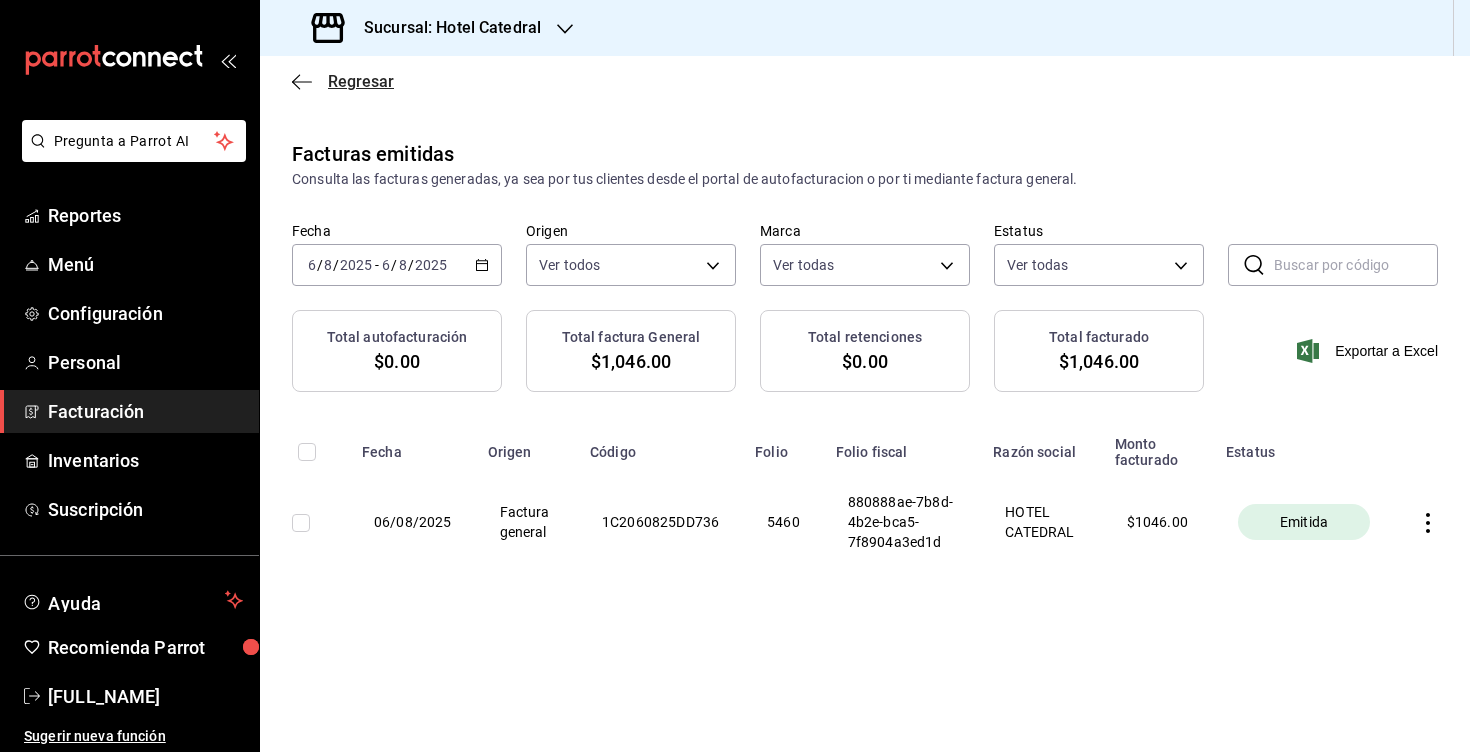 click on "Regresar" at bounding box center (361, 81) 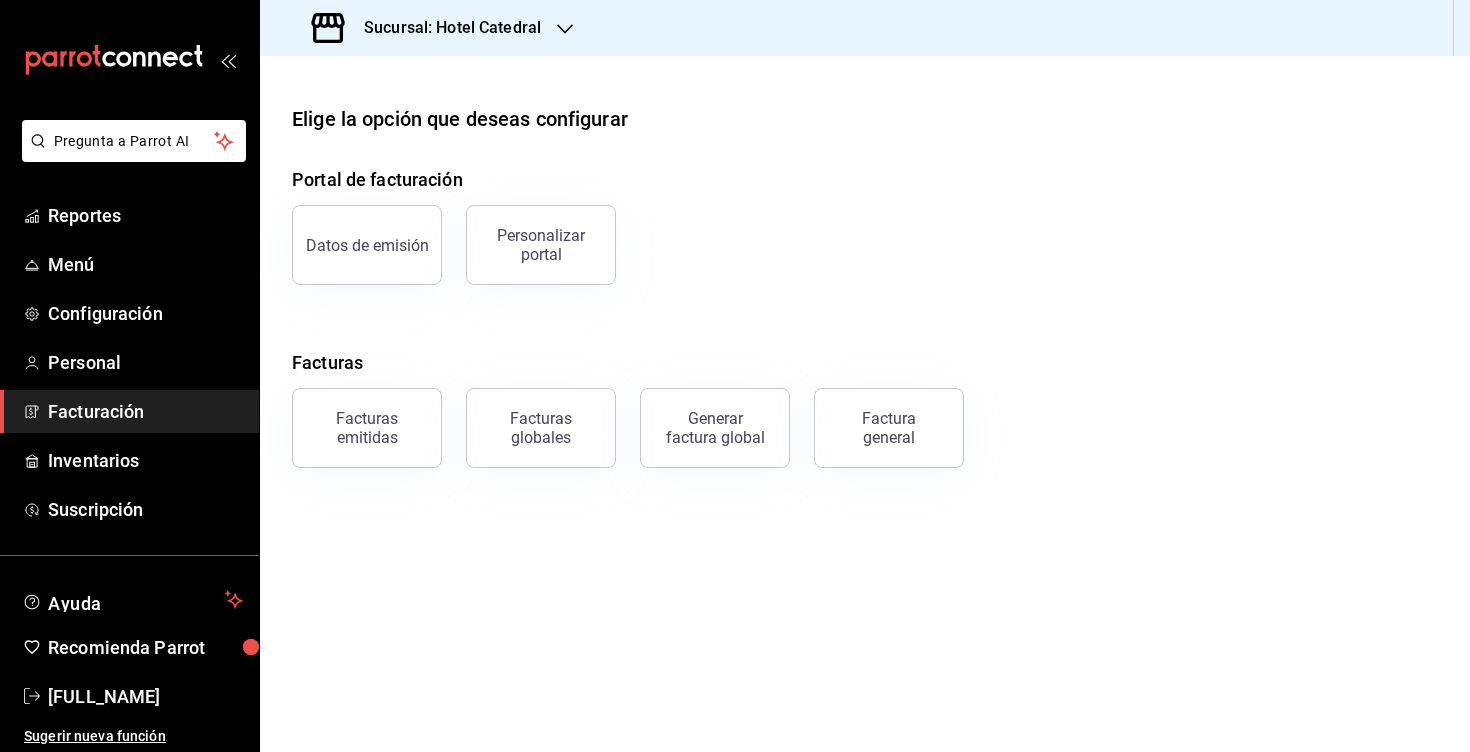 click on "Facturas emitidas Facturas globales Generar factura global Factura general" at bounding box center (853, 416) 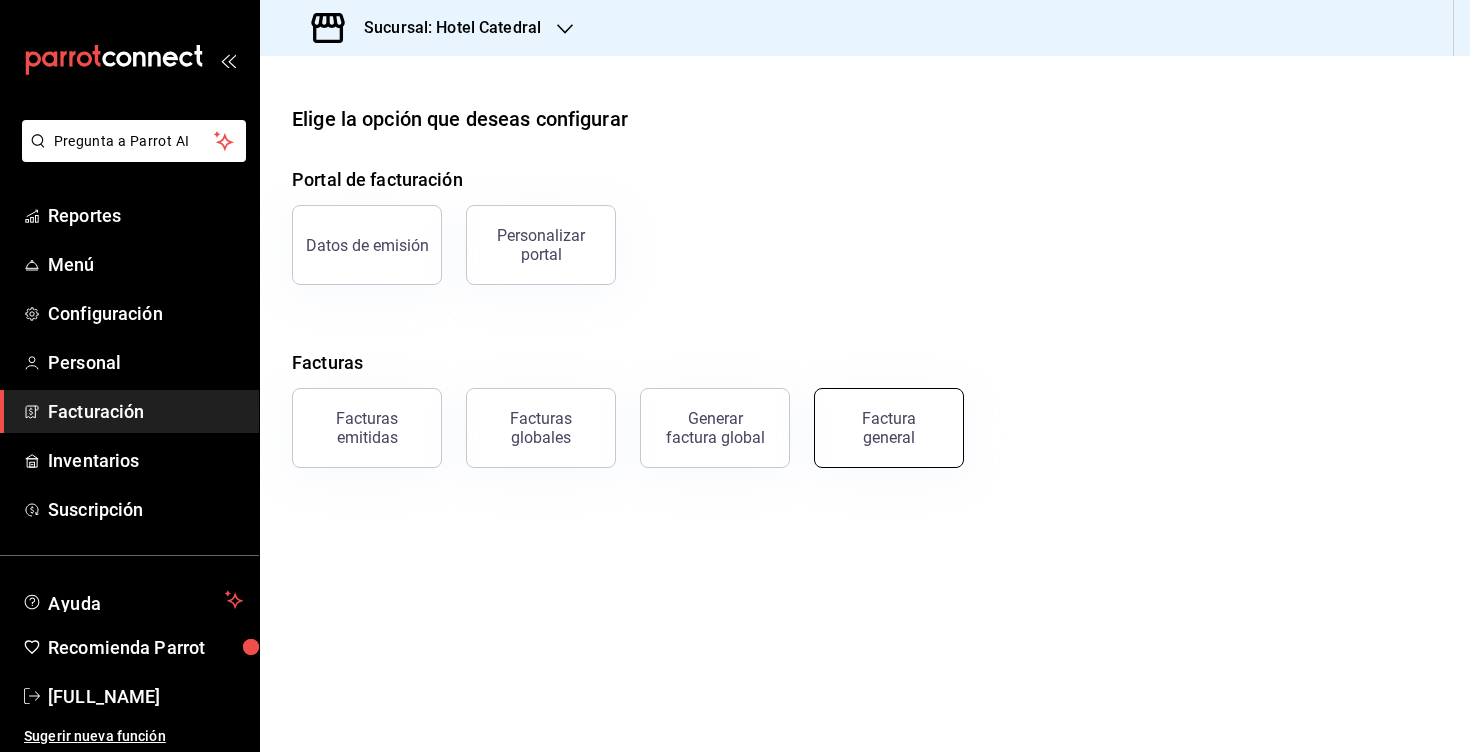 click on "Factura general" at bounding box center (889, 428) 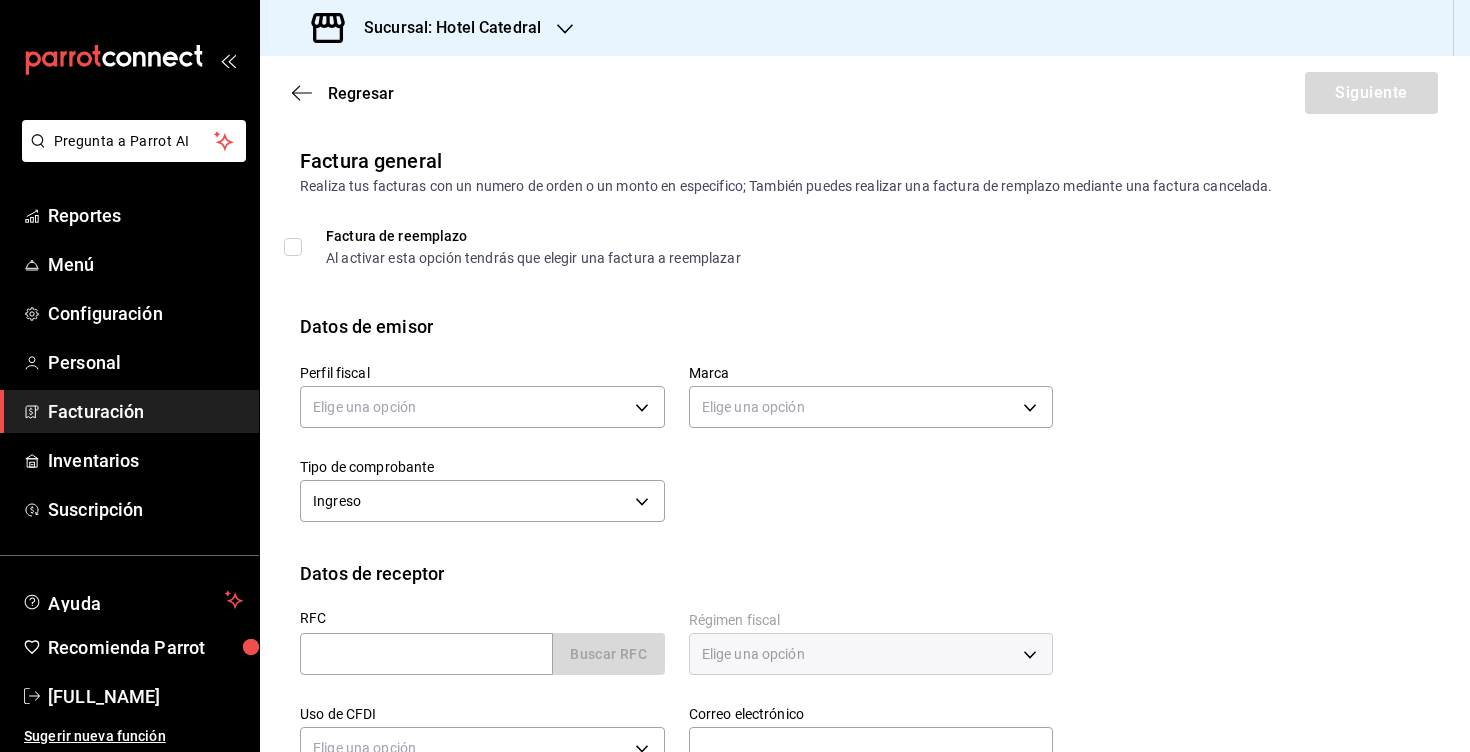 scroll, scrollTop: 205, scrollLeft: 0, axis: vertical 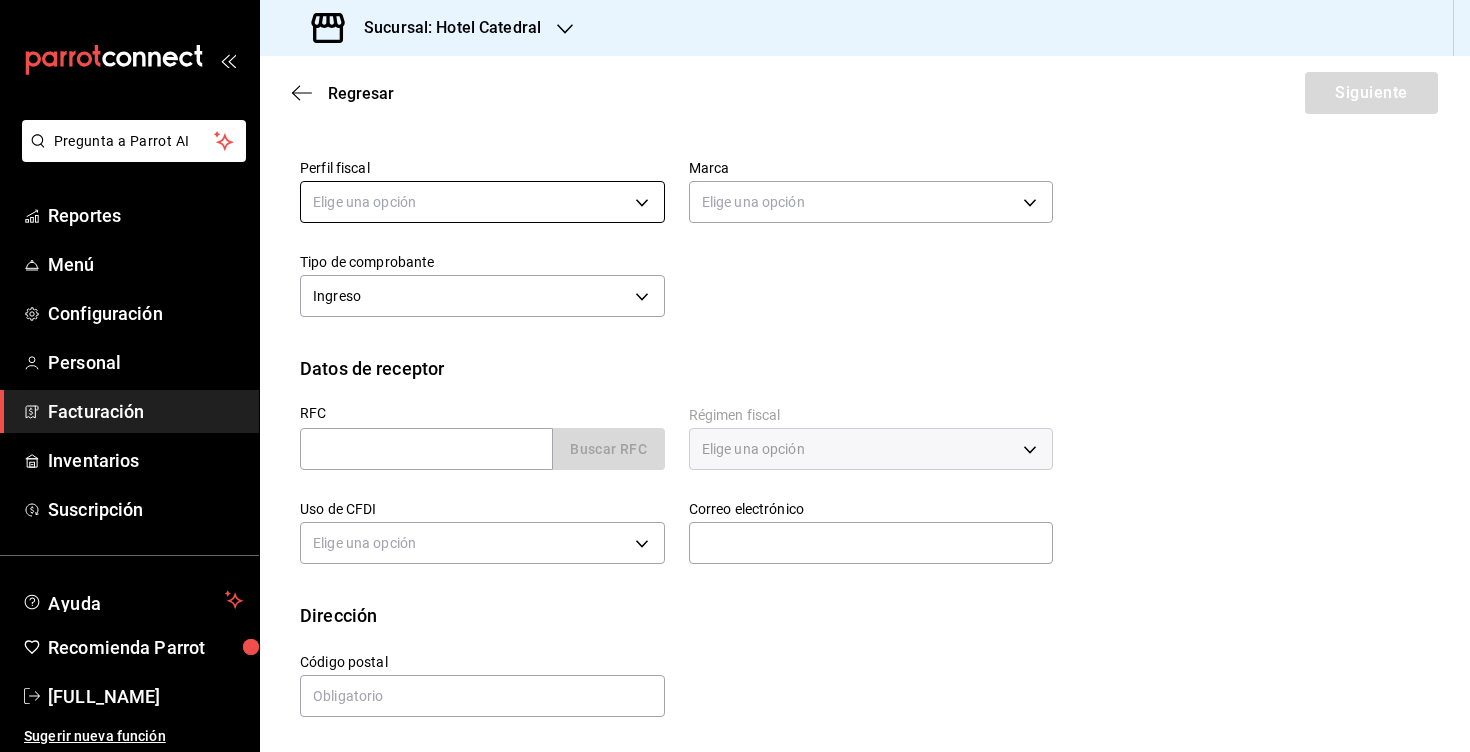 click on "Pregunta a Parrot AI Reportes   Menú   Configuración   Personal   Facturación   Inventarios   Suscripción   Ayuda Recomienda Parrot   [FULL_NAME]   Sugerir nueva función   Sucursal: Hotel Catedral Regresar Siguiente Factura general Realiza tus facturas con un numero de orden o un monto en especifico; También puedes realizar una factura de remplazo mediante una factura cancelada. Factura de reemplazo Al activar esta opción tendrás que elegir una factura a reemplazar Datos de emisor Perfil fiscal Elige una opción Marca Elige una opción Tipo de comprobante Ingreso I Datos de receptor RFC Buscar RFC Régimen fiscal Elige una opción Uso de CFDI Elige una opción Correo electrónico Dirección Calle # exterior # interior Código postal Estado ​ Municipio ​ Colonia ​ Pregunta a Parrot AI Reportes   Menú   Configuración   Personal   Facturación   Inventarios   Suscripción   Ayuda Recomienda Parrot   [FULL_NAME]   Sugerir nueva función   Visitar centro de ayuda [PHONE]" at bounding box center (735, 376) 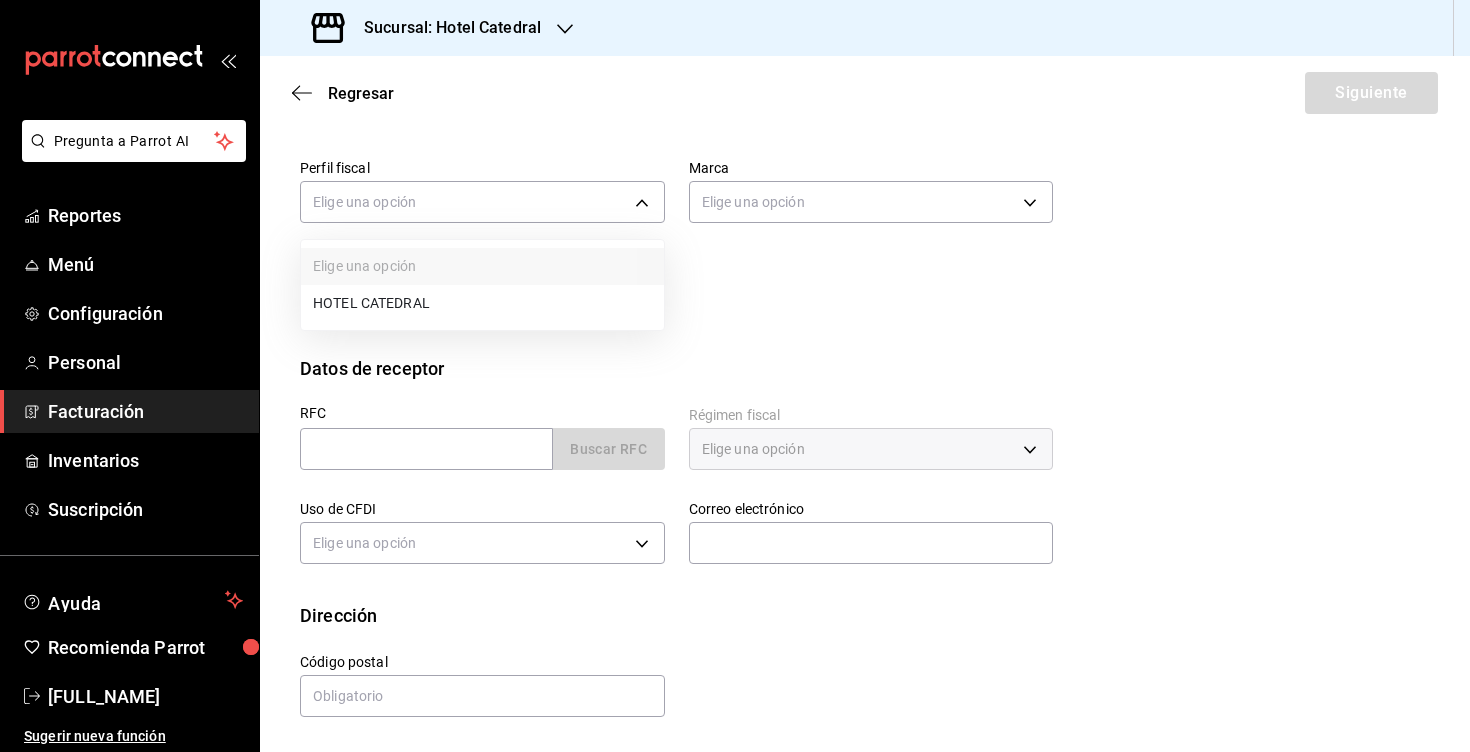 click on "HOTEL CATEDRAL" at bounding box center (482, 303) 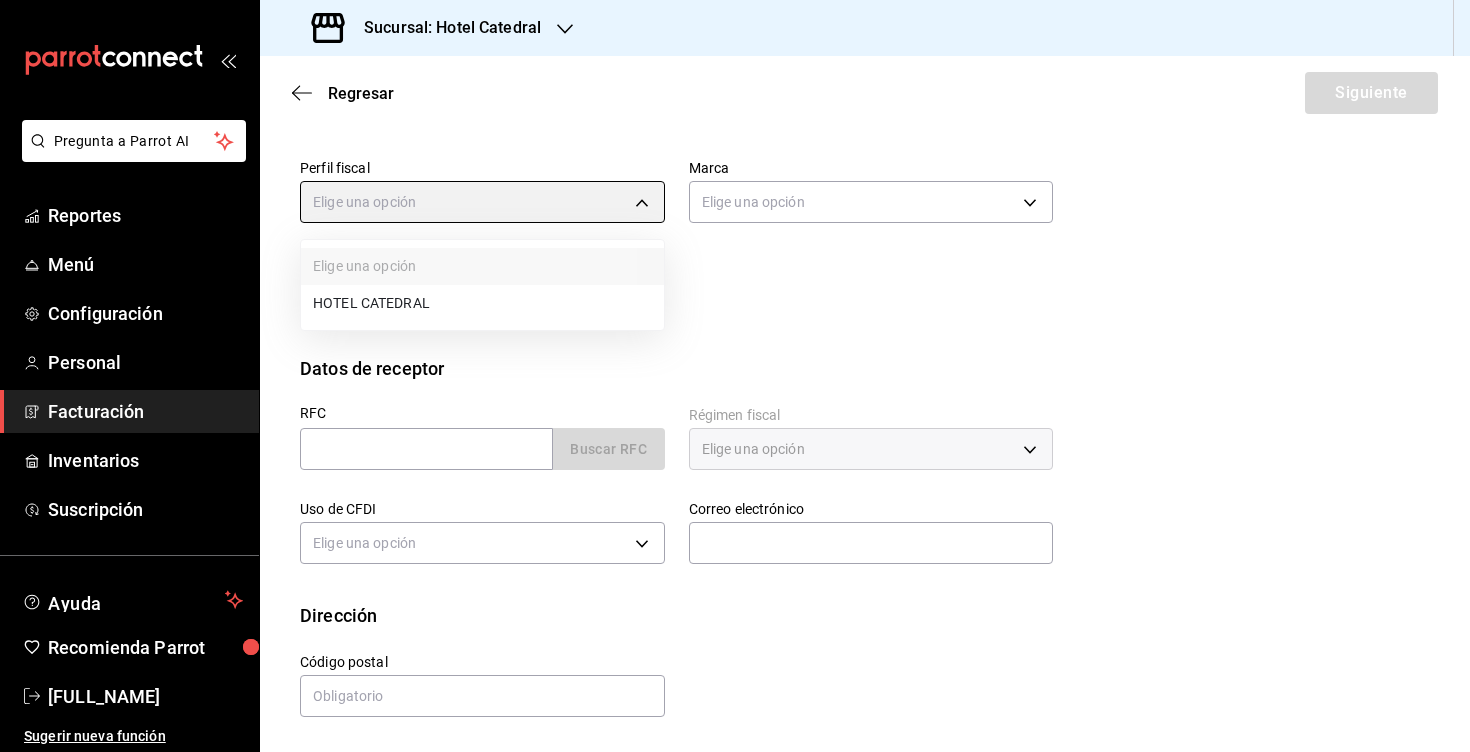 type on "[UUID]" 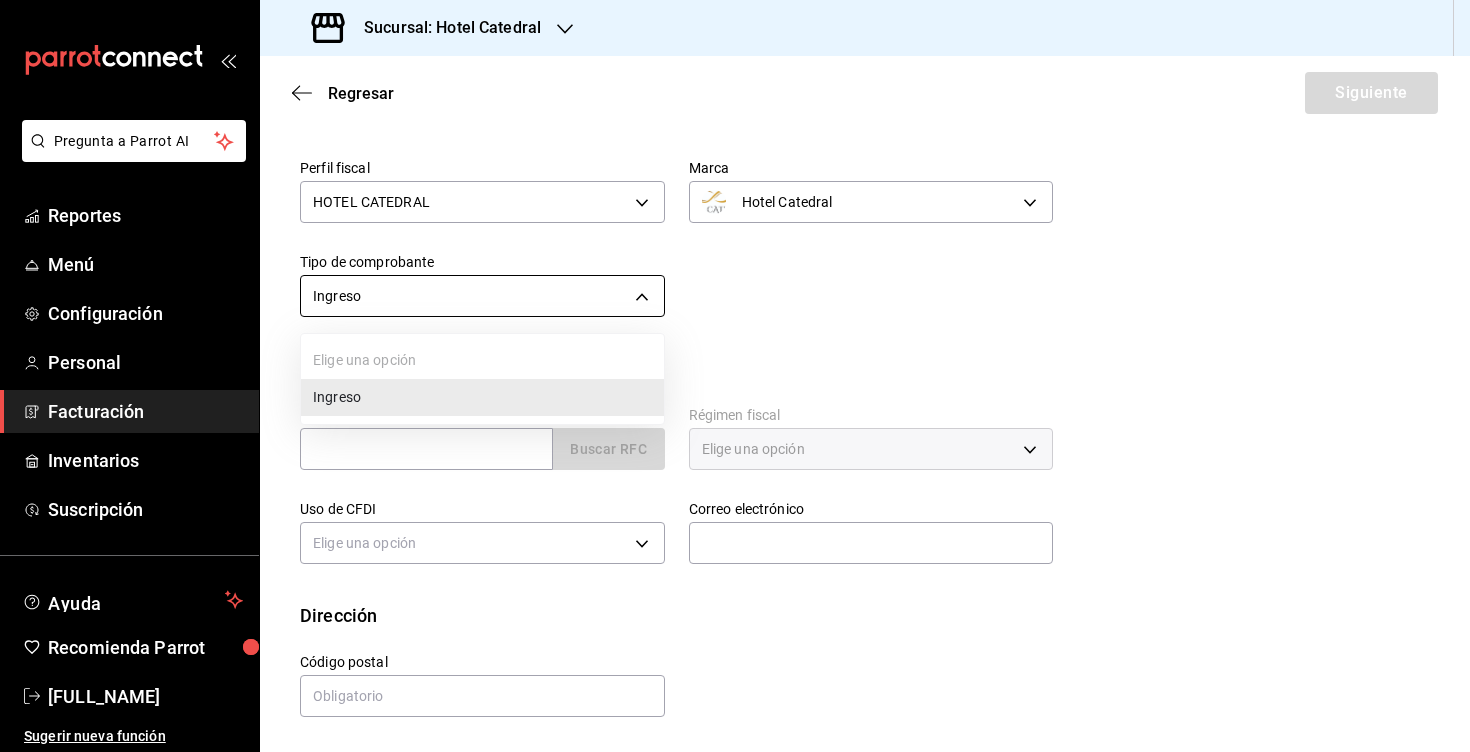 click on "Pregunta a Parrot AI Reportes   Menú   Configuración   Personal   Facturación   Inventarios   Suscripción   Ayuda Recomienda Parrot   [FULL_NAME]   Sugerir nueva función   Sucursal: Hotel Catedral Regresar Siguiente Factura general Realiza tus facturas con un numero de orden o un monto en especifico; También puedes realizar una factura de remplazo mediante una factura cancelada. Factura de reemplazo Al activar esta opción tendrás que elegir una factura a reemplazar Datos de emisor Perfil fiscal HOTEL CATEDRAL [UUID] Marca Hotel Catedral [UUID] Tipo de comprobante Ingreso I Datos de receptor RFC Buscar RFC Régimen fiscal Elige una opción Uso de CFDI Elige una opción Correo electrónico Dirección Calle # exterior # interior Código postal Estado ​ Municipio ​ Colonia ​ Pregunta a Parrot AI Reportes   Menú   Configuración   Personal   Facturación   Inventarios   Suscripción   Ayuda Recomienda Parrot   [FULL_NAME]" at bounding box center (735, 376) 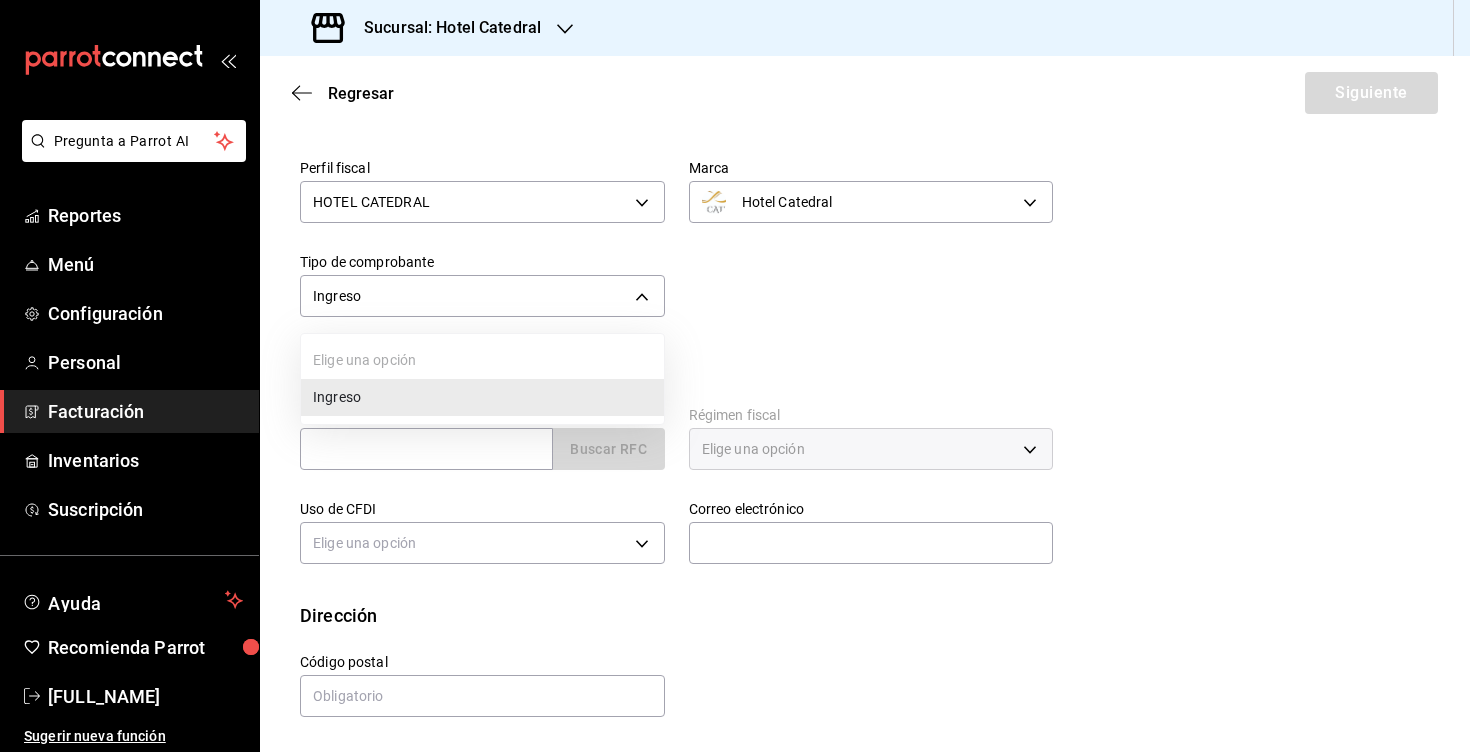 click at bounding box center (735, 376) 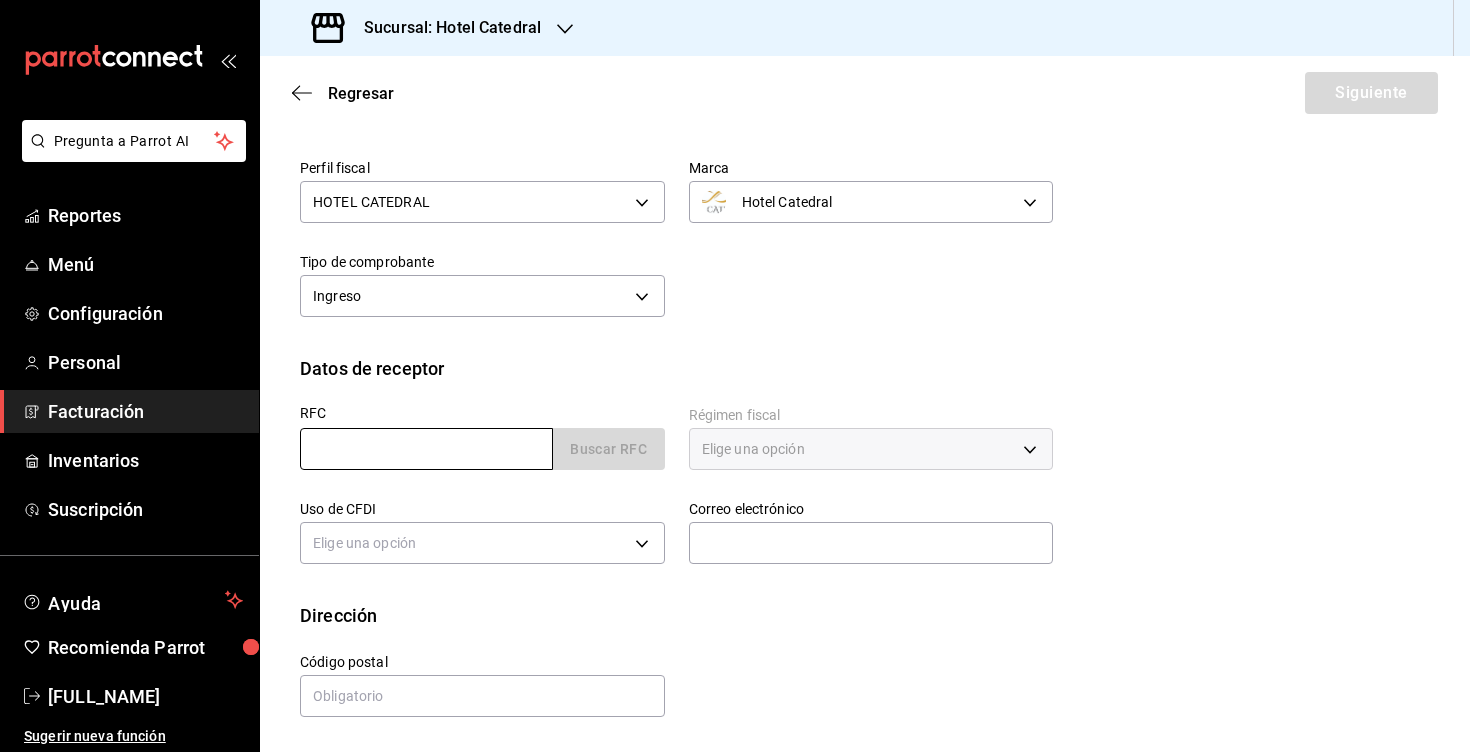 click at bounding box center [426, 449] 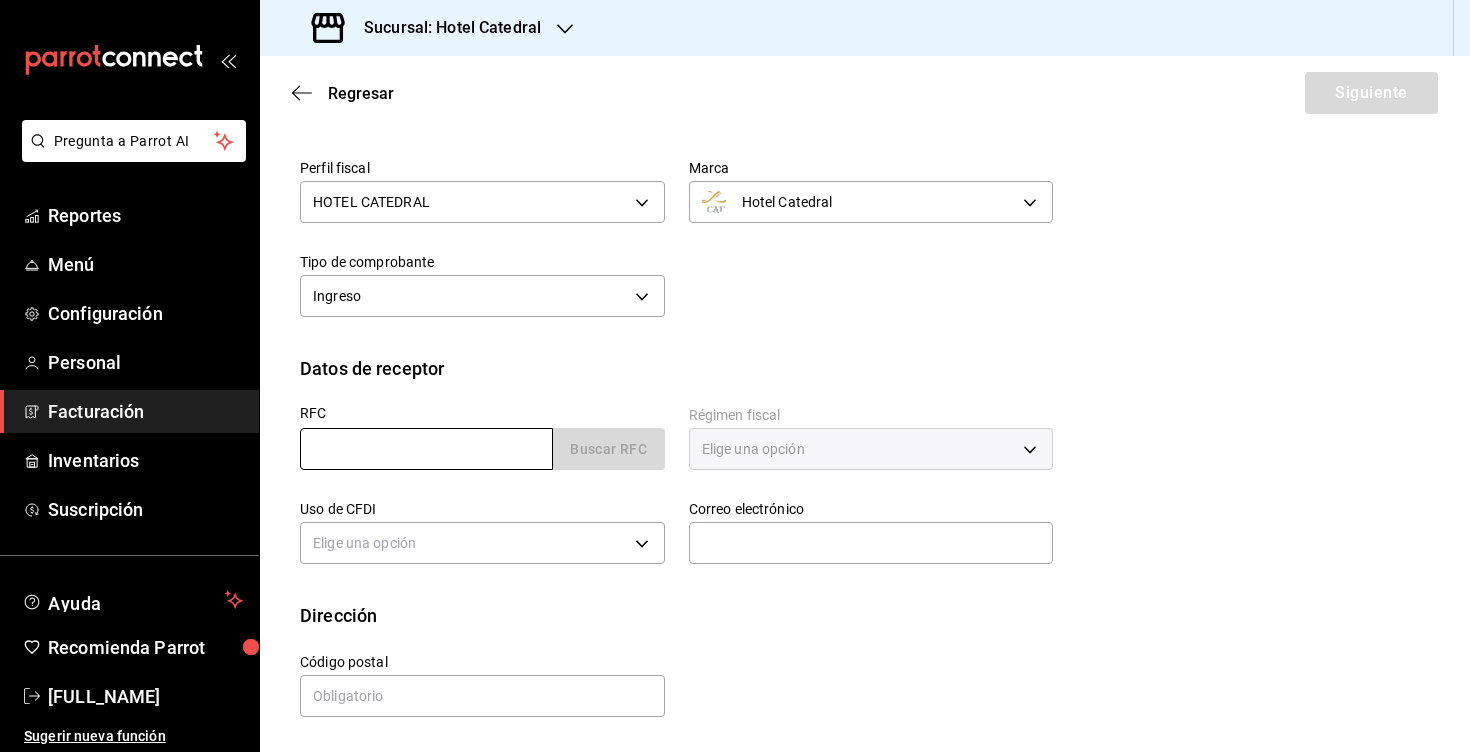 paste on "[RFC]" 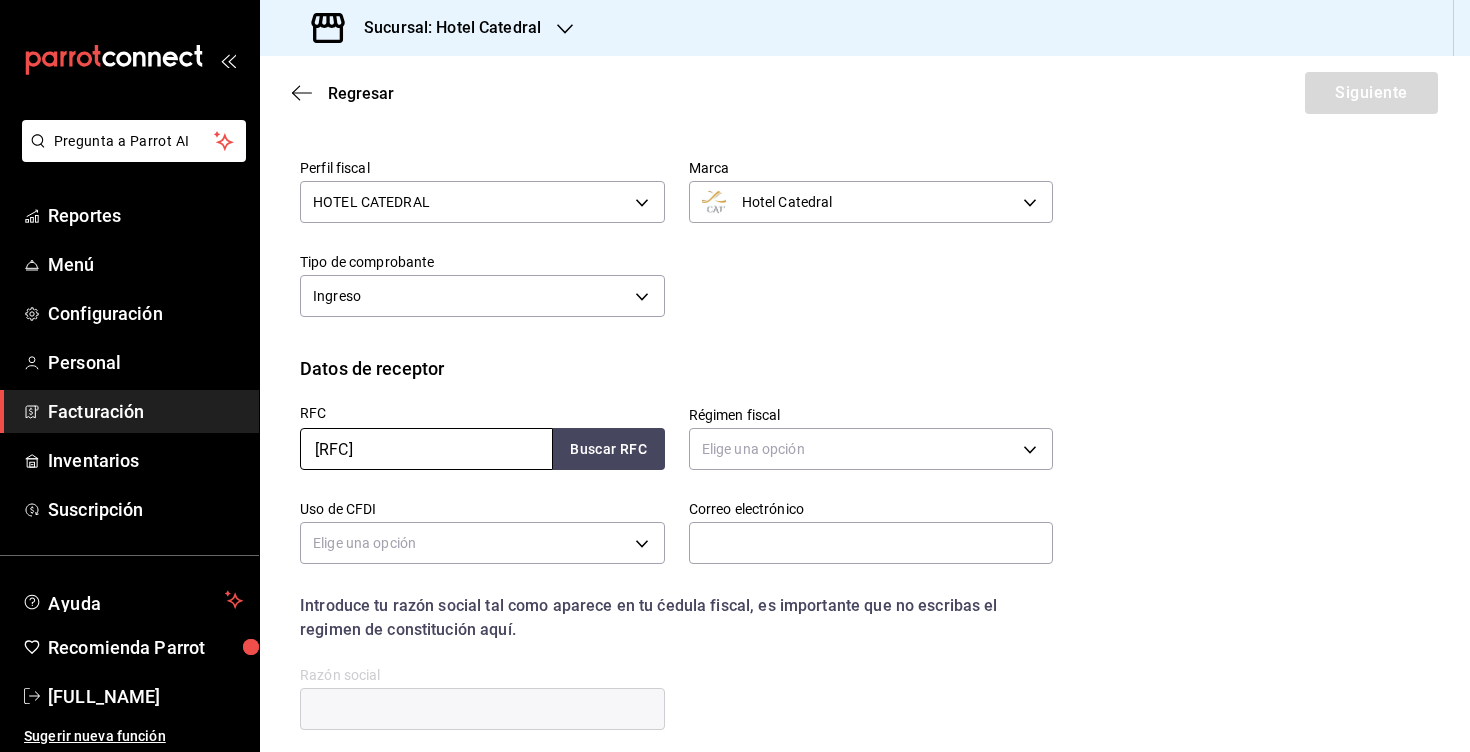 type on "[RFC]" 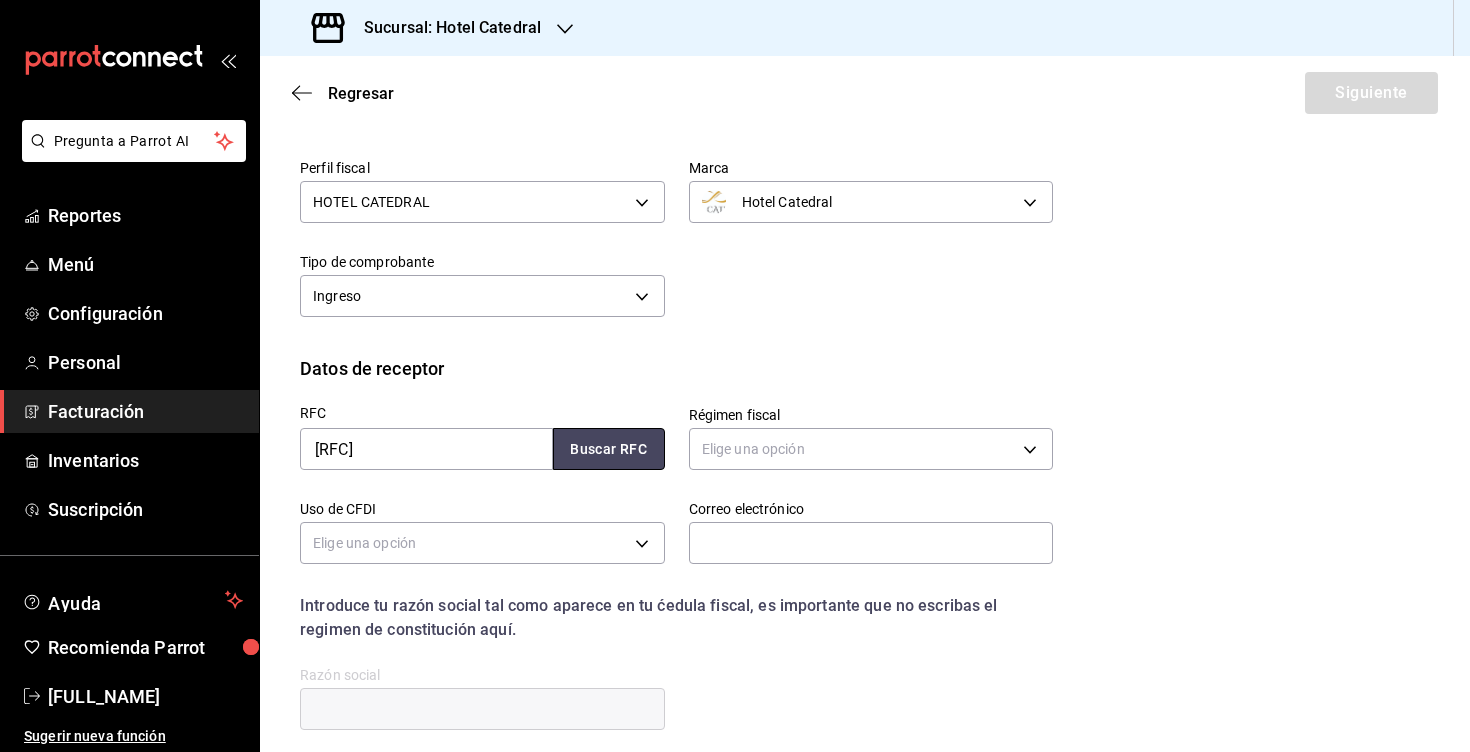 click on "Buscar RFC" at bounding box center (609, 449) 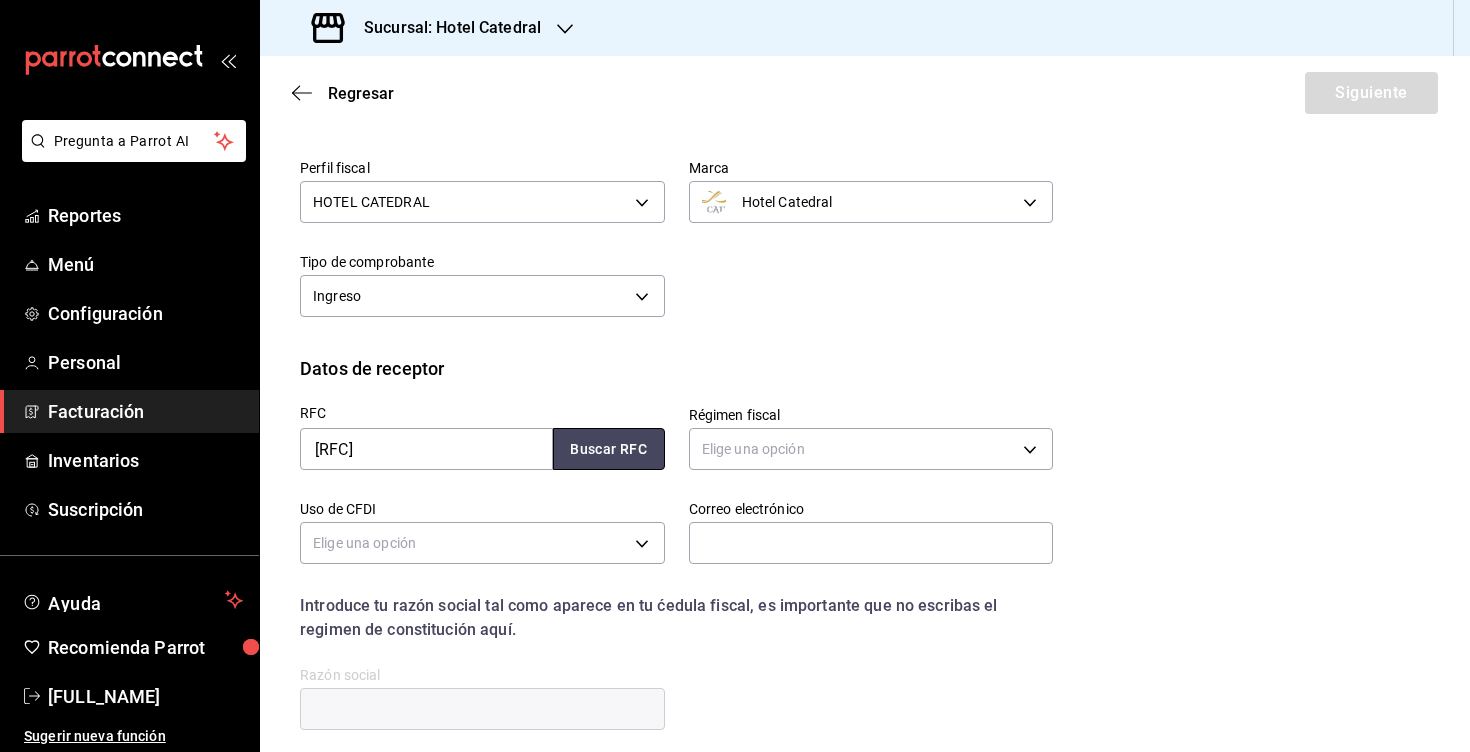 click on "Buscar RFC" at bounding box center (609, 449) 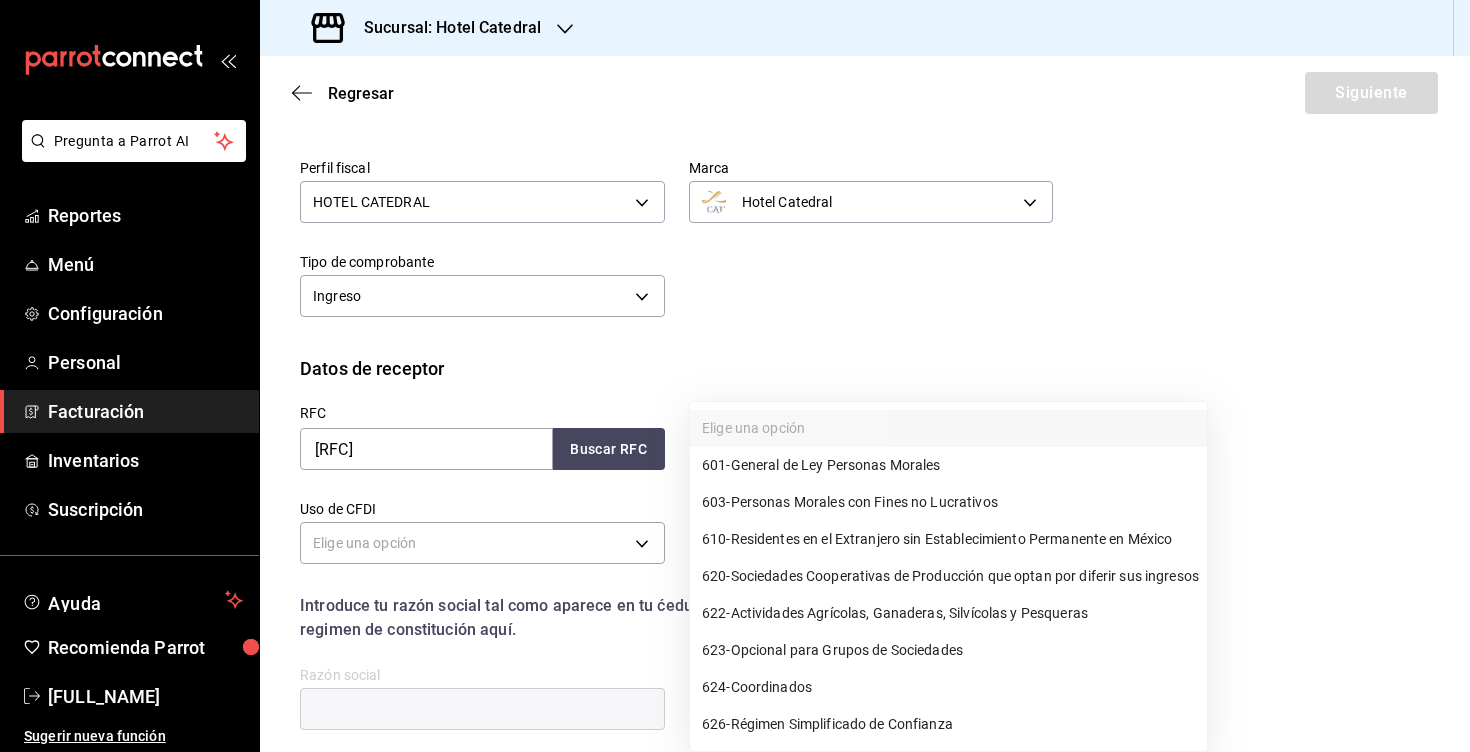 click on "Pregunta a Parrot AI Reportes   Menú   Configuración   Personal   Facturación   Inventarios   Suscripción   Ayuda Recomienda Parrot   [FULL_NAME]   Sugerir nueva función   Sucursal: Hotel Catedral Regresar Siguiente Factura general Realiza tus facturas con un numero de orden o un monto en especifico; También puedes realizar una factura de remplazo mediante una factura cancelada. Factura de reemplazo Al activar esta opción tendrás que elegir una factura a reemplazar Datos de emisor Perfil fiscal HOTEL CATEDRAL [UUID] Marca Hotel Catedral [UUID] Tipo de comprobante Ingreso I Datos de receptor RFC [RFC] Buscar RFC Régimen fiscal Elige una opción Uso de CFDI Elige una opción Correo electrónico Introduce tu razón social tal como aparece en tu ćedula fiscal, es importante que no escribas el regimen de constitución aquí. company Razón social Dirección Calle # exterior # interior Código postal Estado ​ Municipio ​ ​" at bounding box center (735, 376) 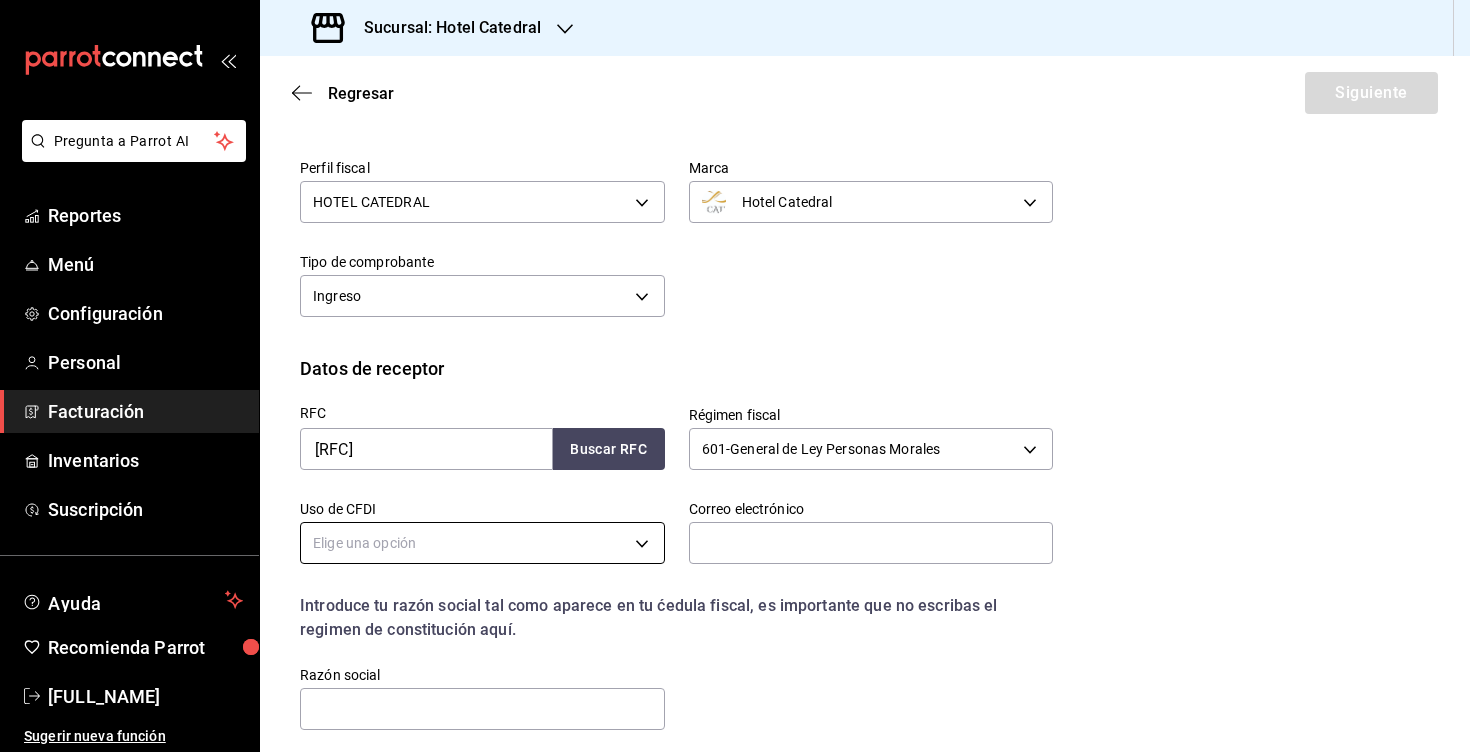 click on "Pregunta a Parrot AI Reportes   Menú   Configuración   Personal   Facturación   Inventarios   Suscripción   Ayuda Recomienda Parrot   [FULL_NAME]   Sugerir nueva función   Sucursal: Hotel Catedral Regresar Siguiente Factura general Realiza tus facturas con un numero de orden o un monto en especifico; También puedes realizar una factura de remplazo mediante una factura cancelada. Factura de reemplazo Al activar esta opción tendrás que elegir una factura a reemplazar Datos de emisor Perfil fiscal HOTEL CATEDRAL [UUID] Marca Hotel Catedral [UUID] Tipo de comprobante Ingreso I Datos de receptor RFC [RFC] Buscar RFC Régimen fiscal 601  -  General de Ley Personas Morales 601 Uso de CFDI Elige una opción Correo electrónico Introduce tu razón social tal como aparece en tu ćedula fiscal, es importante que no escribas el regimen de constitución aquí. company Razón social Dirección Calle # exterior # interior Código postal ​" at bounding box center (735, 376) 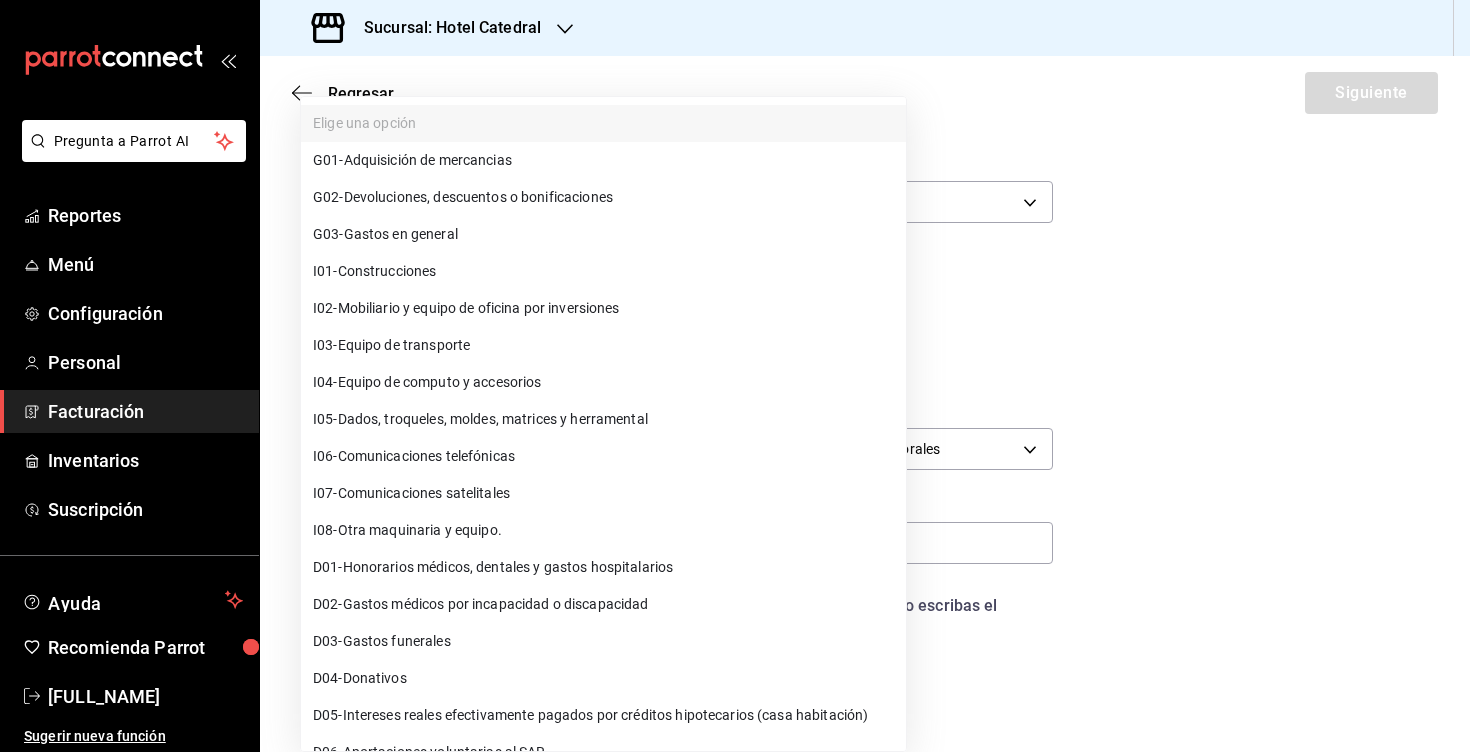 click on "G03  -  Gastos en general" at bounding box center [385, 234] 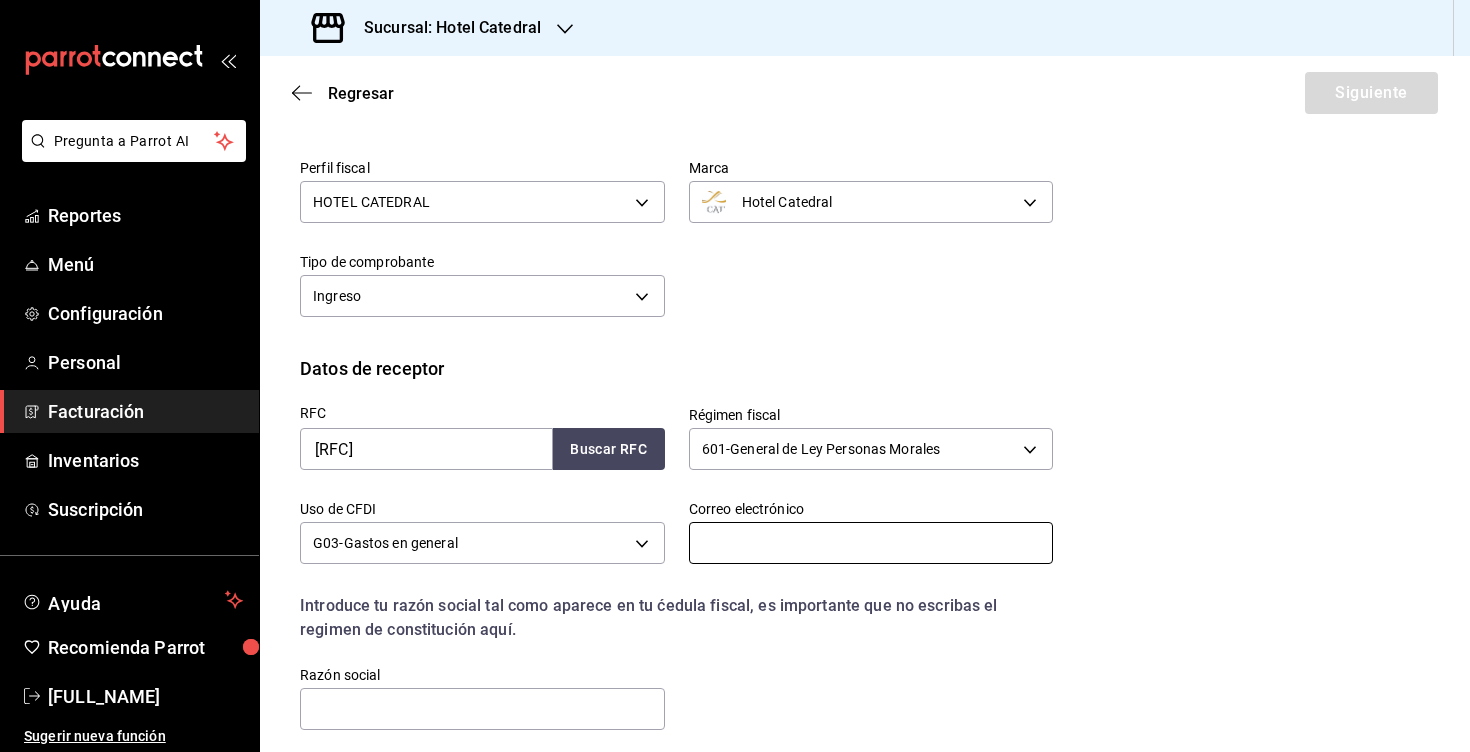 click at bounding box center [871, 543] 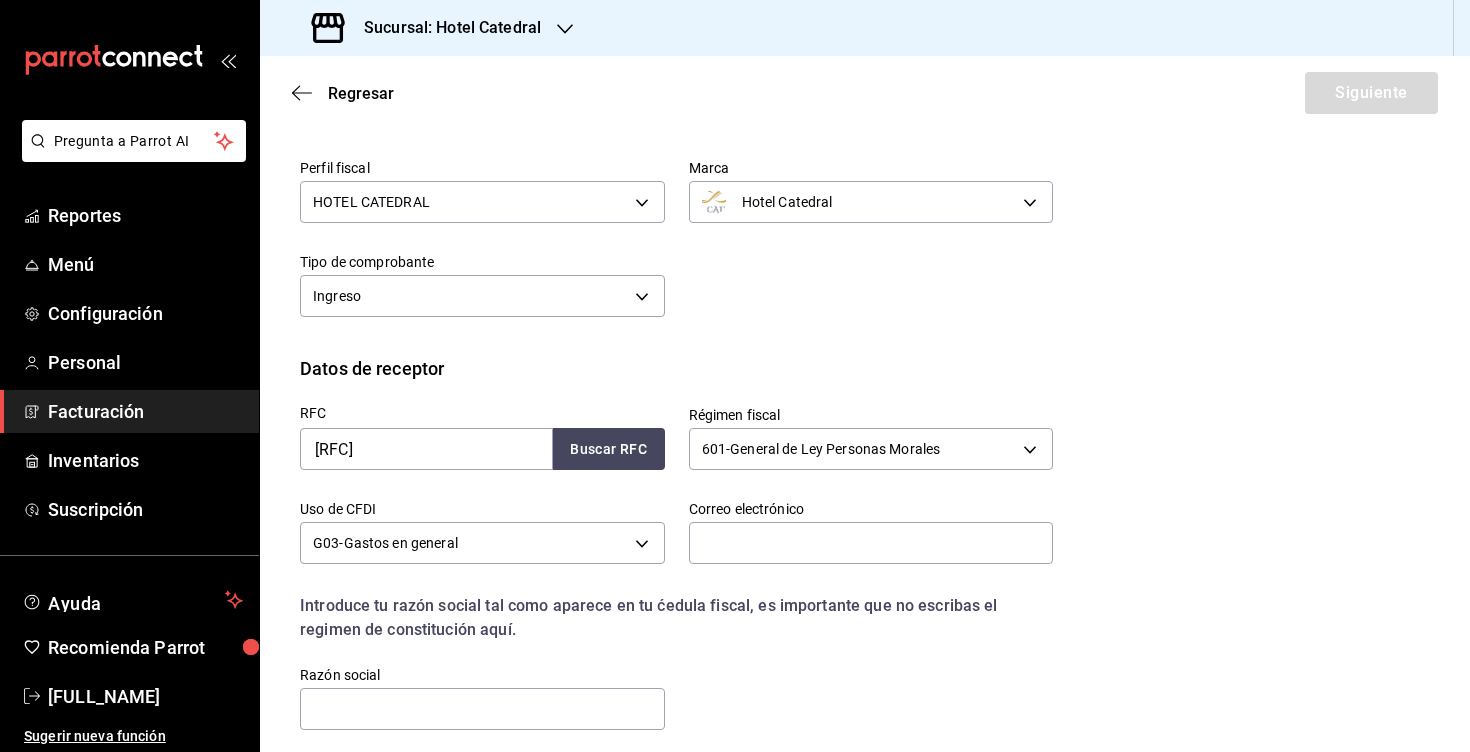 click on "RFC [RFC] Buscar RFC Régimen fiscal 601  -  General de Ley Personas Morales 601 Uso de CFDI G03  -  Gastos en general G03 Correo electrónico Introduce tu razón social tal como aparece en tu ćedula fiscal, es importante que no escribas el regimen de constitución aquí. company Razón social" at bounding box center [865, 573] 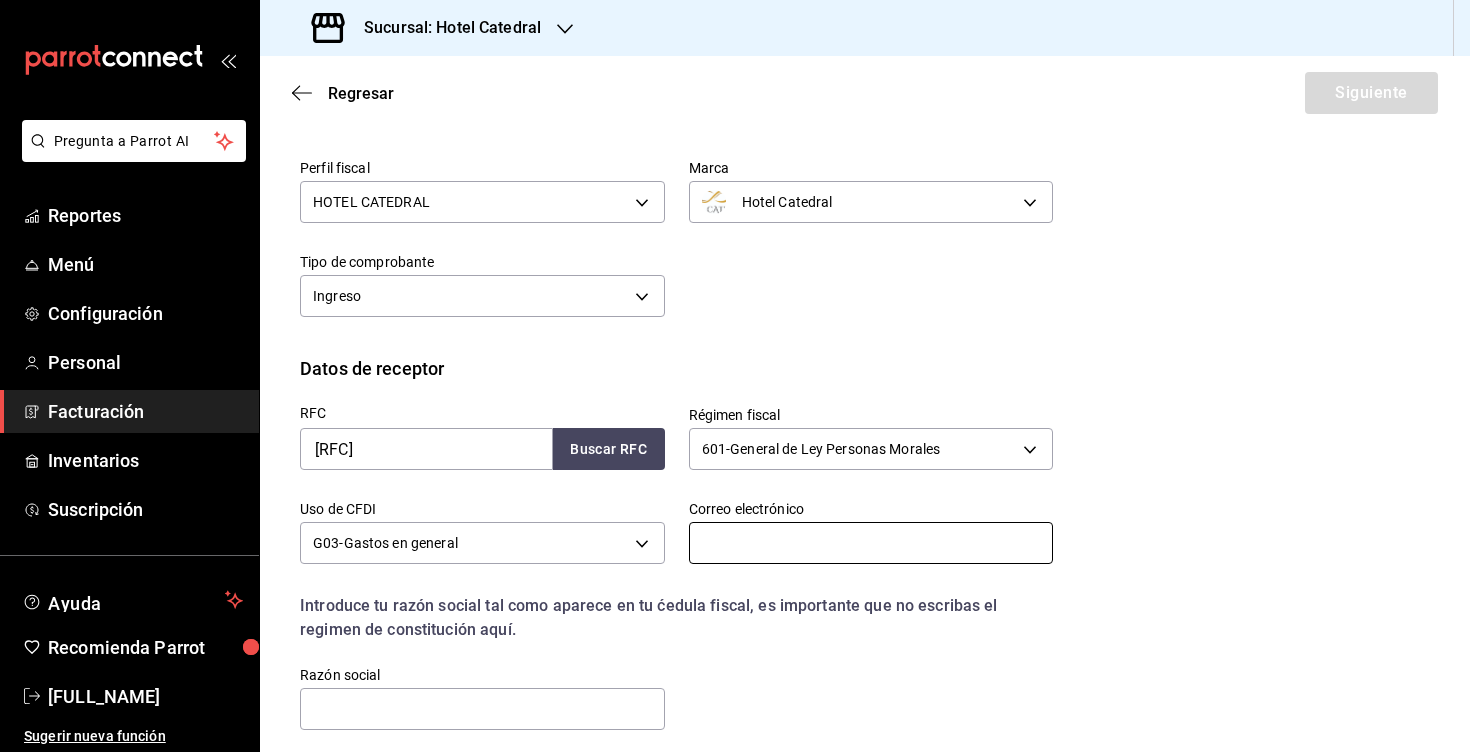 click at bounding box center (871, 543) 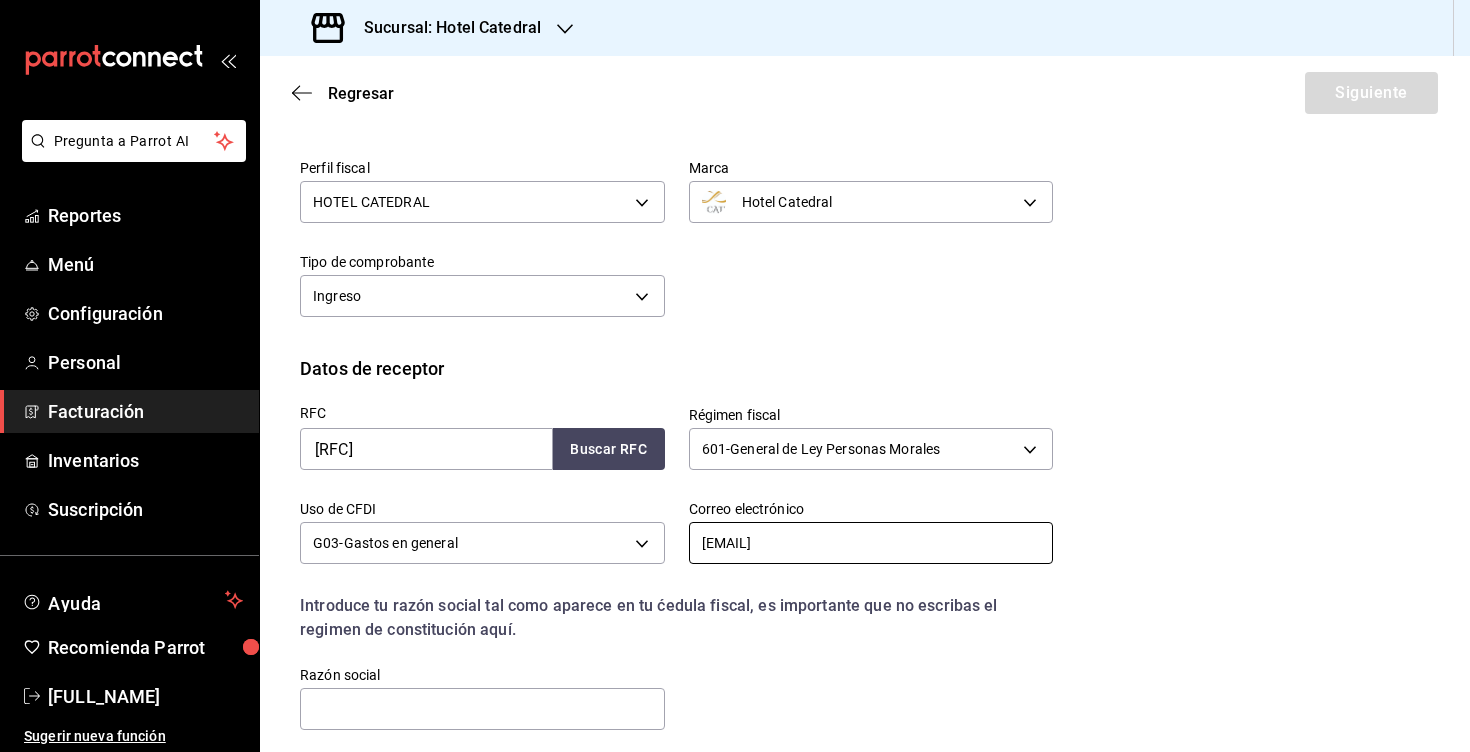 click on "[EMAIL]" at bounding box center (871, 543) 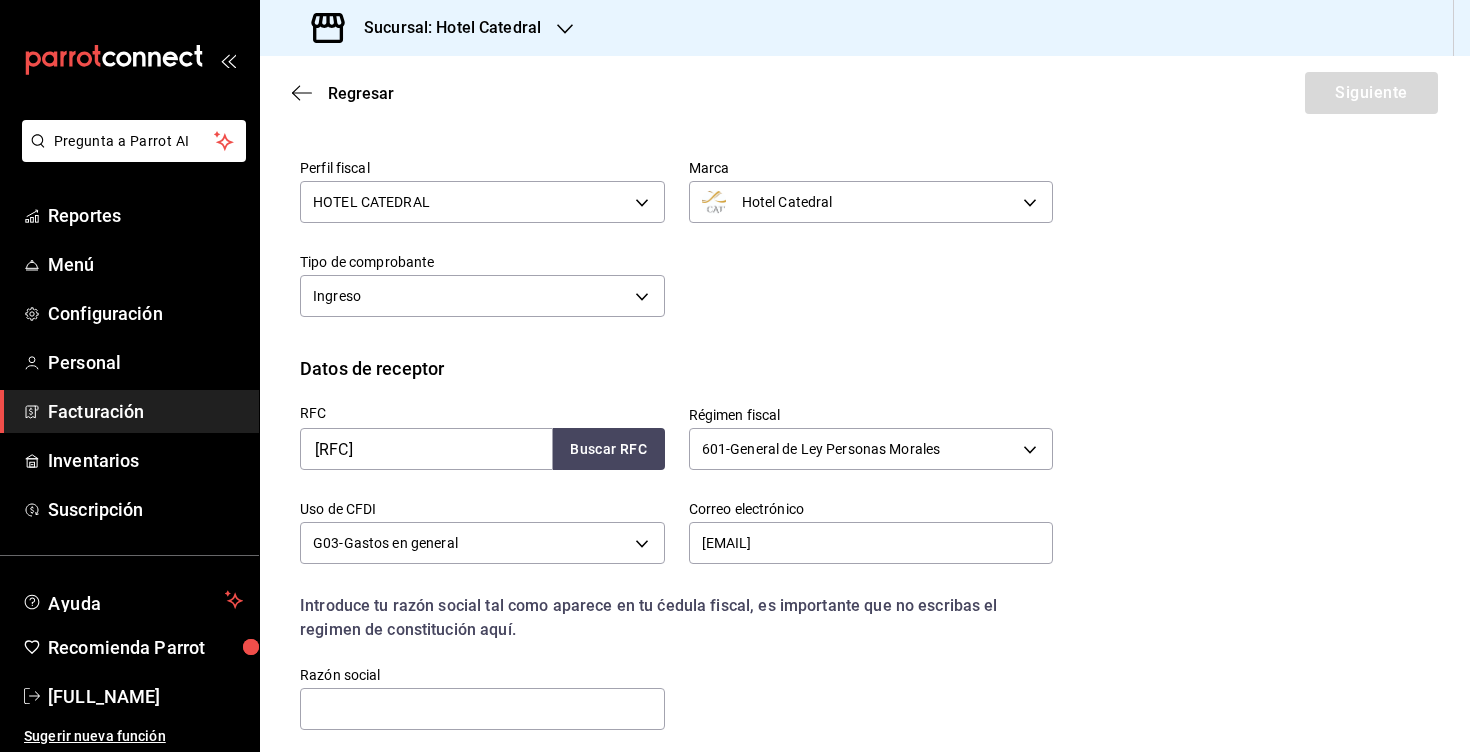 click on "RFC [RFC] Buscar RFC Régimen fiscal 601  -  General de Ley Personas Morales 601 Uso de CFDI G03  -  Gastos en general G03 Correo electrónico [EMAIL] Introduce tu razón social tal como aparece en tu ćedula fiscal, es importante que no escribas el regimen de constitución aquí. company Razón social" at bounding box center (865, 573) 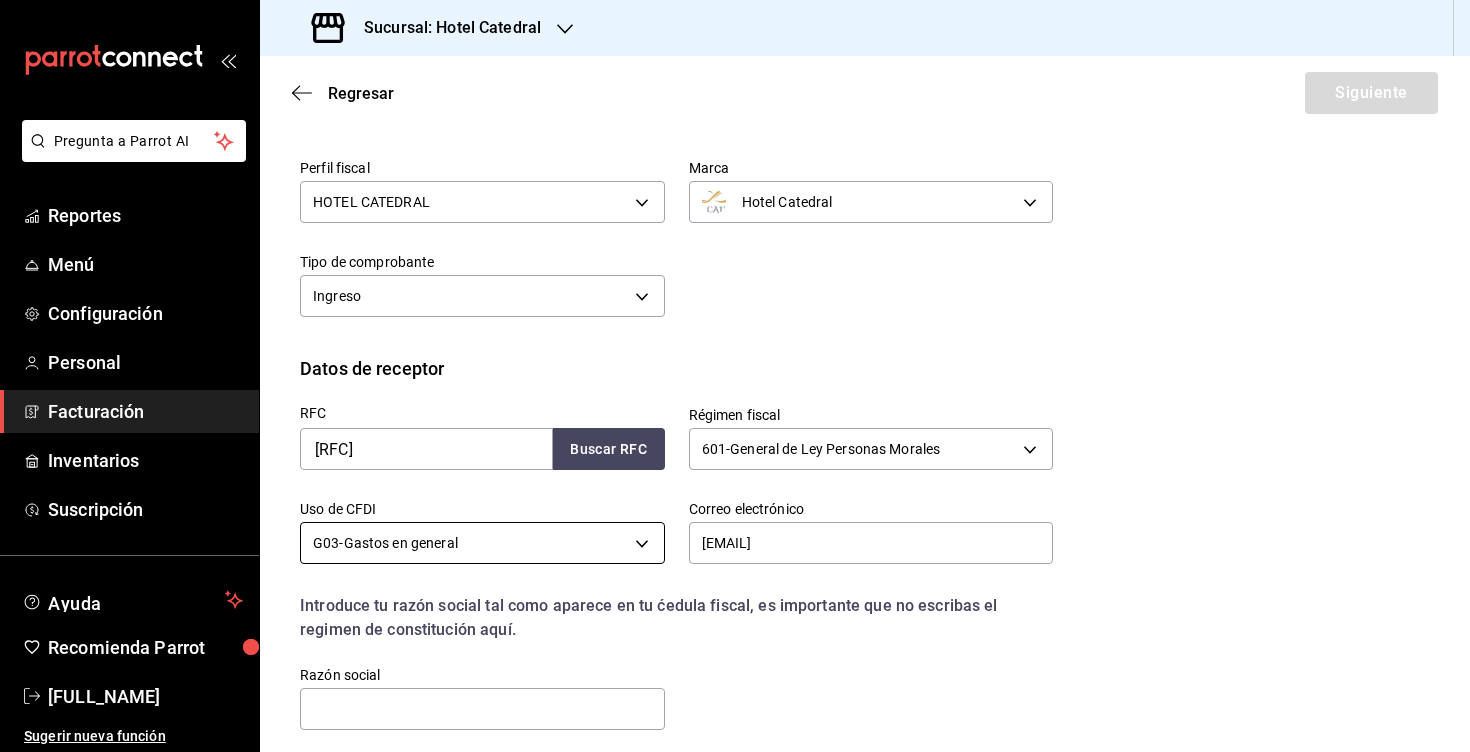 scroll, scrollTop: 368, scrollLeft: 0, axis: vertical 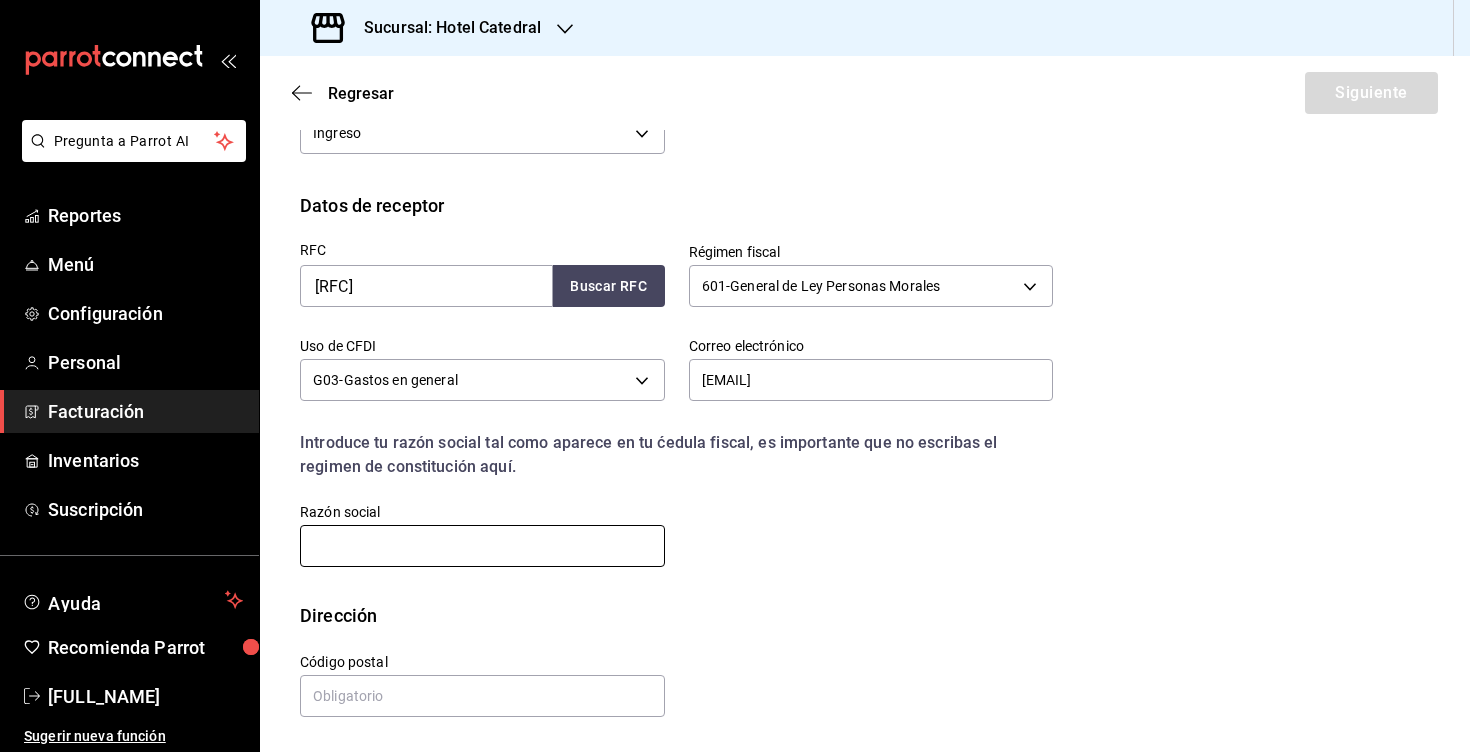 click at bounding box center (482, 546) 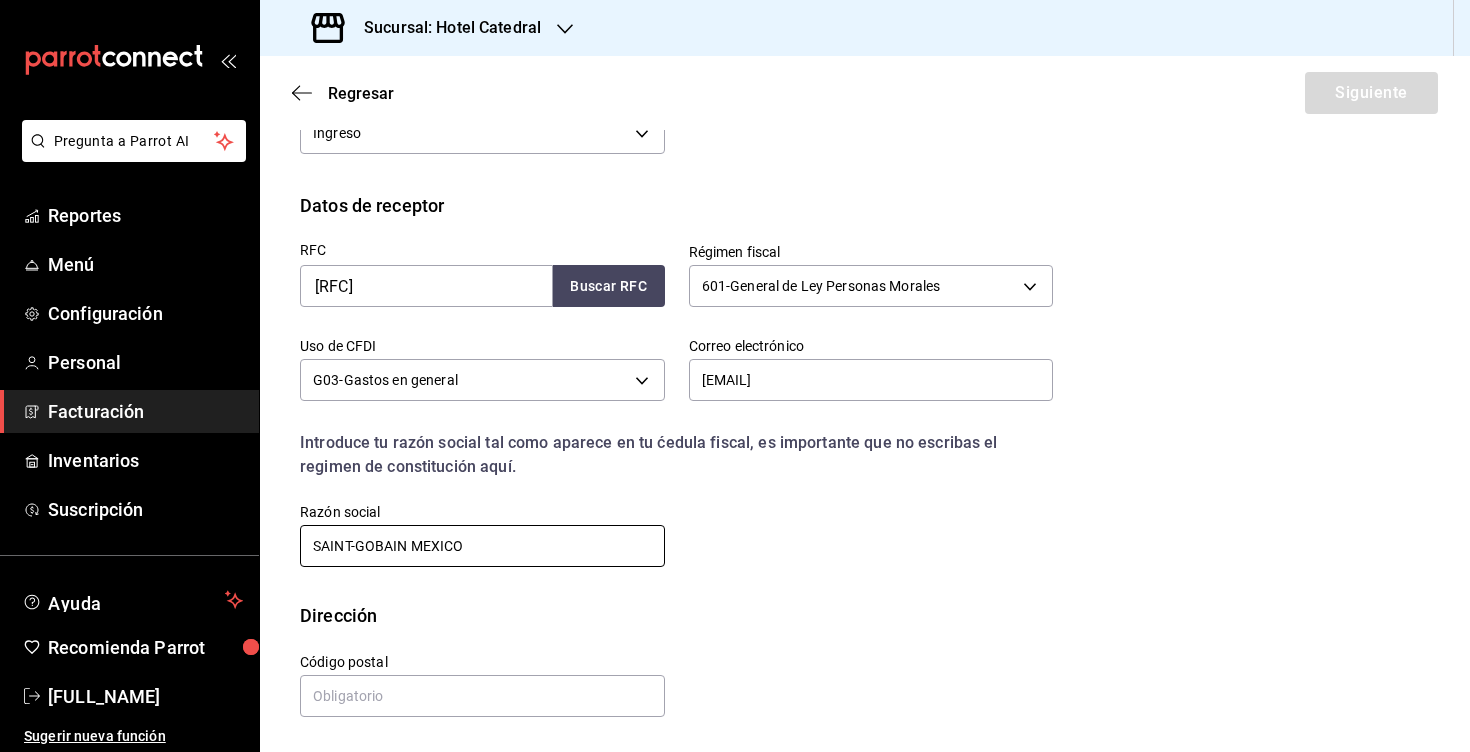 type on "SAINT-GOBAIN MEXICO" 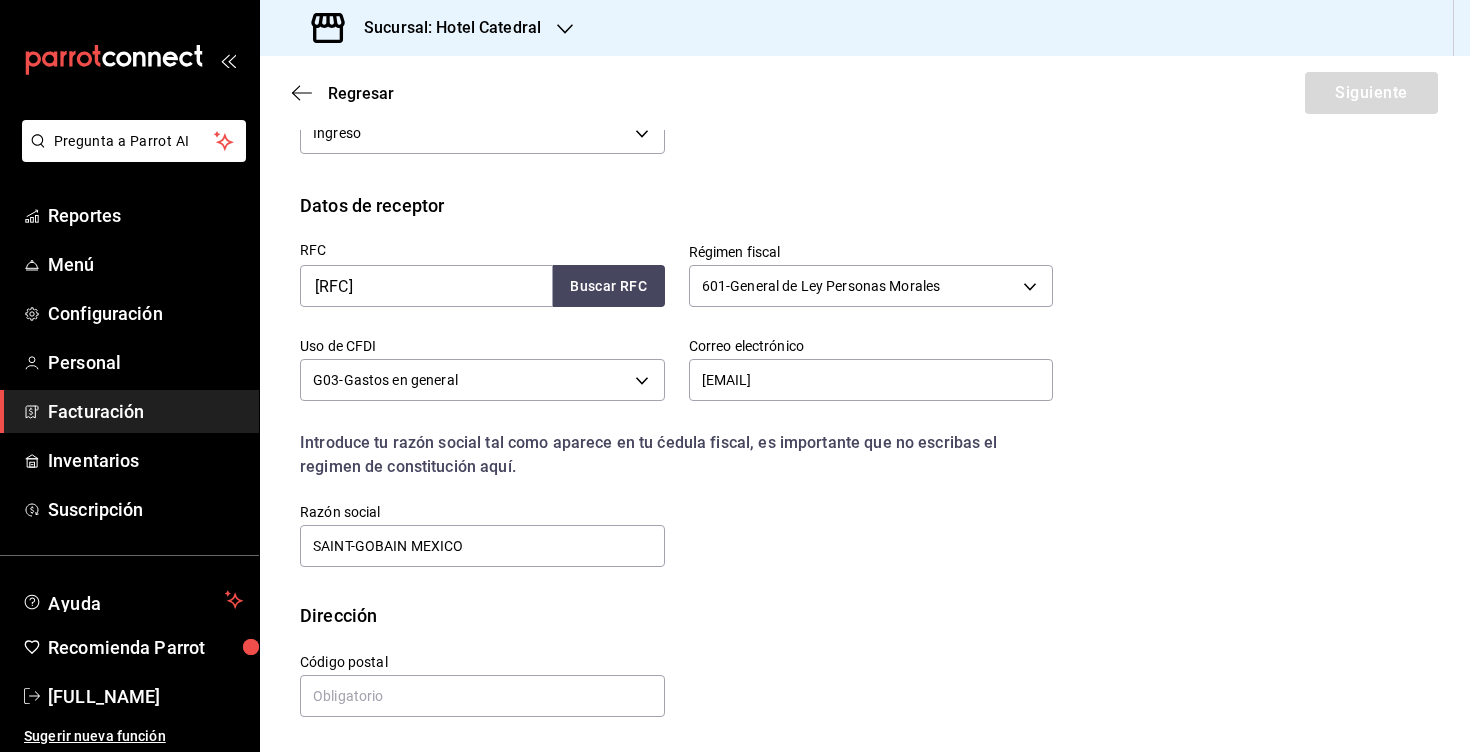 click on "RFC [RFC] Buscar RFC Régimen fiscal 601  -  General de Ley Personas Morales 601 Uso de CFDI G03  -  Gastos en general G03 Correo electrónico [EMAIL] Introduce tu razón social tal como aparece en tu ćedula fiscal, es importante que no escribas el regimen de constitución aquí. company Razón social SAINT-GOBAIN MEXICO" at bounding box center [664, 394] 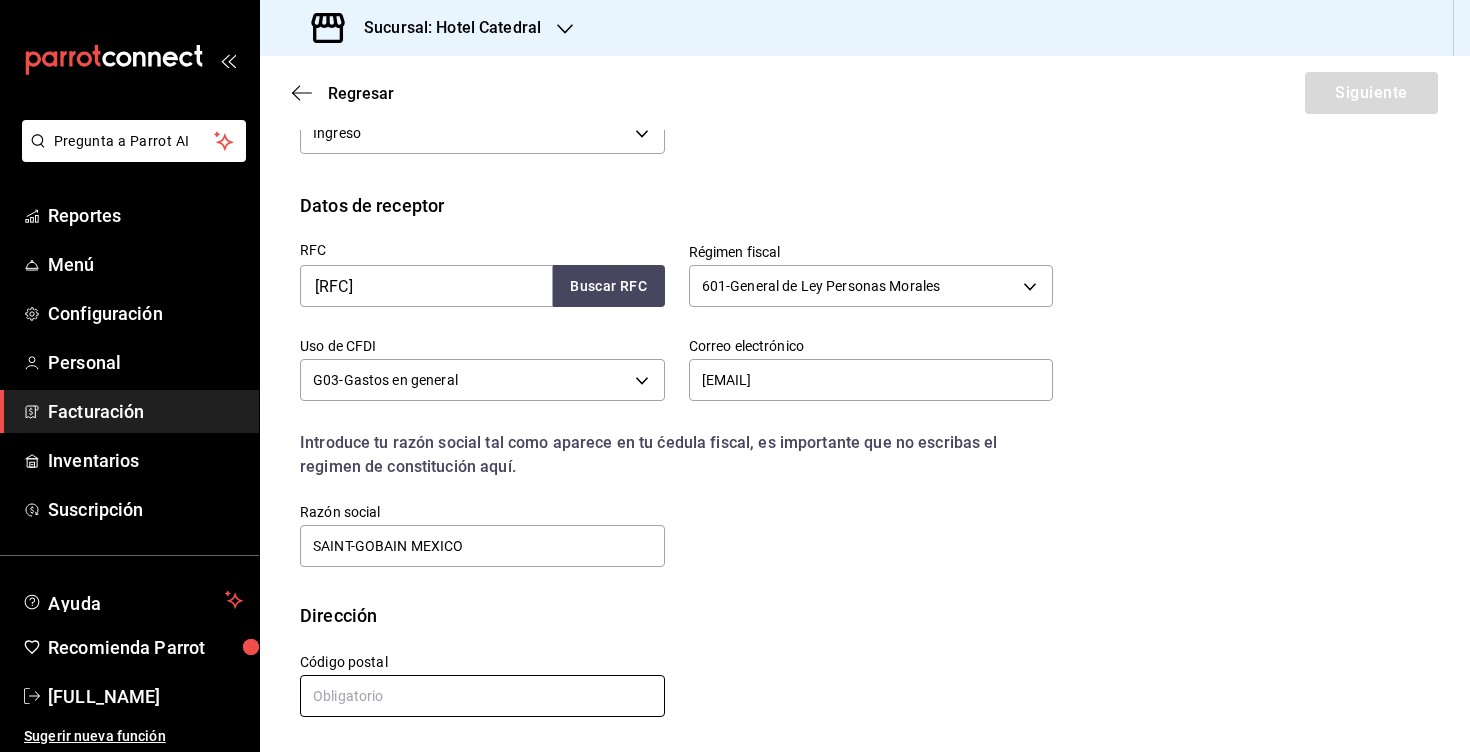click at bounding box center [482, 696] 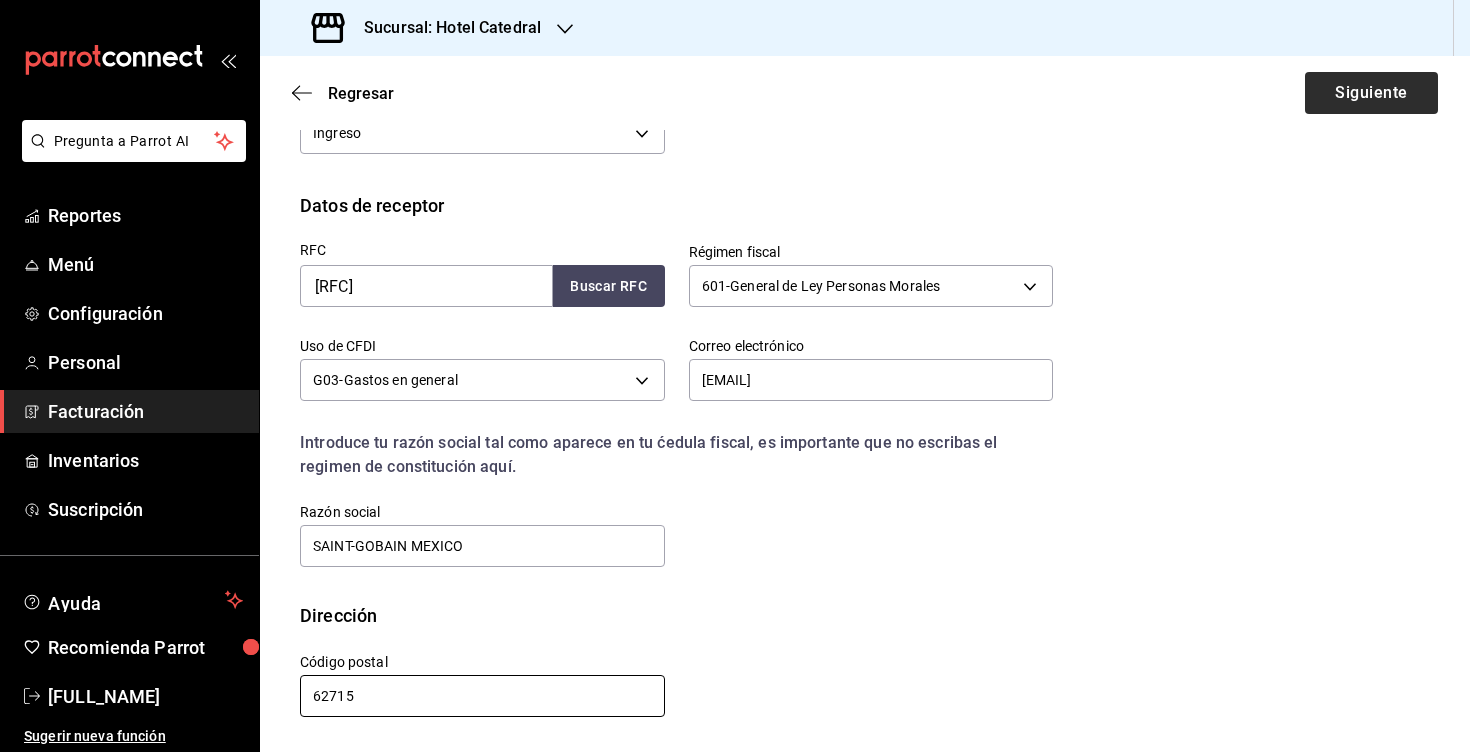 type on "62715" 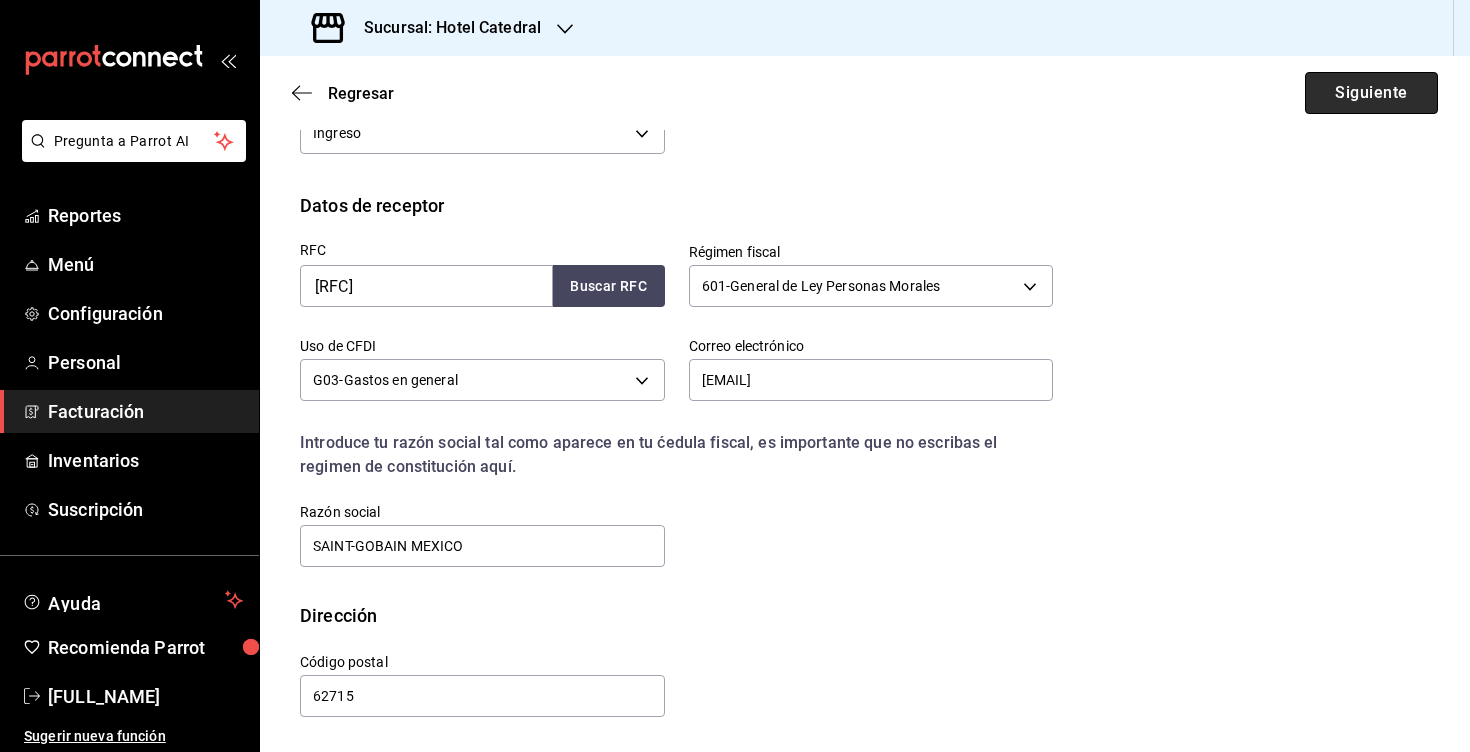 click on "Siguiente" at bounding box center (1371, 93) 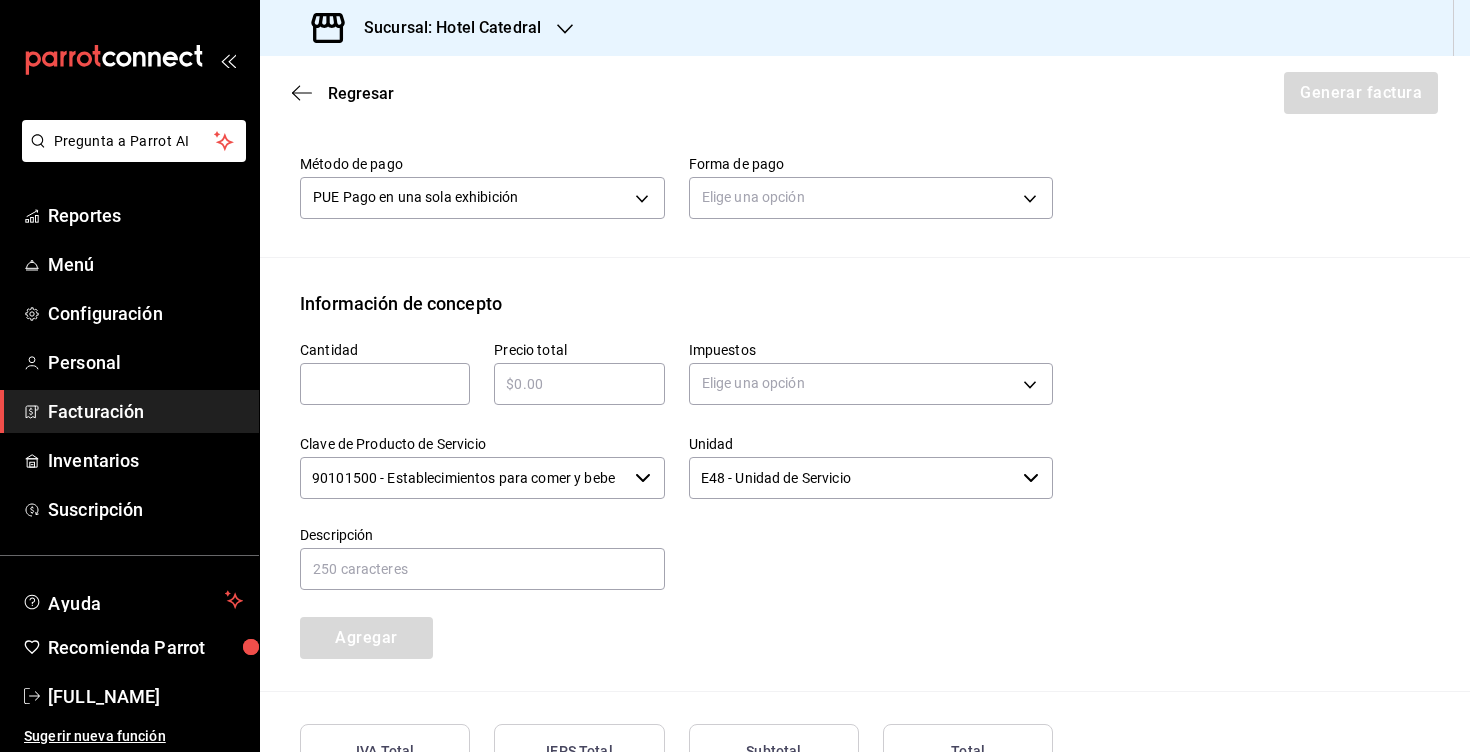 scroll, scrollTop: 644, scrollLeft: 0, axis: vertical 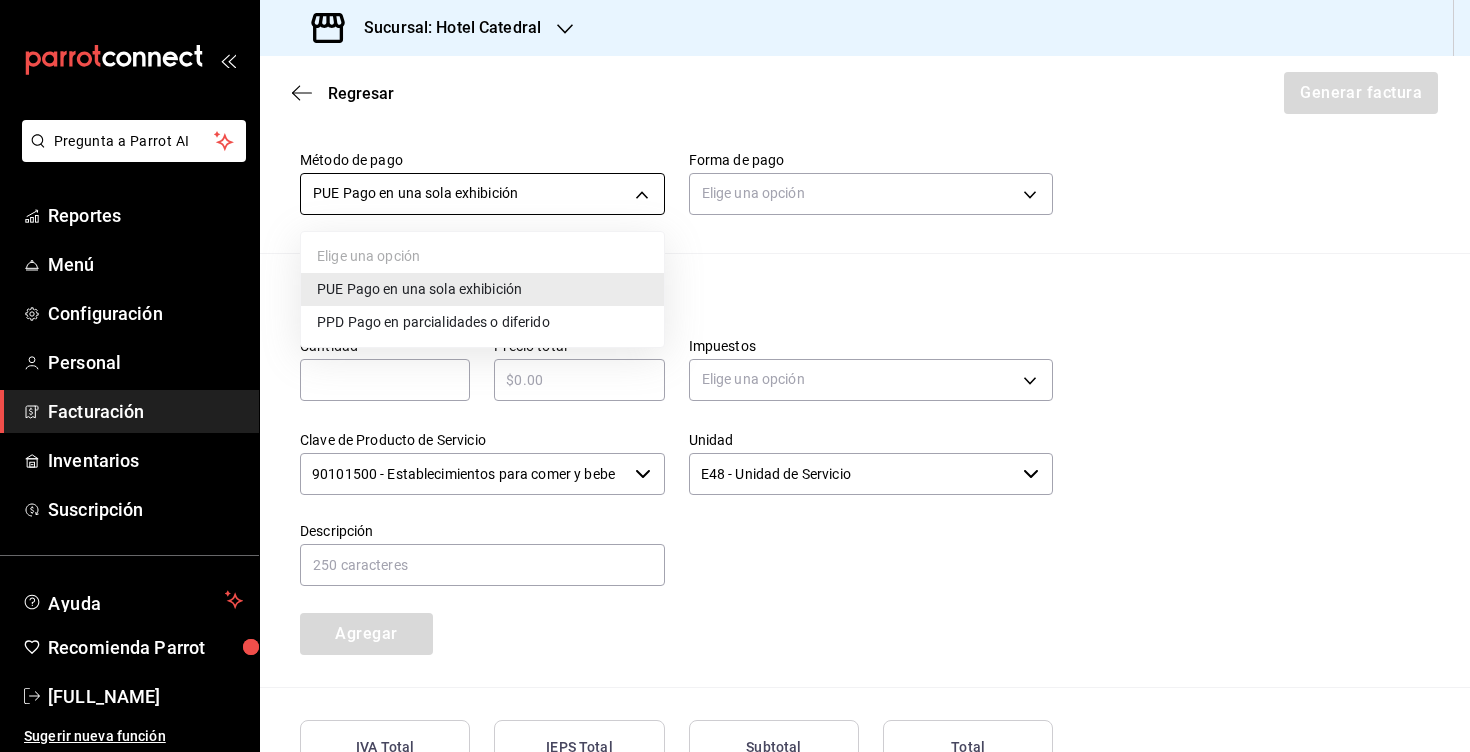 click on "Pregunta a Parrot AI Reportes   Menú   Configuración   Personal   Facturación   Inventarios   Suscripción   Ayuda Recomienda Parrot   [FULL_NAME]   Sugerir nueva función   Sucursal: Hotel Catedral Regresar Generar factura Emisor Perfil fiscal HOTEL CATEDRAL Tipo de comprobante Ingreso Receptor Nombre / Razón social SAINT-GOBAIN MEXICO RFC Receptor [RFC] Régimen fiscal General de Ley Personas Morales Uso de CFDI G03: Gastos en general Correo electrónico [EMAIL] Elige cómo quieres agregar los conceptos a tu factura Manualmente Asociar orden Pago Método de pago PUE   Pago en una sola exhibición PUE Forma de pago Elige una opción Información de concepto Cantidad ​ Precio total ​ Impuestos Elige una opción Clave de Producto de Servicio 90101500 - Establecimientos para comer y beber ​ Unidad E48 - Unidad de Servicio ​ Descripción Agregar IVA Total $0.00 IEPS Total $0.00 Subtotal $0.00 Total $0.00 Orden Cantidad Clave Unidad Monto Impuesto Subtotal Total" at bounding box center (735, 376) 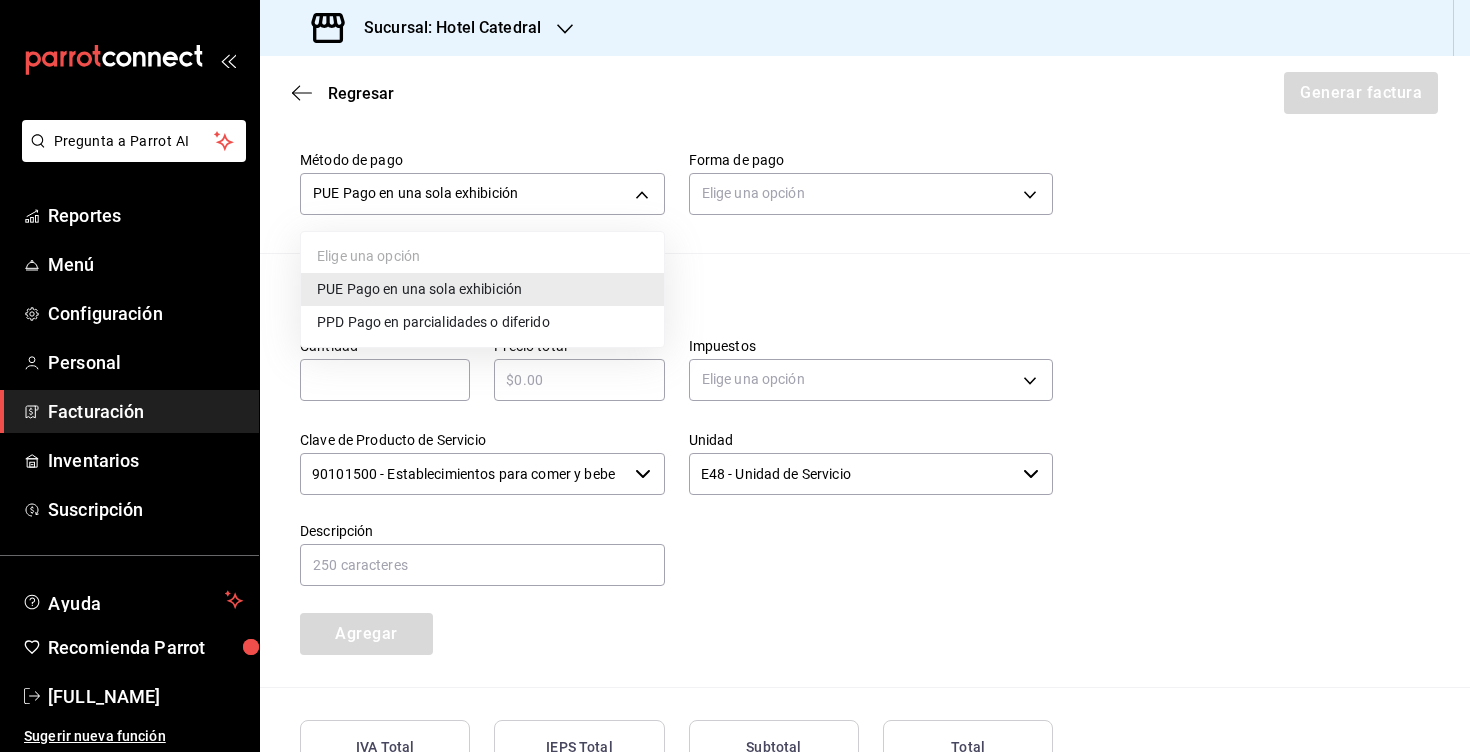 click on "PUE   Pago en una sola exhibición" at bounding box center [419, 289] 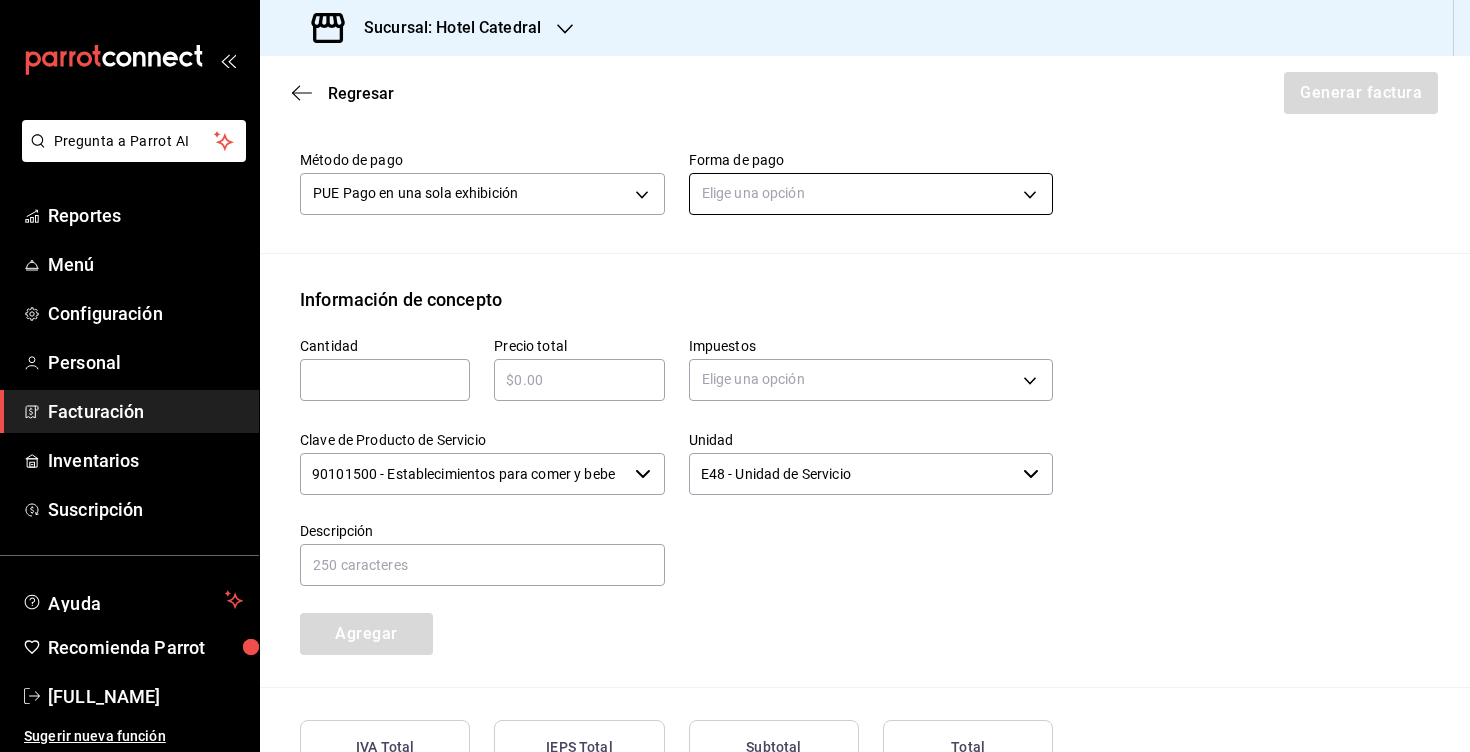 click on "Pregunta a Parrot AI Reportes   Menú   Configuración   Personal   Facturación   Inventarios   Suscripción   Ayuda Recomienda Parrot   [FULL_NAME]   Sugerir nueva función   Sucursal: Hotel Catedral Regresar Generar factura Emisor Perfil fiscal HOTEL CATEDRAL Tipo de comprobante Ingreso Receptor Nombre / Razón social SAINT-GOBAIN MEXICO RFC Receptor [RFC] Régimen fiscal General de Ley Personas Morales Uso de CFDI G03: Gastos en general Correo electrónico [EMAIL] Elige cómo quieres agregar los conceptos a tu factura Manualmente Asociar orden Pago Método de pago PUE   Pago en una sola exhibición PUE Forma de pago Elige una opción Información de concepto Cantidad ​ Precio total ​ Impuestos Elige una opción Clave de Producto de Servicio 90101500 - Establecimientos para comer y beber ​ Unidad E48 - Unidad de Servicio ​ Descripción Agregar IVA Total $0.00 IEPS Total $0.00 Subtotal $0.00 Total $0.00 Orden Cantidad Clave Unidad Monto Impuesto Subtotal Total" at bounding box center (735, 376) 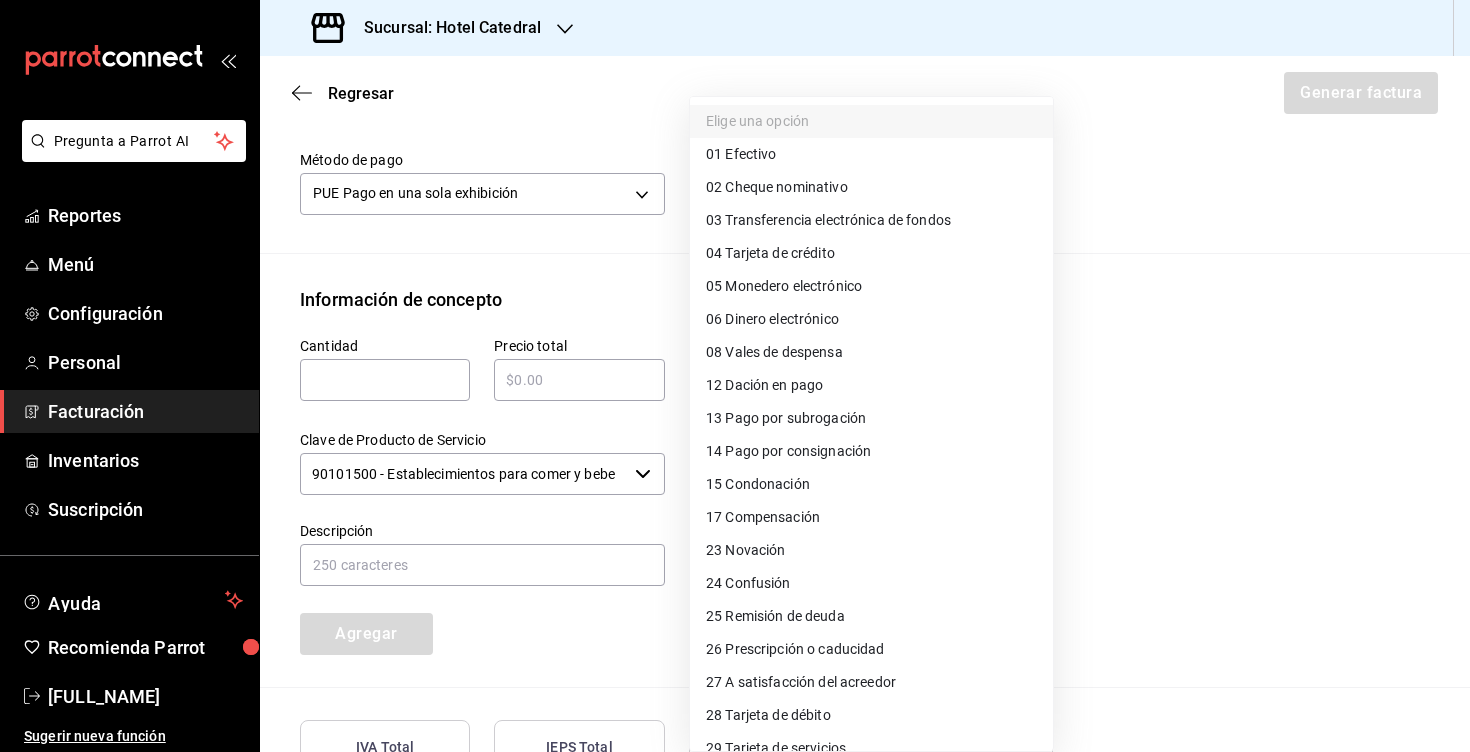 click at bounding box center [735, 376] 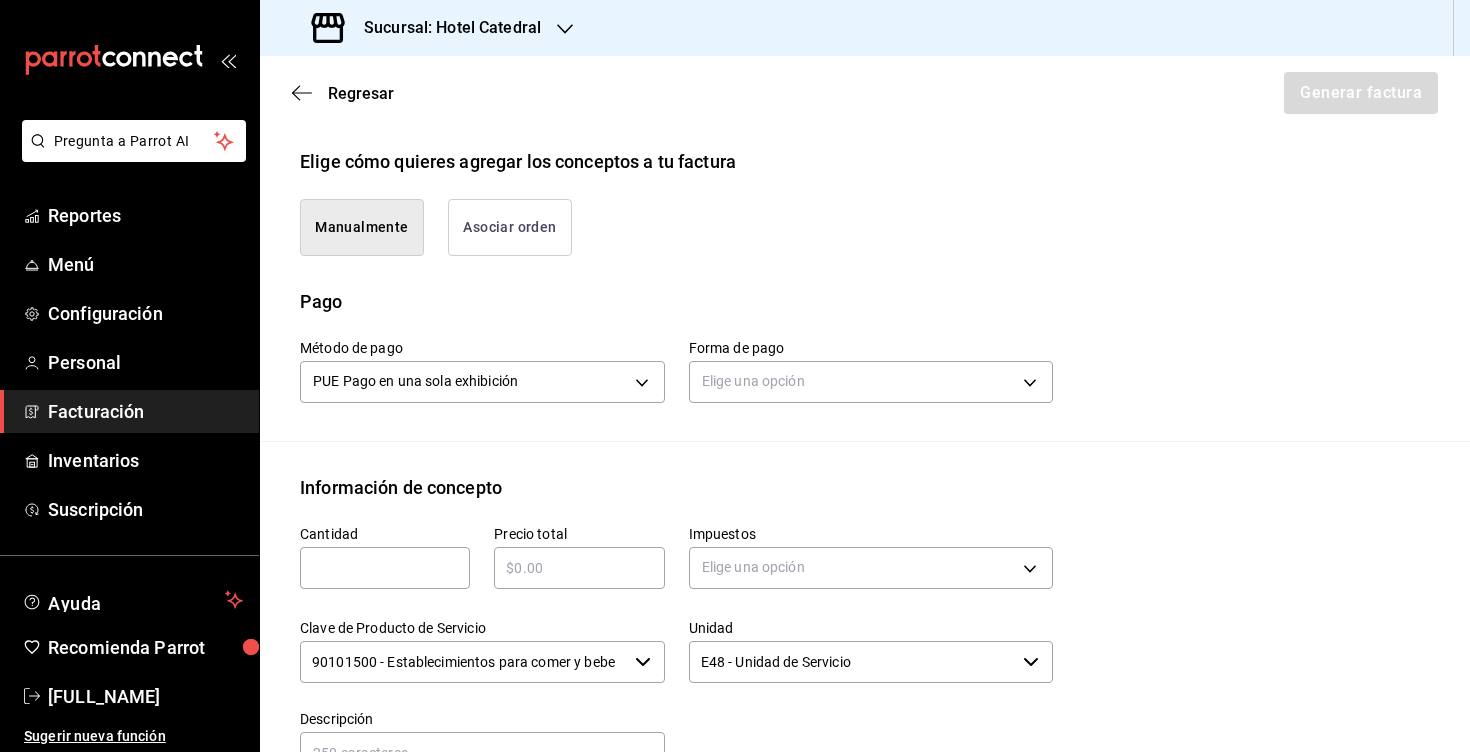 click on "Asociar orden" at bounding box center (510, 227) 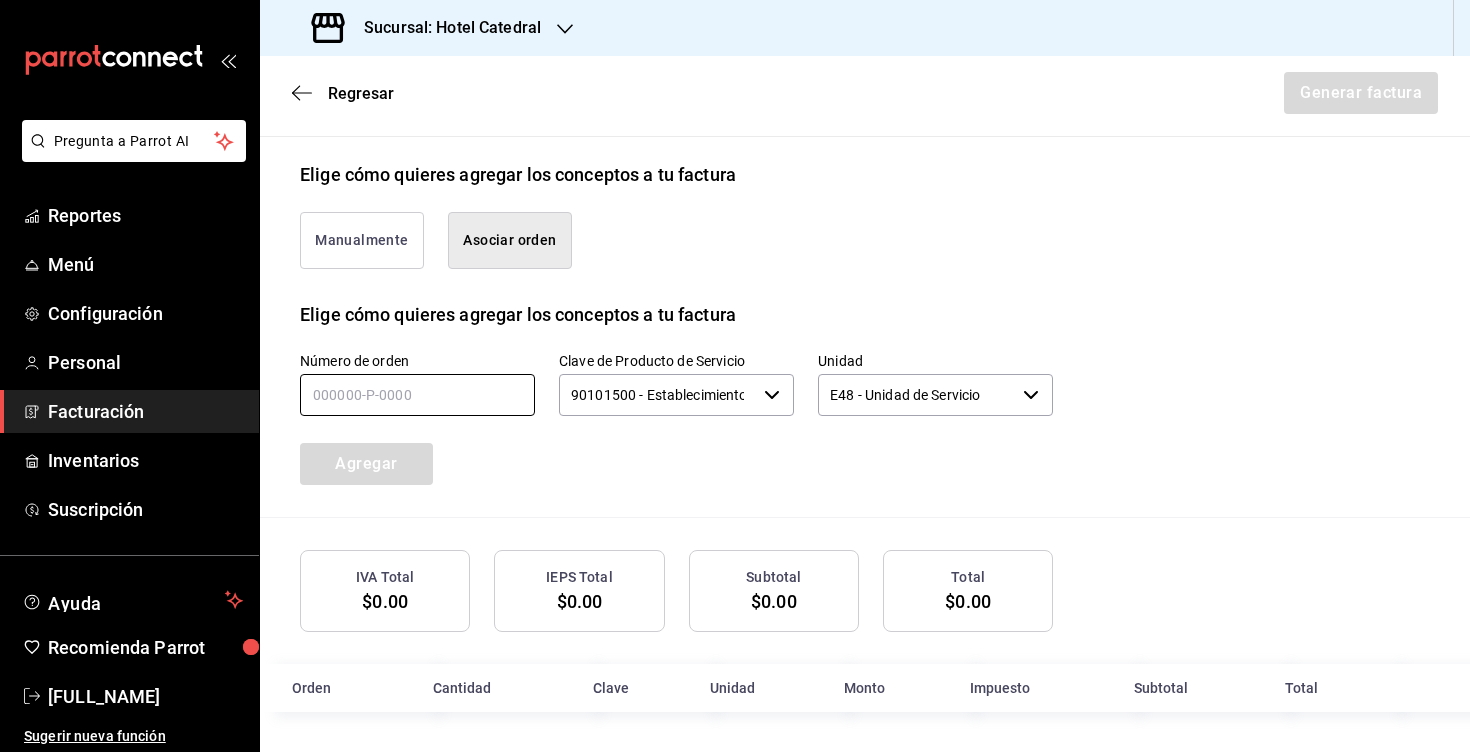 click at bounding box center (417, 395) 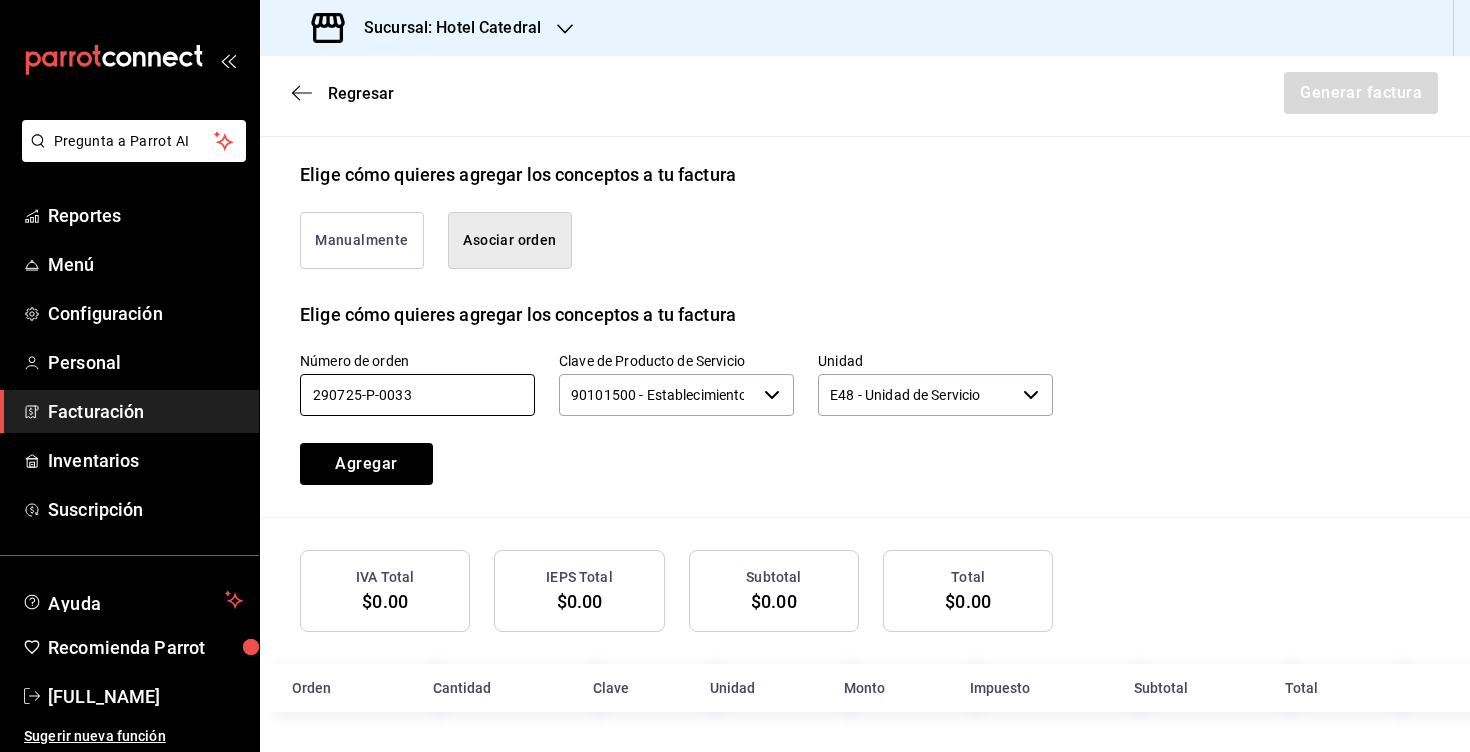 click on "290725-p-0033" at bounding box center (417, 395) 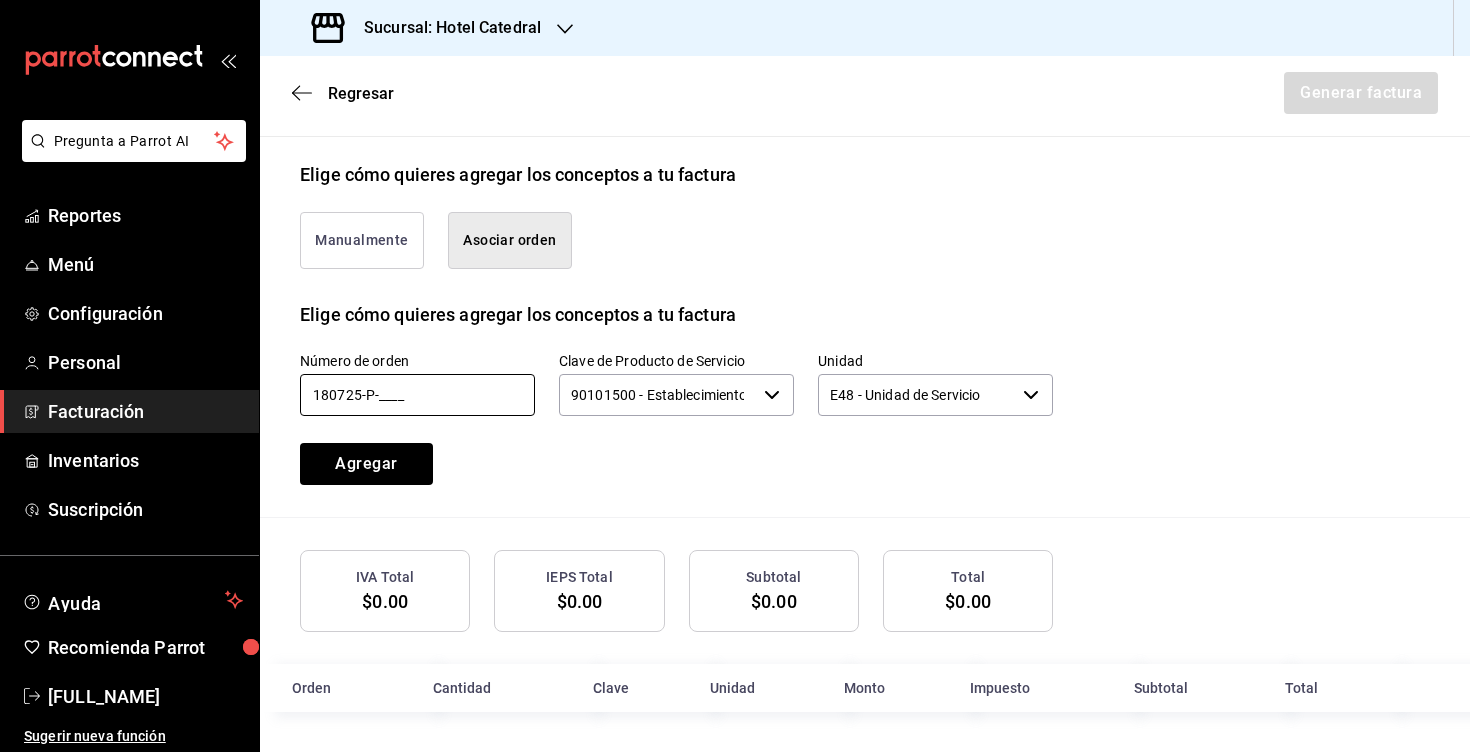 click on "180725-p-____" at bounding box center (417, 395) 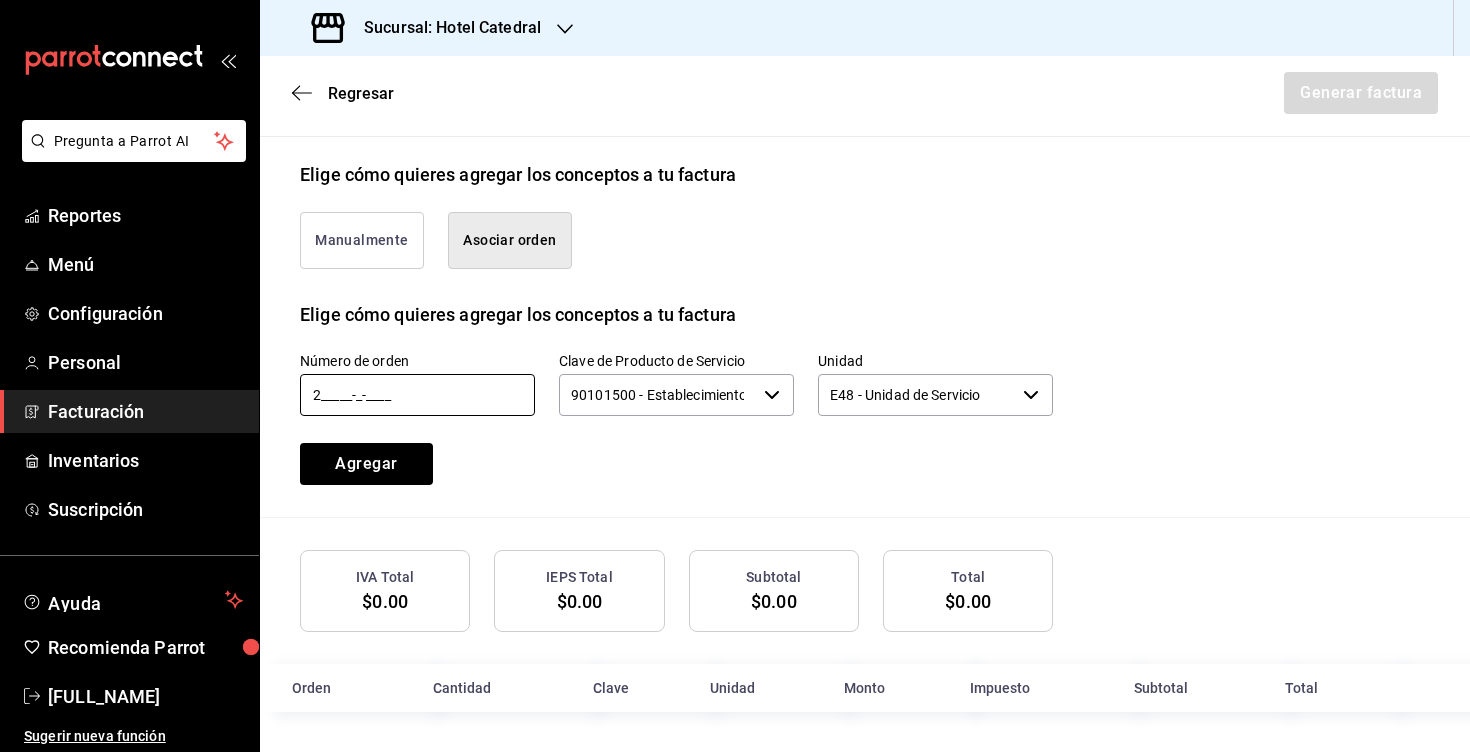 click on "2_____-_-____" at bounding box center (417, 395) 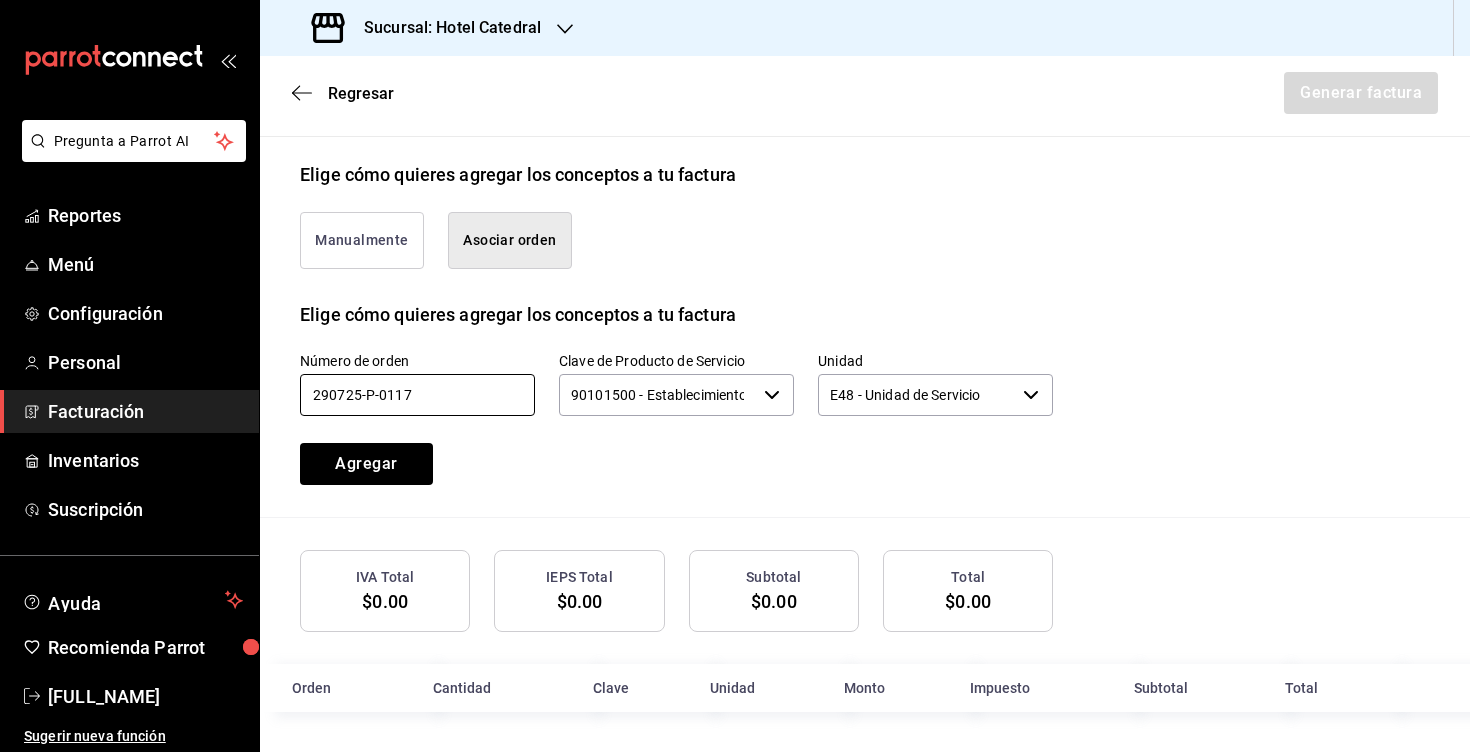 click on "290725-p-0117" at bounding box center [417, 395] 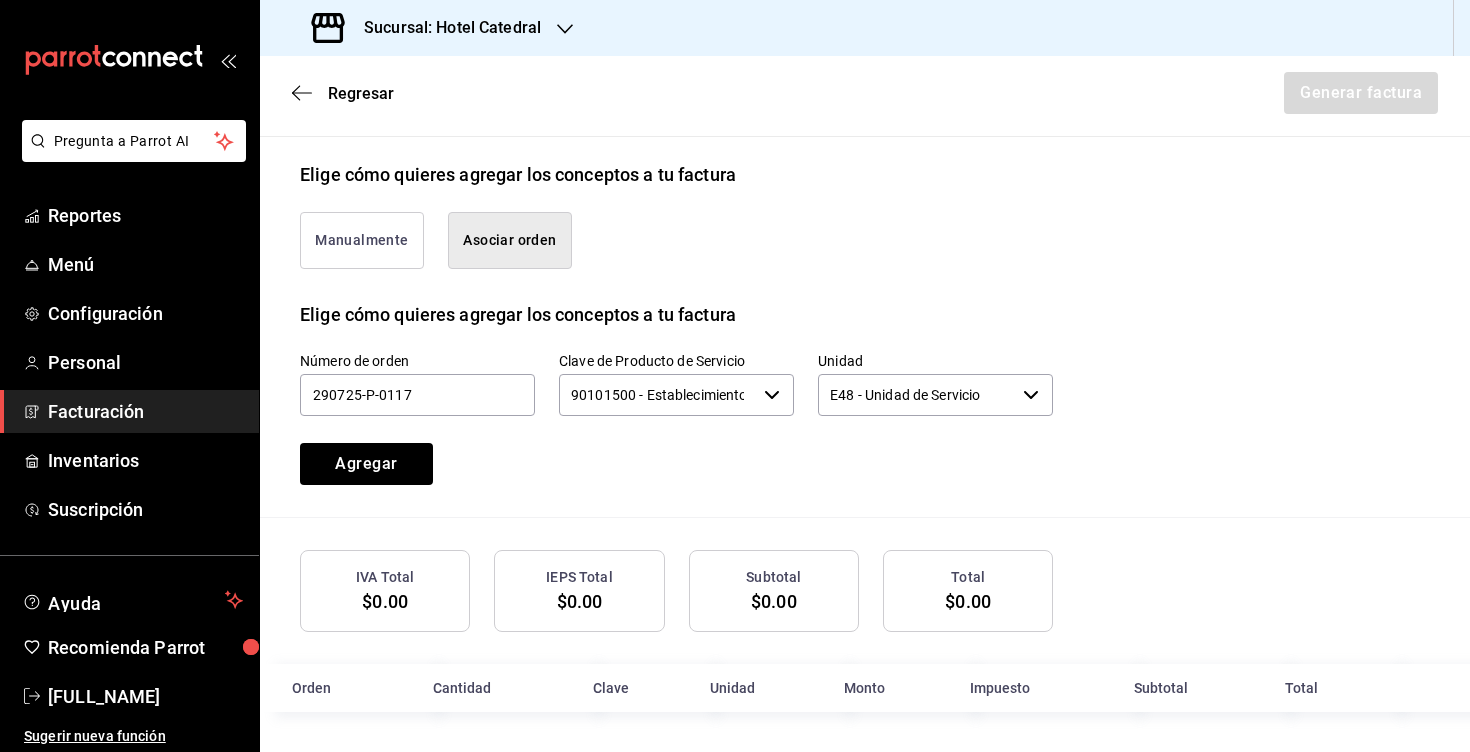 click on "Número de orden 290725-p-0117 Clave de Producto de Servicio 90101500 - Establecimientos para comer y beber ​ Unidad E48 - Unidad de Servicio ​ Agregar" at bounding box center [652, 394] 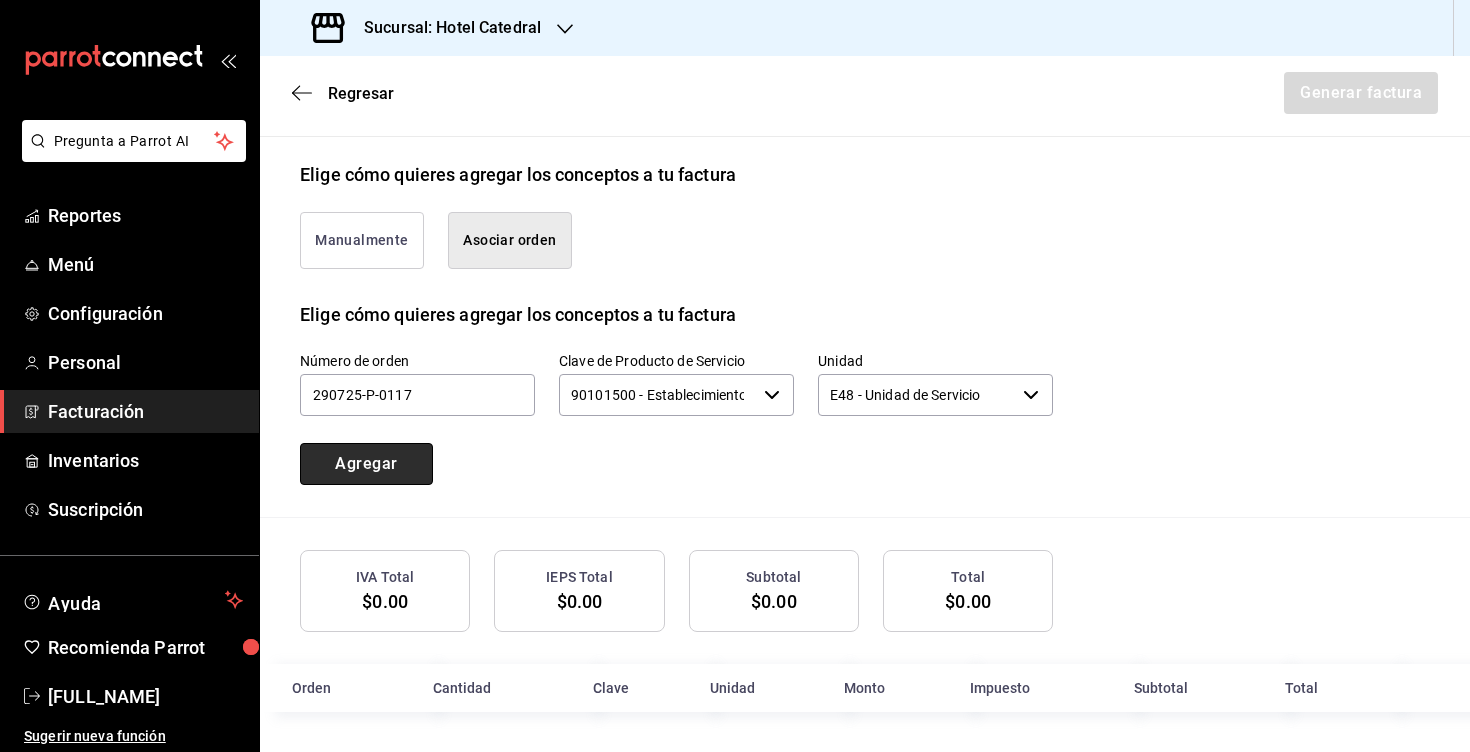 click on "Agregar" at bounding box center (366, 464) 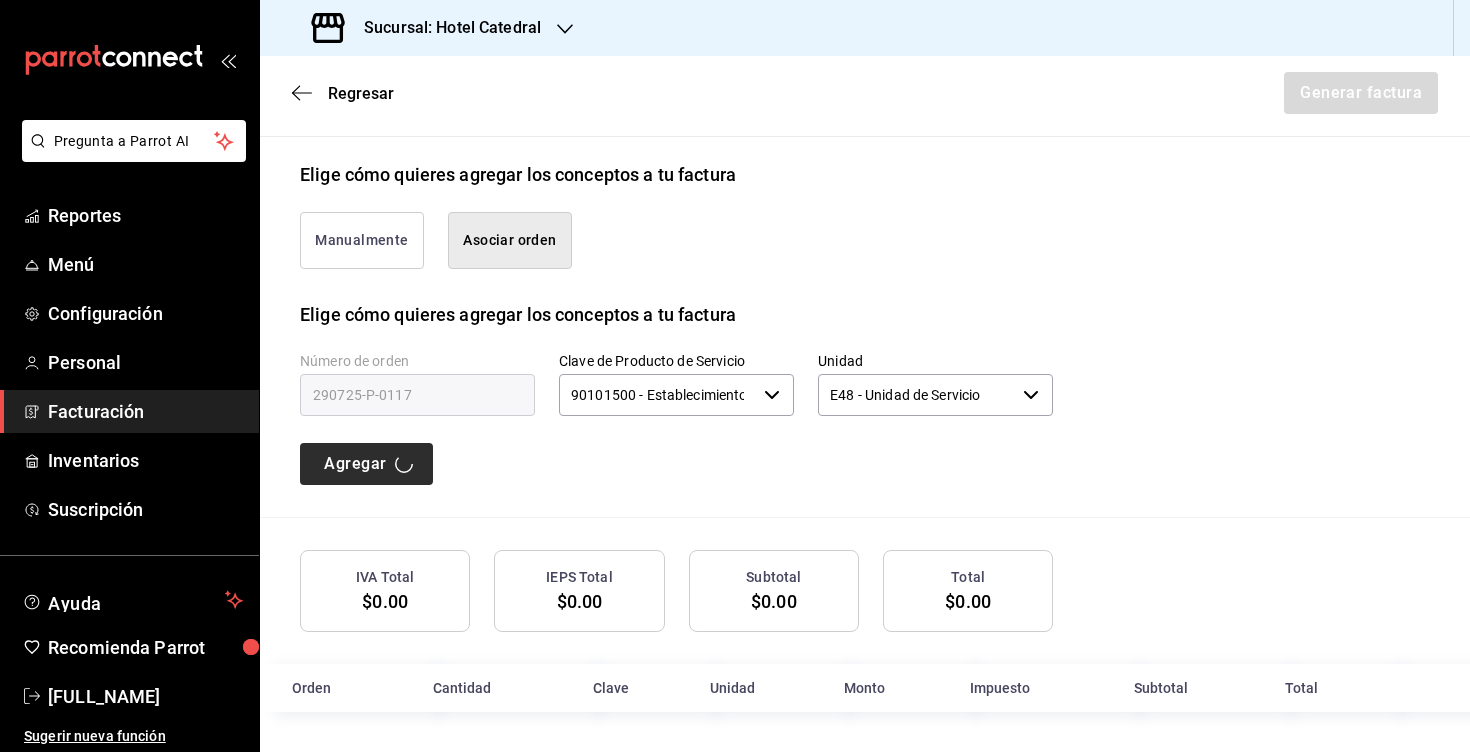 type 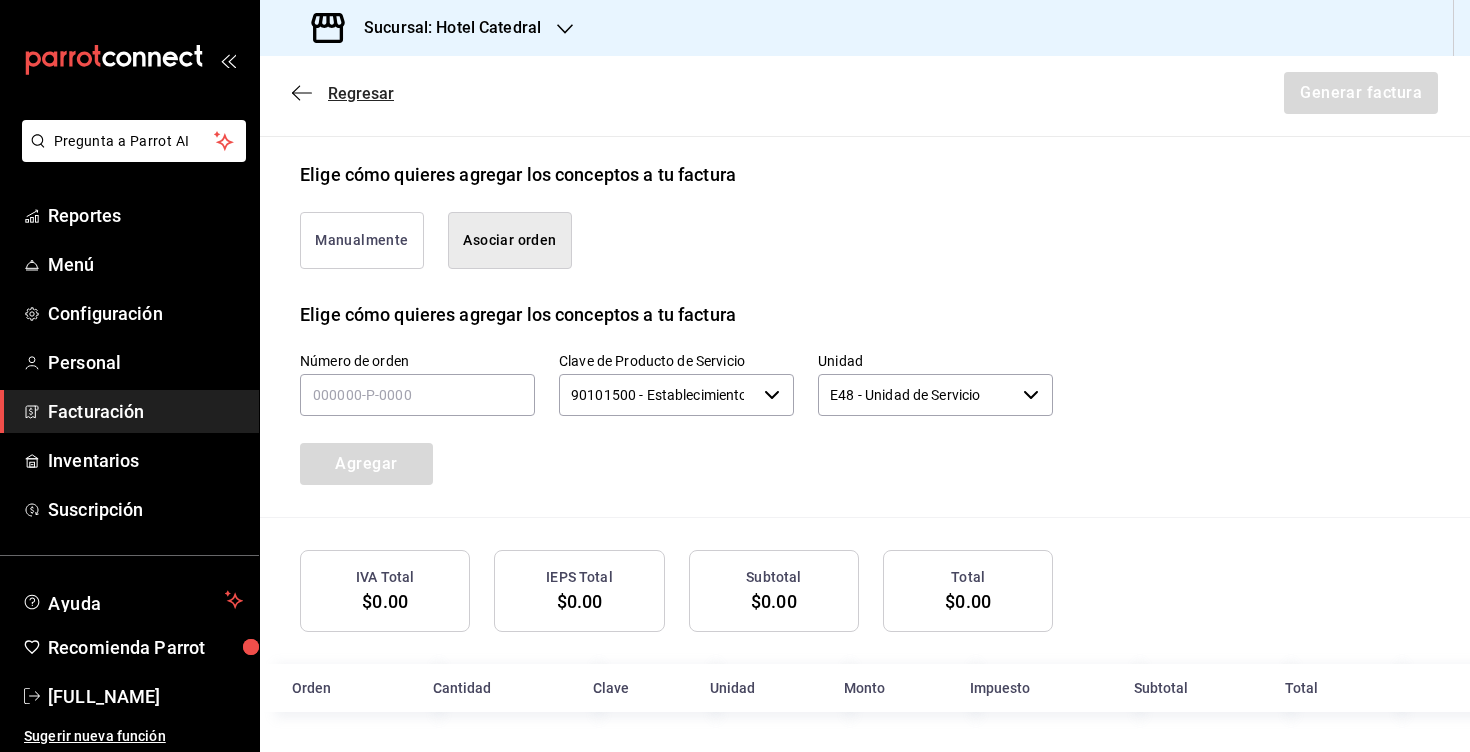 click on "Regresar" at bounding box center (361, 93) 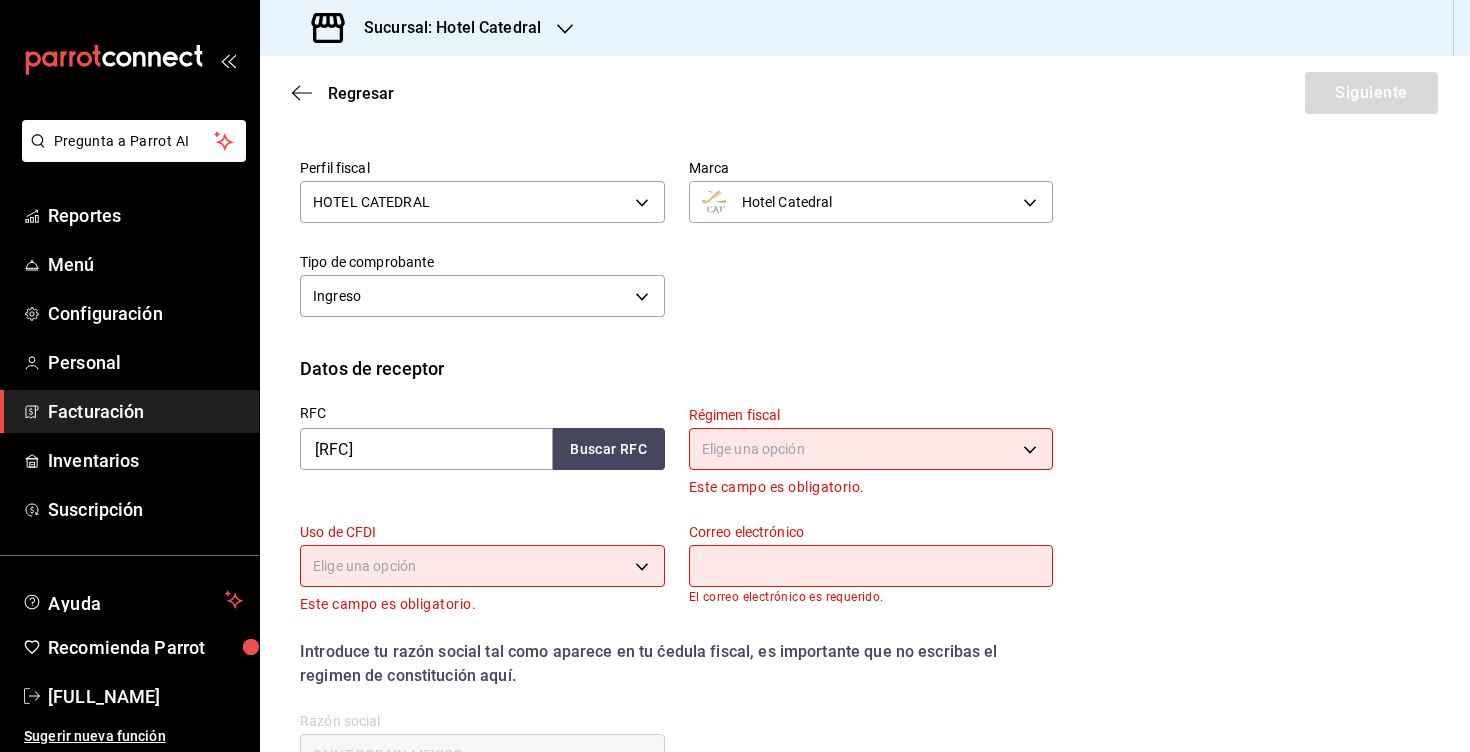 click on "Perfil fiscal HOTEL CATEDRAL [UUID] Marca Hotel Catedral [UUID] Tipo de comprobante Ingreso I" at bounding box center (664, 229) 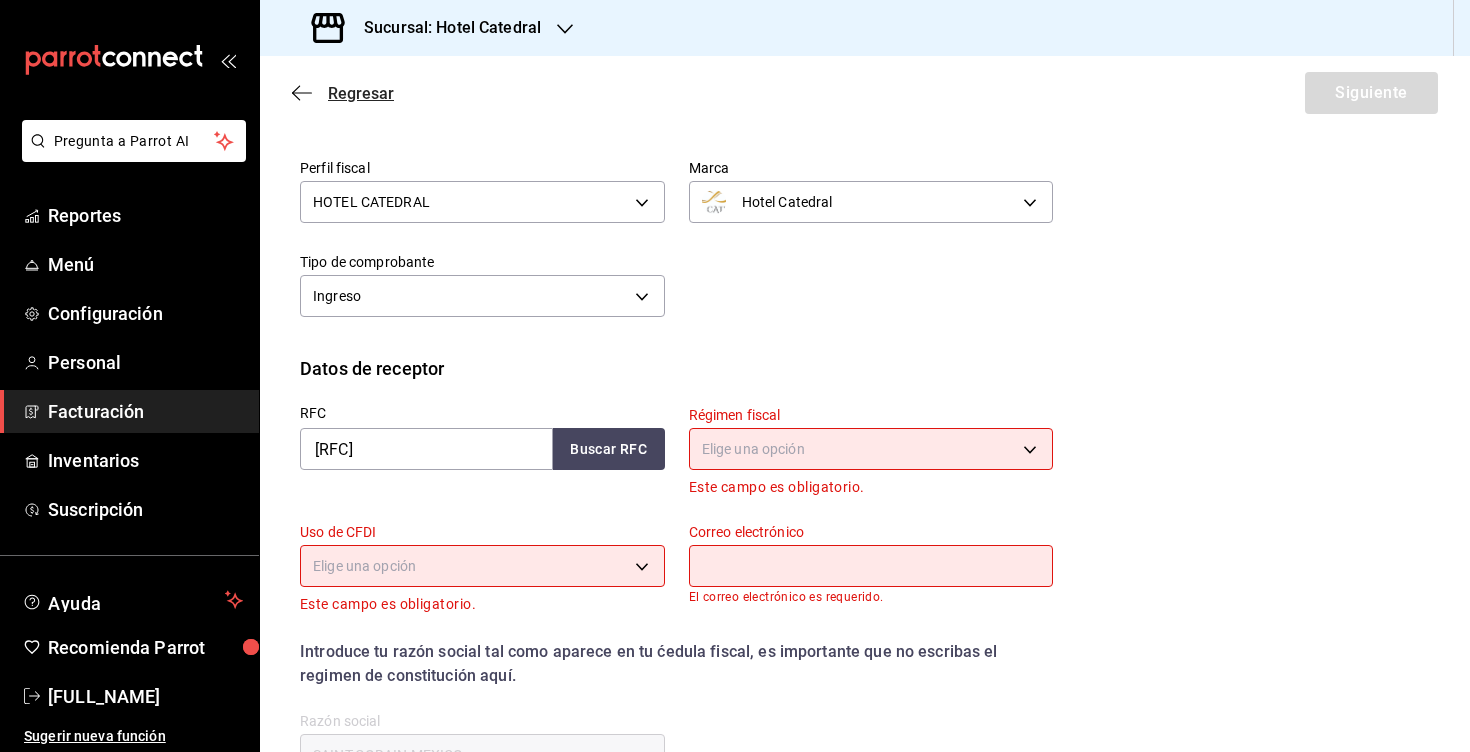 click on "Regresar" at bounding box center [361, 93] 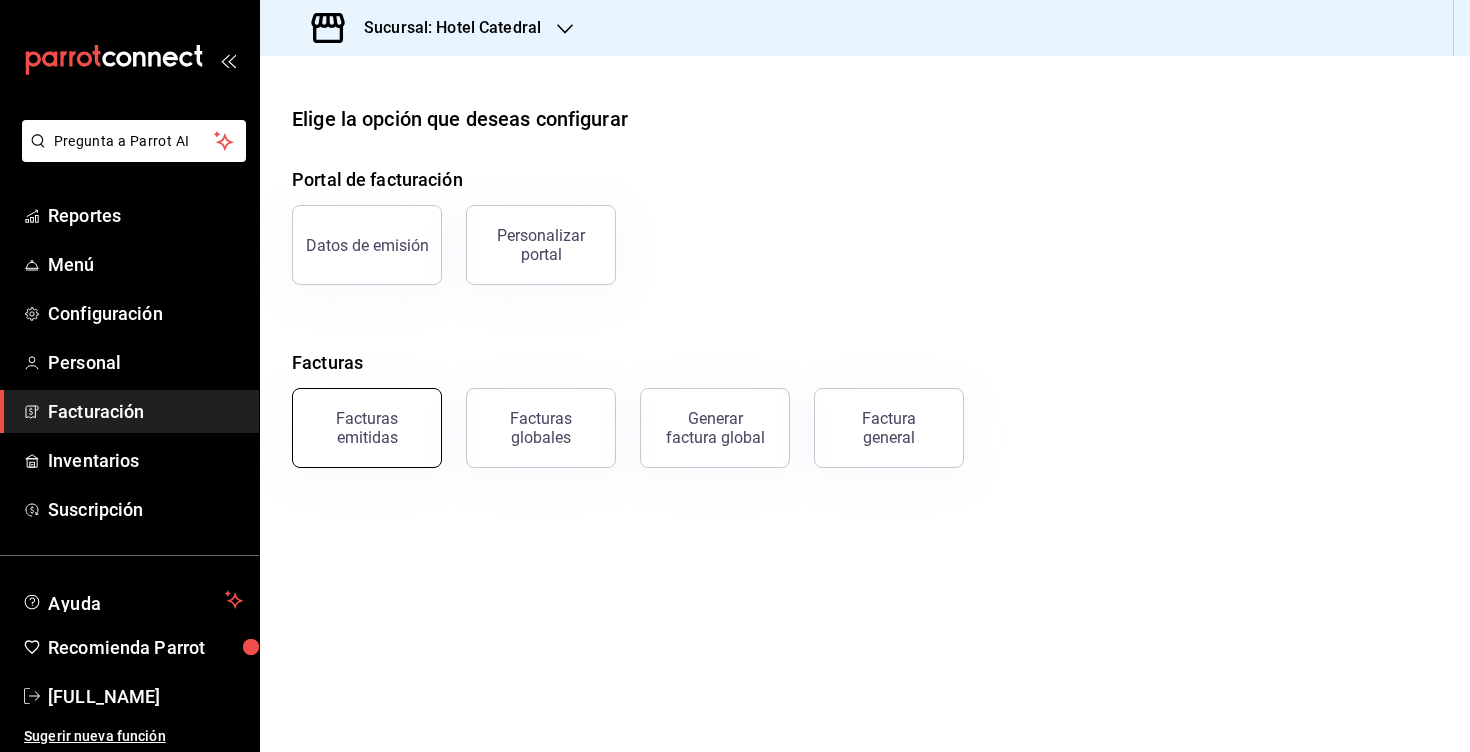 click on "Facturas emitidas" at bounding box center [367, 428] 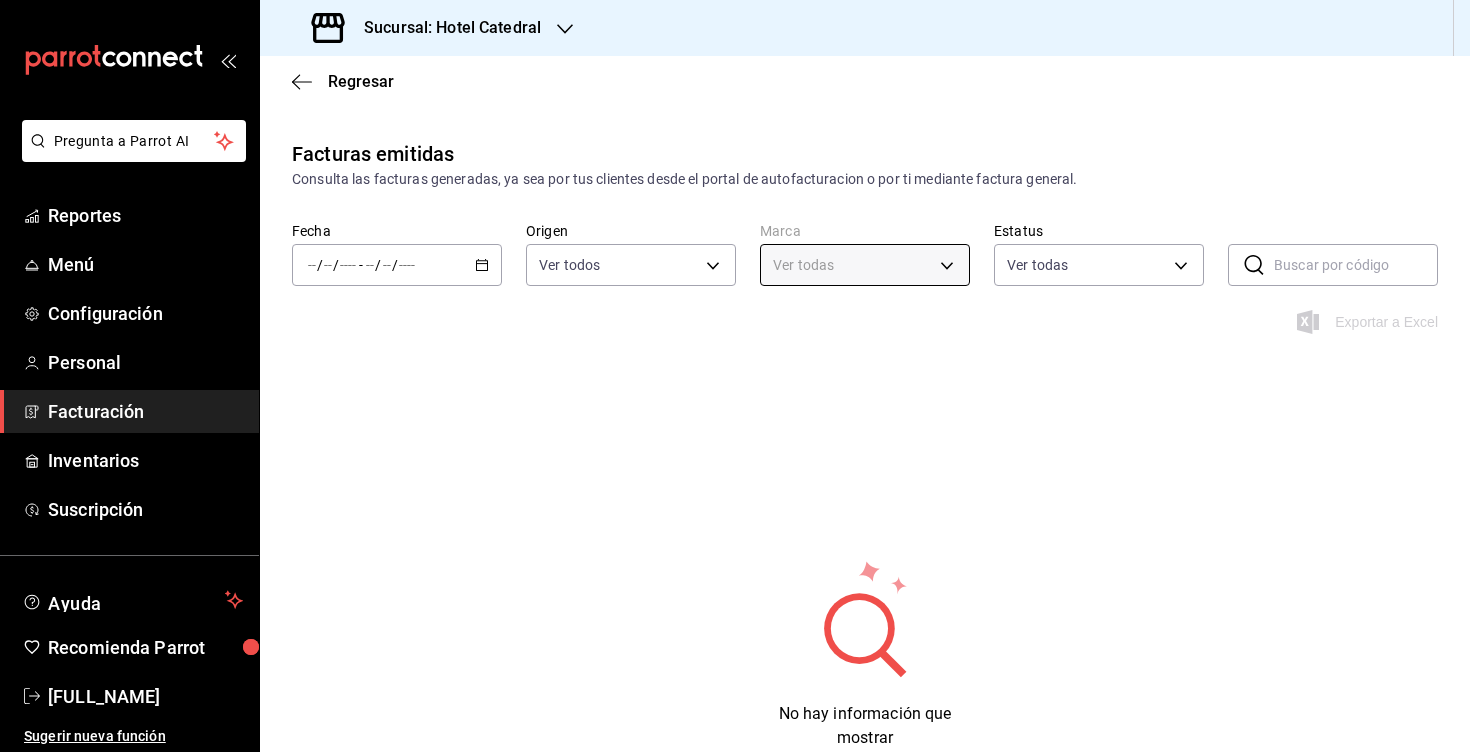 type on "9a7b5941-321f-4a2c-9354-25751aad7c23" 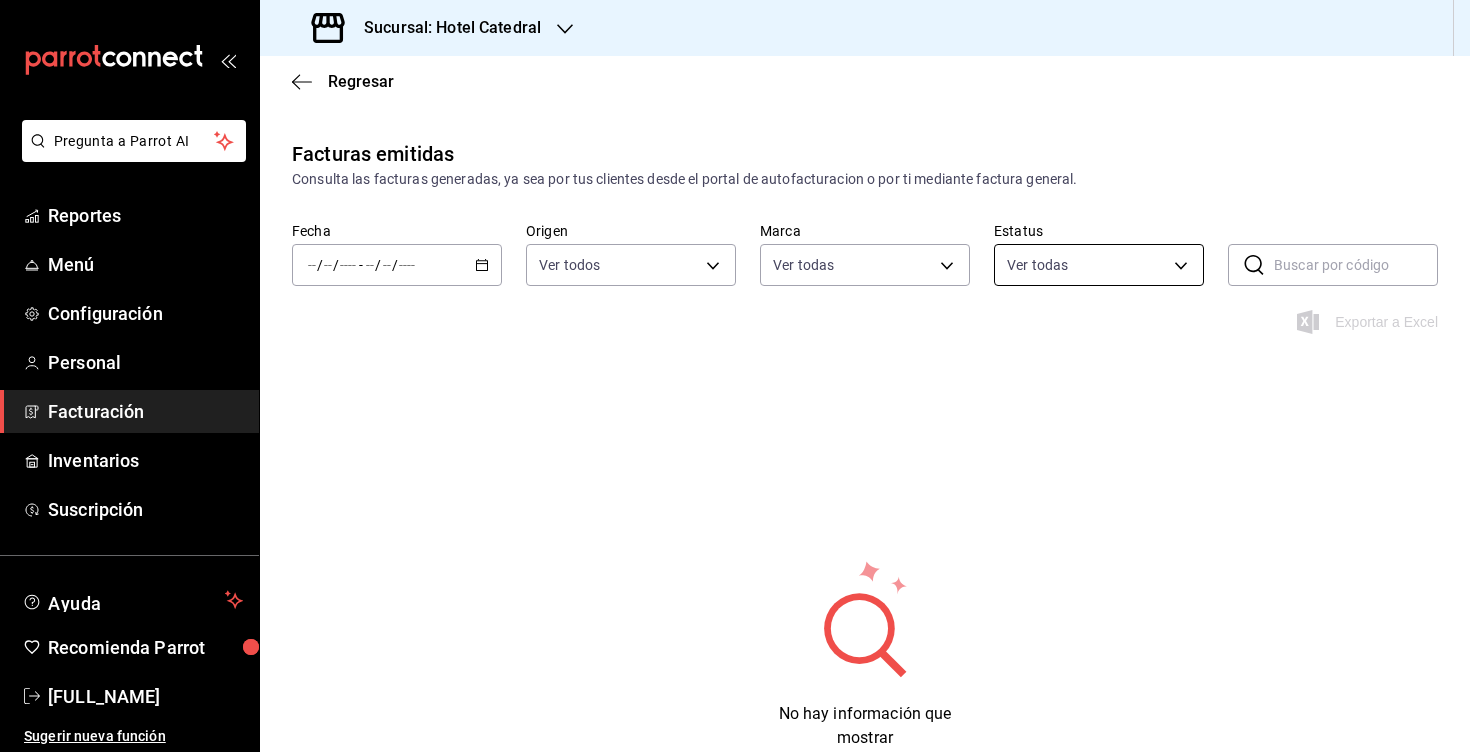 click on "Pregunta a Parrot AI Reportes   Menú   Configuración   Personal   Facturación   Inventarios   Suscripción   Ayuda Recomienda Parrot   [FULL_NAME]   Sugerir nueva función   Sucursal: Hotel Catedral Regresar Facturas emitidas Consulta las facturas generadas, ya sea por tus clientes desde el portal de autofacturacion o por ti mediante factura general. Fecha / / - / / Origen Ver todos ORDER_INVOICE,GENERAL_INVOICE Marca Ver todas [UUID] Estatus Ver todas ACTIVE,PENDING_CANCELLATION,CANCELLED,PRE_CANCELLED ​ ​ Exportar a Excel No hay información que mostrar Pregunta a Parrot AI Reportes   Menú   Configuración   Personal   Facturación   Inventarios   Suscripción   Ayuda Recomienda Parrot   [FULL_NAME]   Sugerir nueva función   GANA 1 MES GRATIS EN TU SUSCRIPCIÓN AQUÍ Visitar centro de ayuda [PHONE] [EMAIL] Visitar centro de ayuda [PHONE] [EMAIL]" at bounding box center (735, 376) 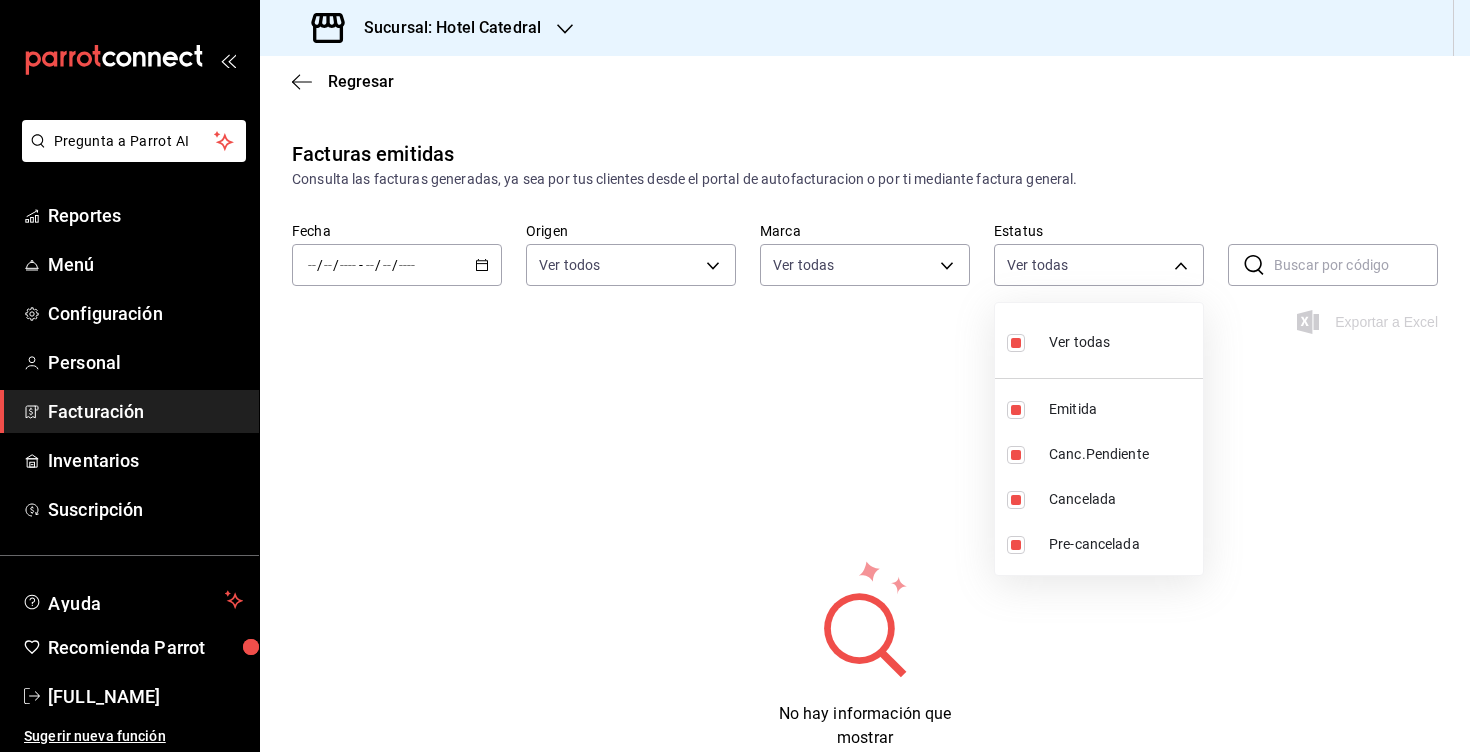 click at bounding box center (735, 376) 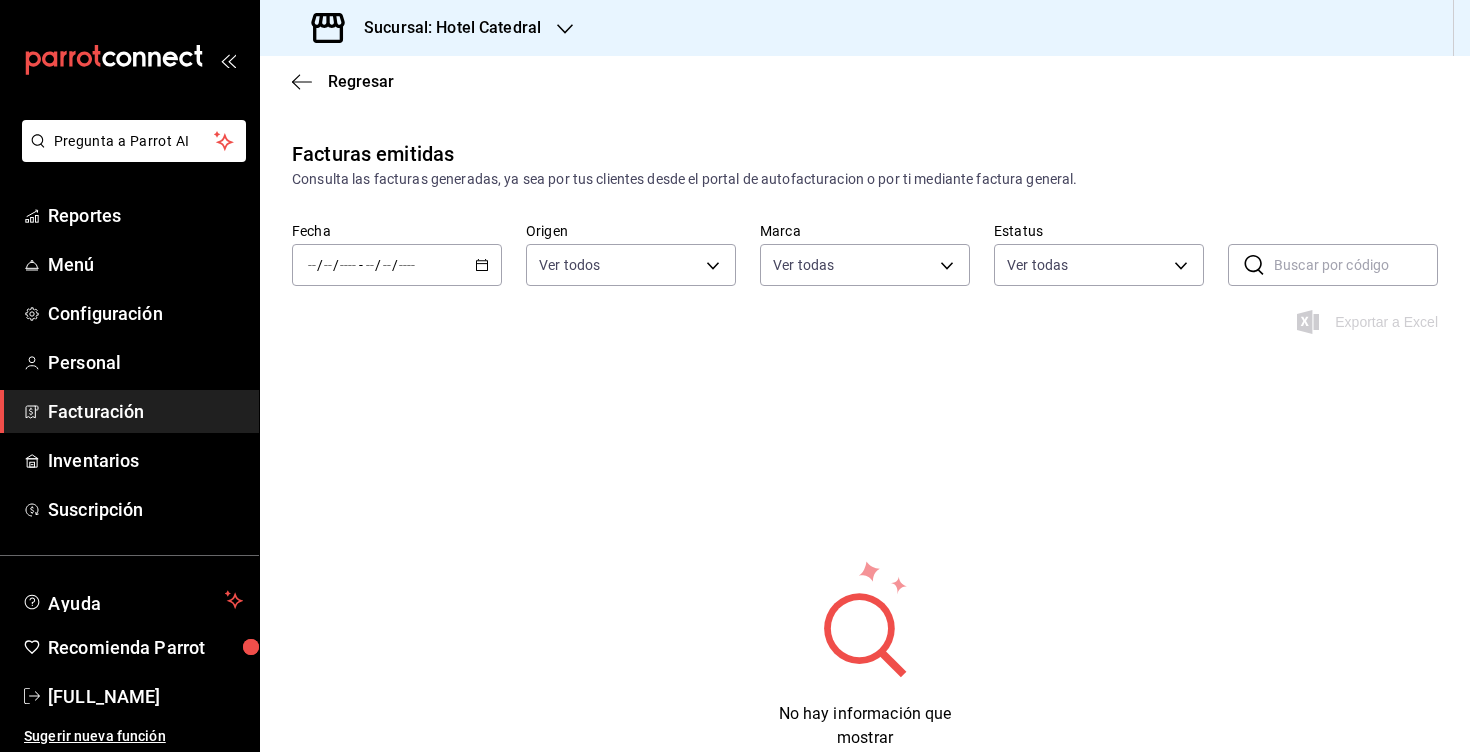 click on "​ ​" at bounding box center [1333, 265] 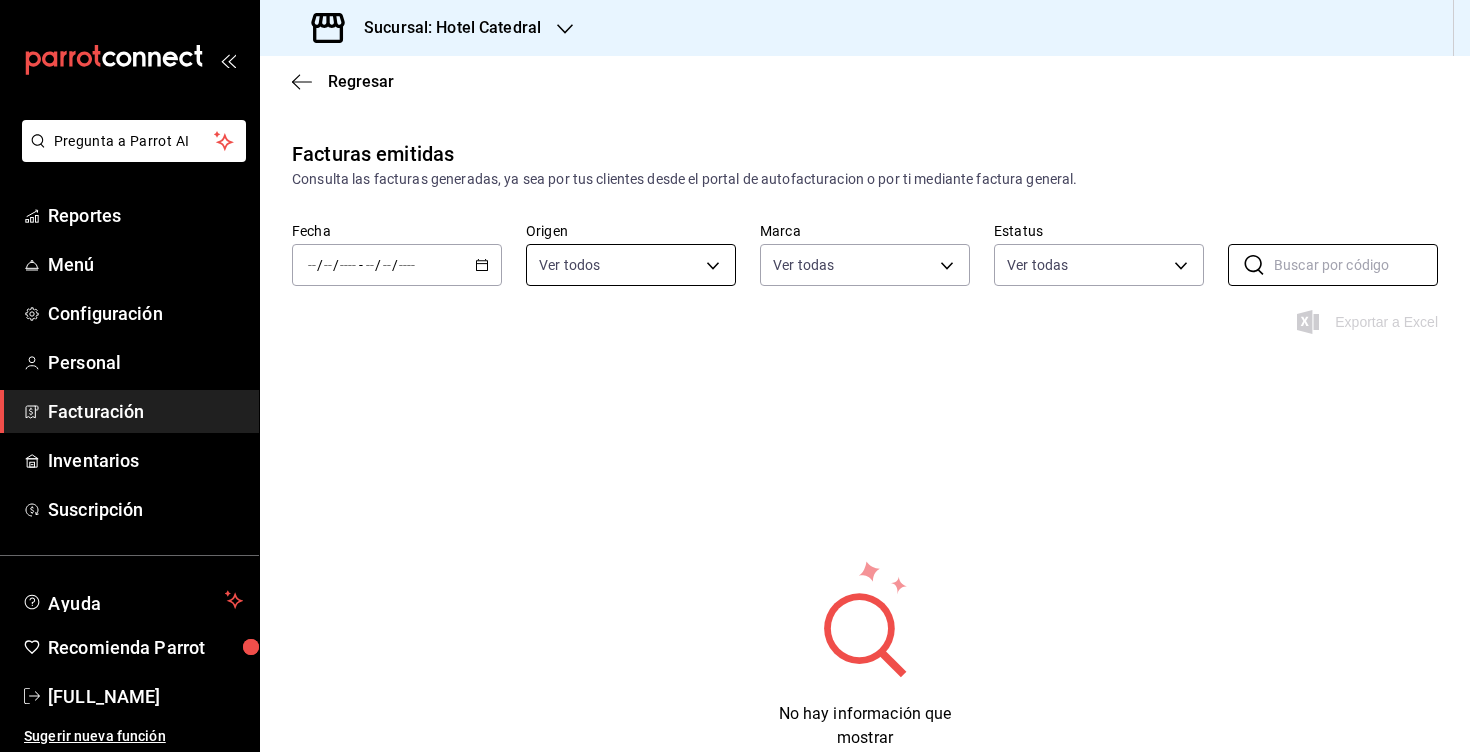click on "Pregunta a Parrot AI Reportes   Menú   Configuración   Personal   Facturación   Inventarios   Suscripción   Ayuda Recomienda Parrot   [FULL_NAME]   Sugerir nueva función   Sucursal: Hotel Catedral Regresar Facturas emitidas Consulta las facturas generadas, ya sea por tus clientes desde el portal de autofacturacion o por ti mediante factura general. Fecha / / - / / Origen Ver todos ORDER_INVOICE,GENERAL_INVOICE Marca Ver todas [UUID] Estatus Ver todas ACTIVE,PENDING_CANCELLATION,CANCELLED,PRE_CANCELLED ​ ​ Exportar a Excel No hay información que mostrar Pregunta a Parrot AI Reportes   Menú   Configuración   Personal   Facturación   Inventarios   Suscripción   Ayuda Recomienda Parrot   [FULL_NAME]   Sugerir nueva función   GANA 1 MES GRATIS EN TU SUSCRIPCIÓN AQUÍ Visitar centro de ayuda [PHONE] [EMAIL] Visitar centro de ayuda [PHONE] [EMAIL]" at bounding box center [735, 376] 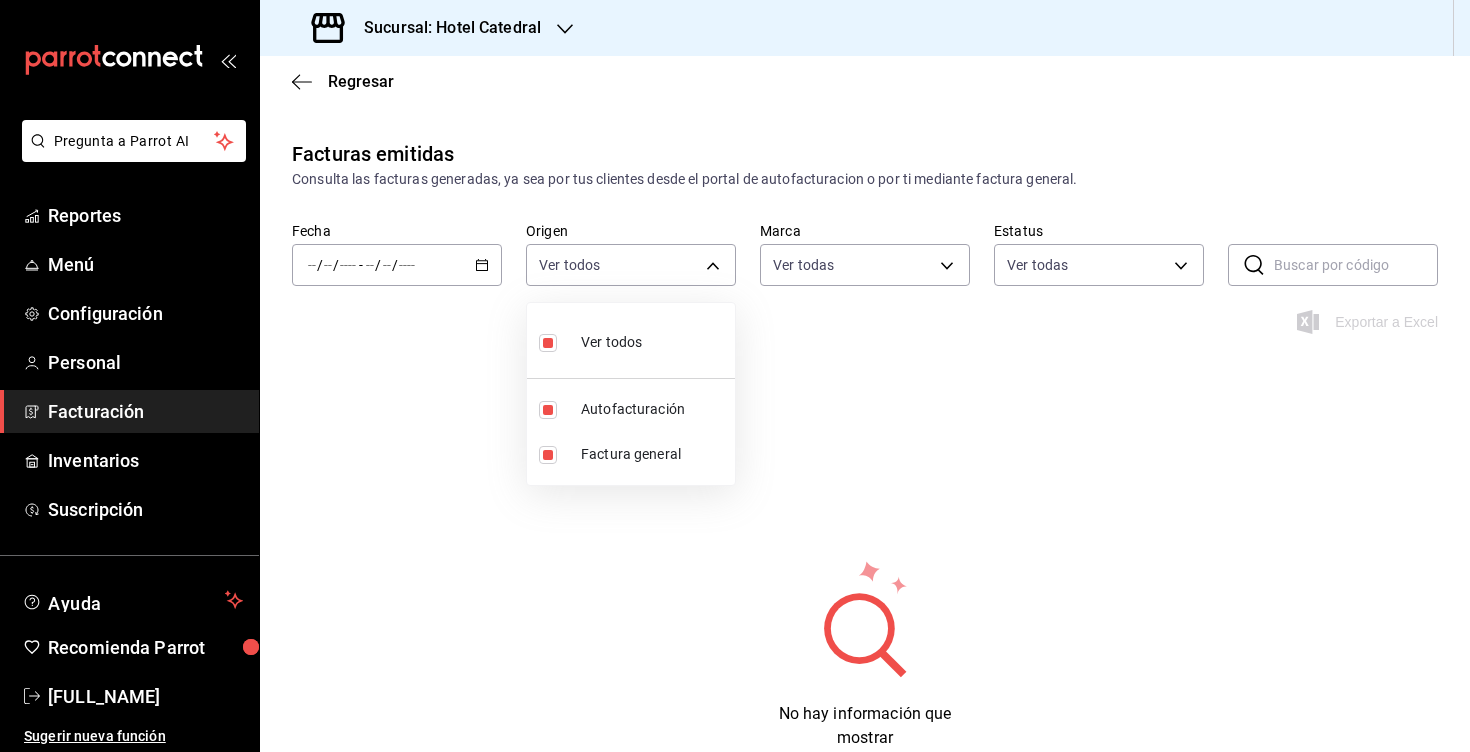 click at bounding box center [735, 376] 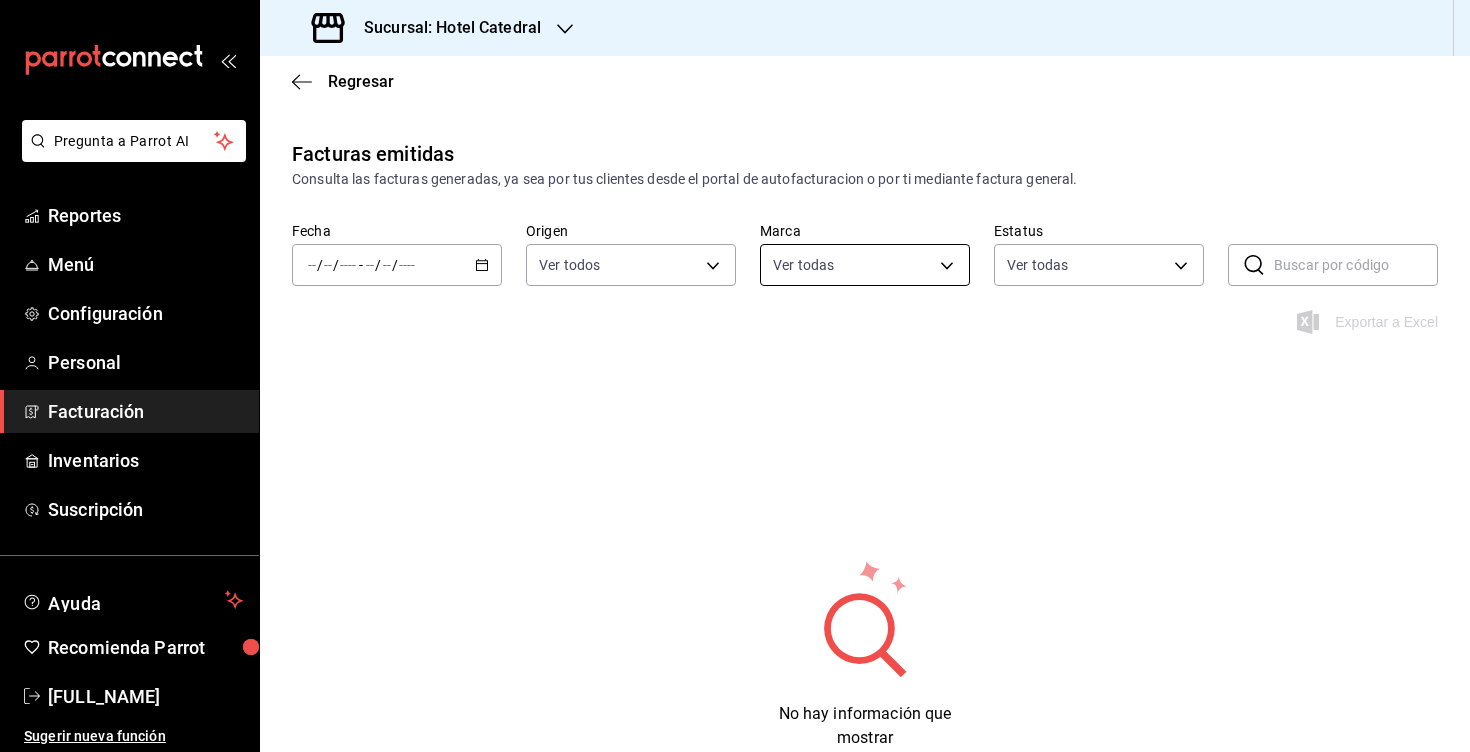 click on "Pregunta a Parrot AI Reportes   Menú   Configuración   Personal   Facturación   Inventarios   Suscripción   Ayuda Recomienda Parrot   [FULL_NAME]   Sugerir nueva función   Sucursal: Hotel Catedral Regresar Facturas emitidas Consulta las facturas generadas, ya sea por tus clientes desde el portal de autofacturacion o por ti mediante factura general. Fecha / / - / / Origen Ver todos ORDER_INVOICE,GENERAL_INVOICE Marca Ver todas [UUID] Estatus Ver todas ACTIVE,PENDING_CANCELLATION,CANCELLED,PRE_CANCELLED ​ ​ Exportar a Excel No hay información que mostrar Pregunta a Parrot AI Reportes   Menú   Configuración   Personal   Facturación   Inventarios   Suscripción   Ayuda Recomienda Parrot   [FULL_NAME]   Sugerir nueva función   GANA 1 MES GRATIS EN TU SUSCRIPCIÓN AQUÍ Visitar centro de ayuda [PHONE] [EMAIL] Visitar centro de ayuda [PHONE] [EMAIL]" at bounding box center [735, 376] 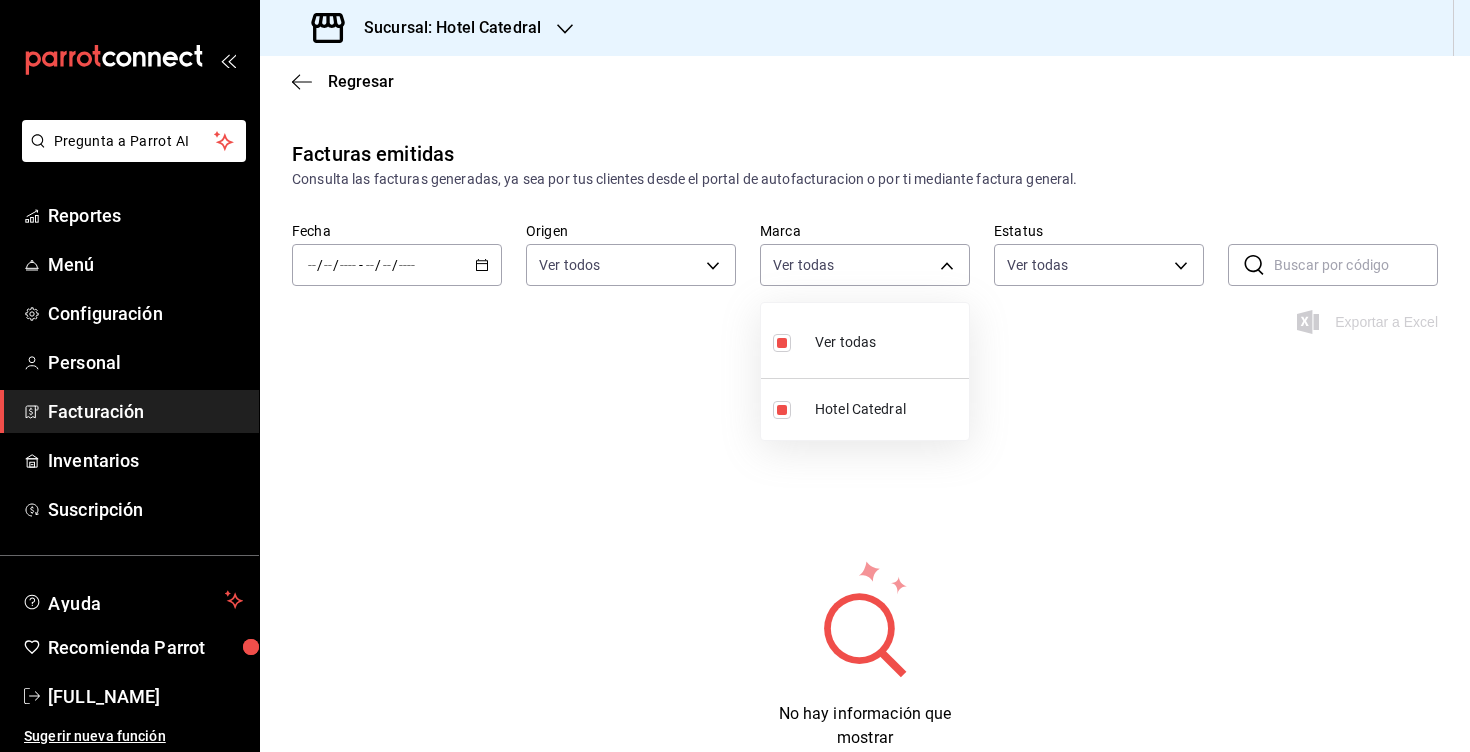 click at bounding box center (735, 376) 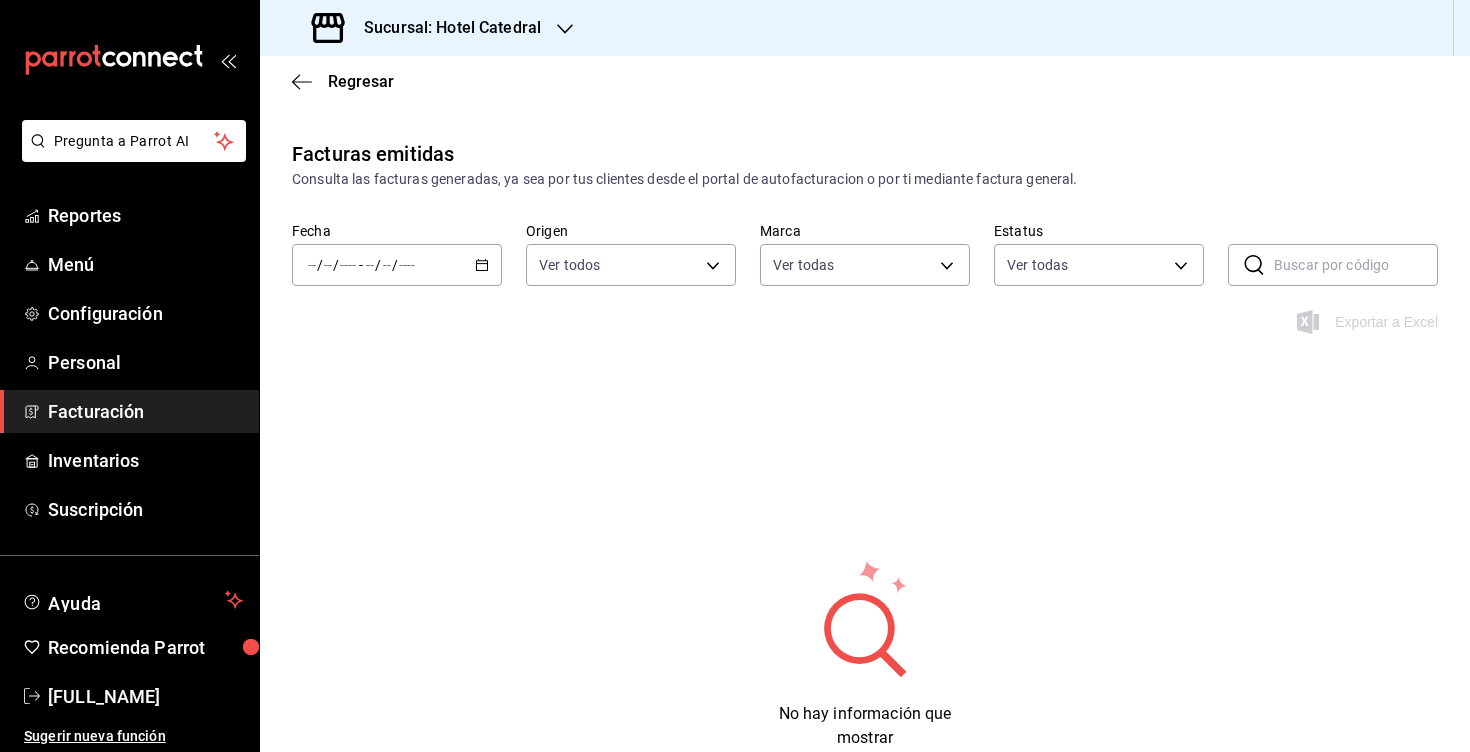 click at bounding box center (387, 265) 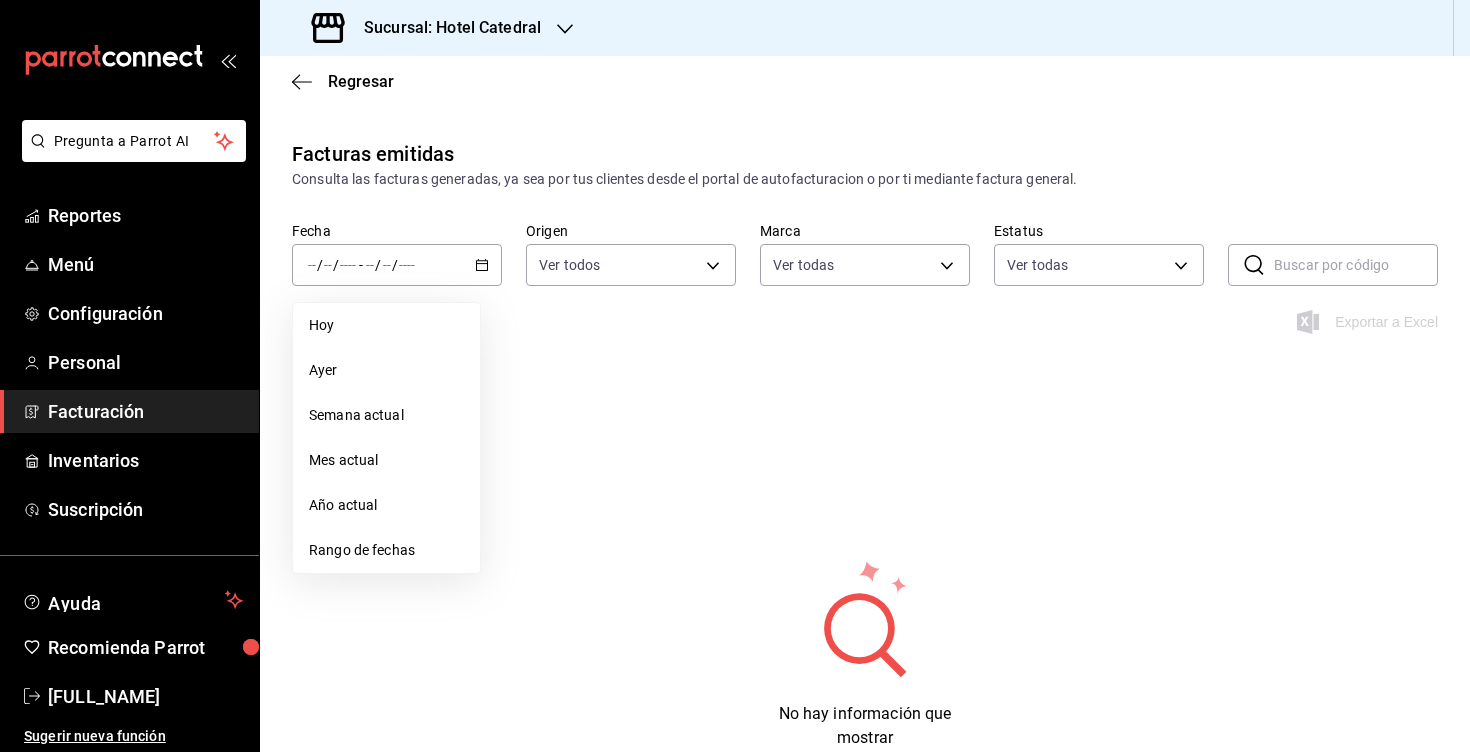 click on "Fecha / / - / / Hoy Ayer Semana actual Mes actual Año actual Rango de fechas Origen Ver todos ORDER_INVOICE,GENERAL_INVOICE Marca Ver todas [UUID] Estatus Ver todas ACTIVE,PENDING_CANCELLATION,CANCELLED,PRE_CANCELLED ​ ​" at bounding box center [865, 266] 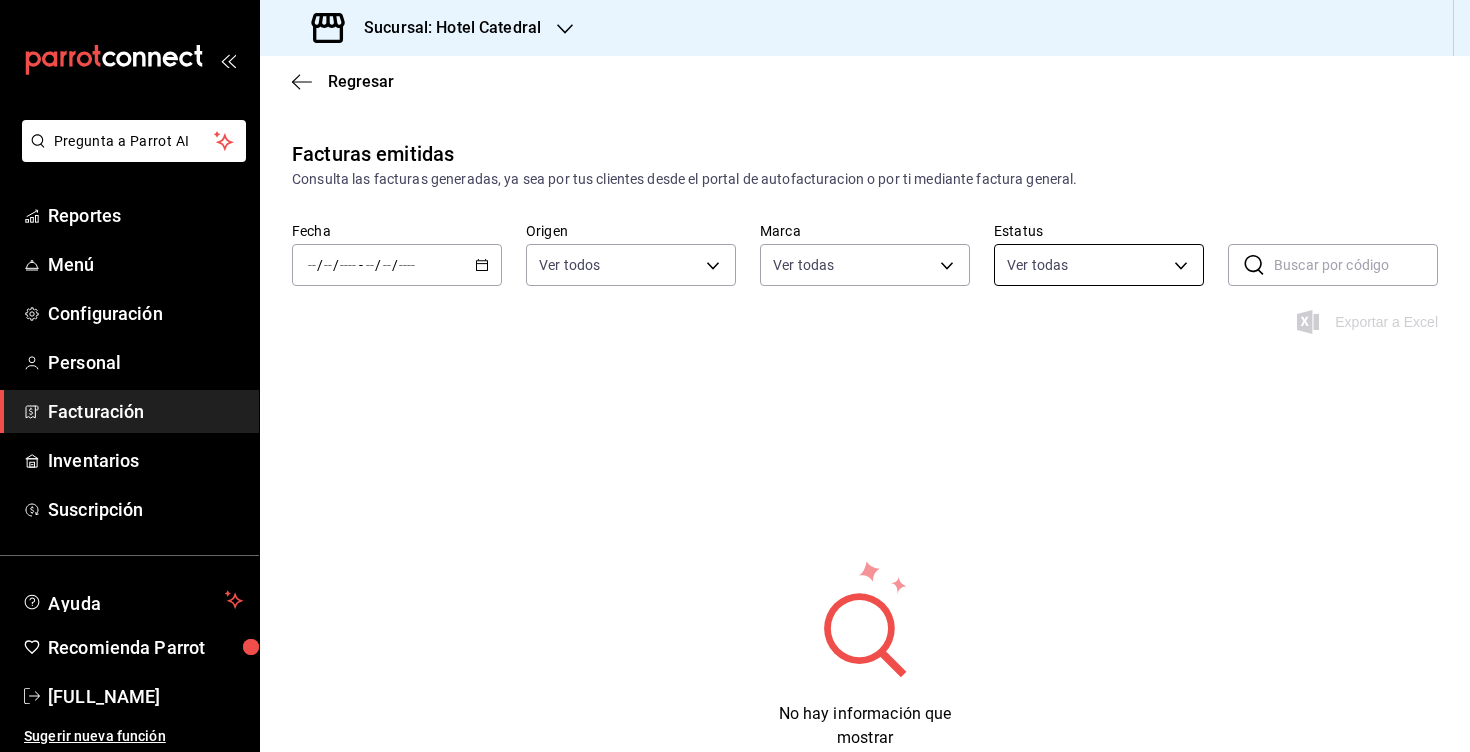 click on "Pregunta a Parrot AI Reportes   Menú   Configuración   Personal   Facturación   Inventarios   Suscripción   Ayuda Recomienda Parrot   [FULL_NAME]   Sugerir nueva función   Sucursal: Hotel Catedral Regresar Facturas emitidas Consulta las facturas generadas, ya sea por tus clientes desde el portal de autofacturacion o por ti mediante factura general. Fecha / / - / / Origen Ver todos ORDER_INVOICE,GENERAL_INVOICE Marca Ver todas [UUID] Estatus Ver todas ACTIVE,PENDING_CANCELLATION,CANCELLED,PRE_CANCELLED ​ ​ Exportar a Excel No hay información que mostrar Pregunta a Parrot AI Reportes   Menú   Configuración   Personal   Facturación   Inventarios   Suscripción   Ayuda Recomienda Parrot   [FULL_NAME]   Sugerir nueva función   GANA 1 MES GRATIS EN TU SUSCRIPCIÓN AQUÍ Visitar centro de ayuda [PHONE] [EMAIL] Visitar centro de ayuda [PHONE] [EMAIL]" at bounding box center [735, 376] 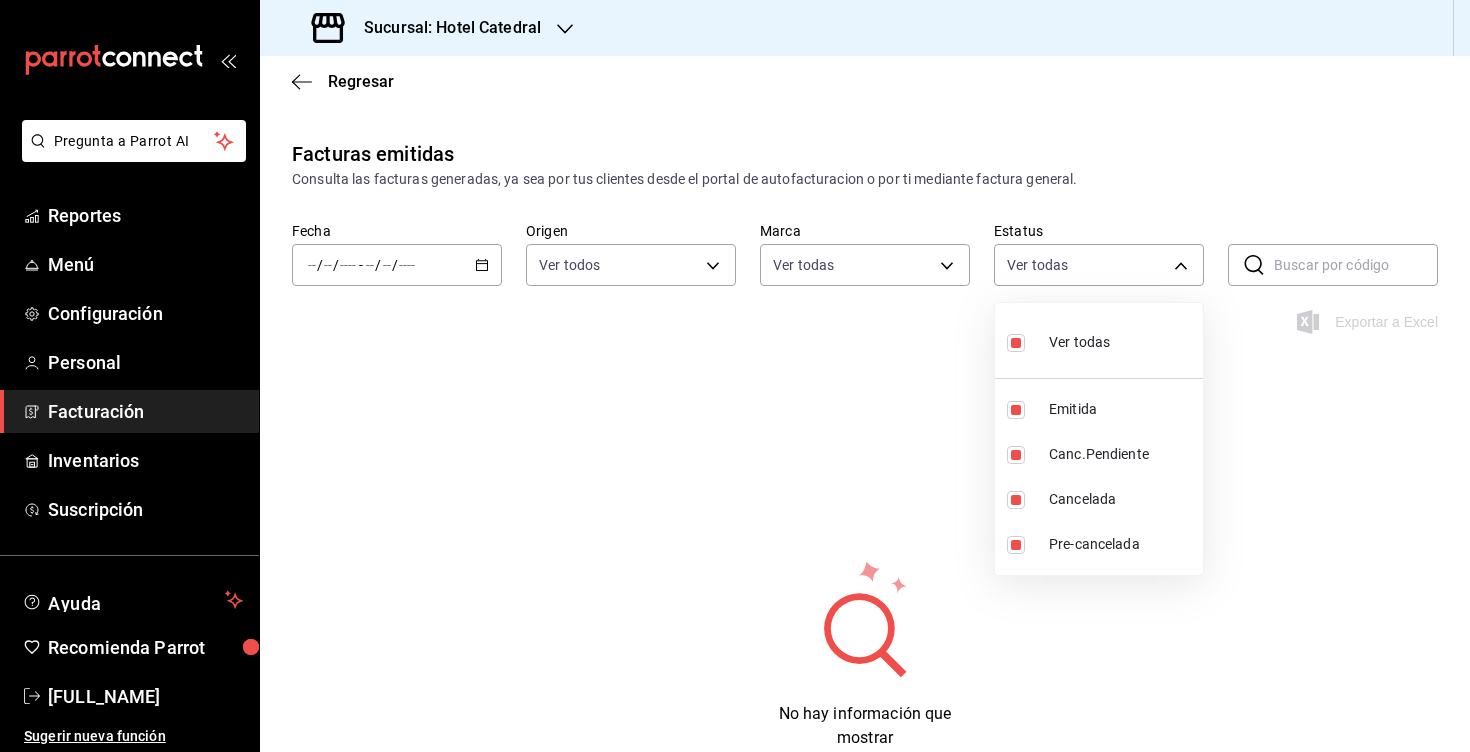 click on "Ver todas" at bounding box center (1079, 342) 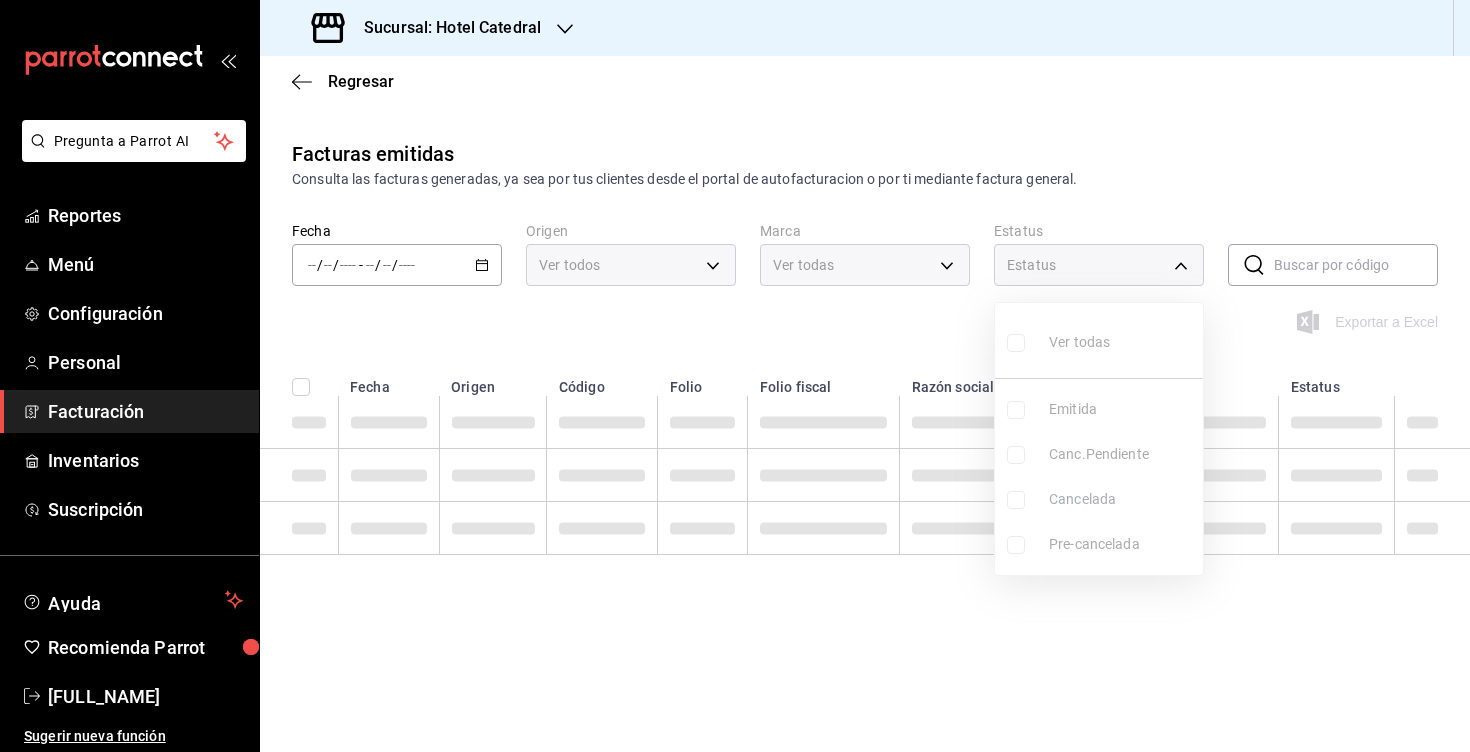 click on "Ver todas Emitida Canc.Pendiente Cancelada Pre-cancelada" at bounding box center [1099, 439] 